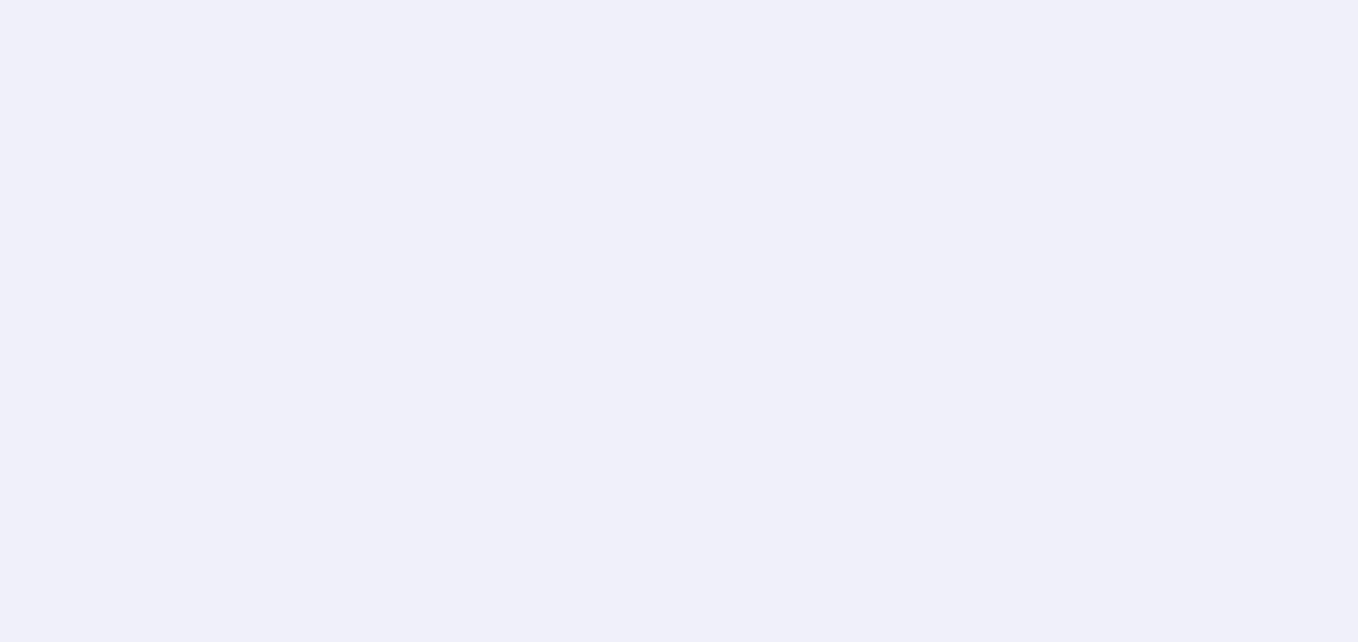 scroll, scrollTop: 0, scrollLeft: 0, axis: both 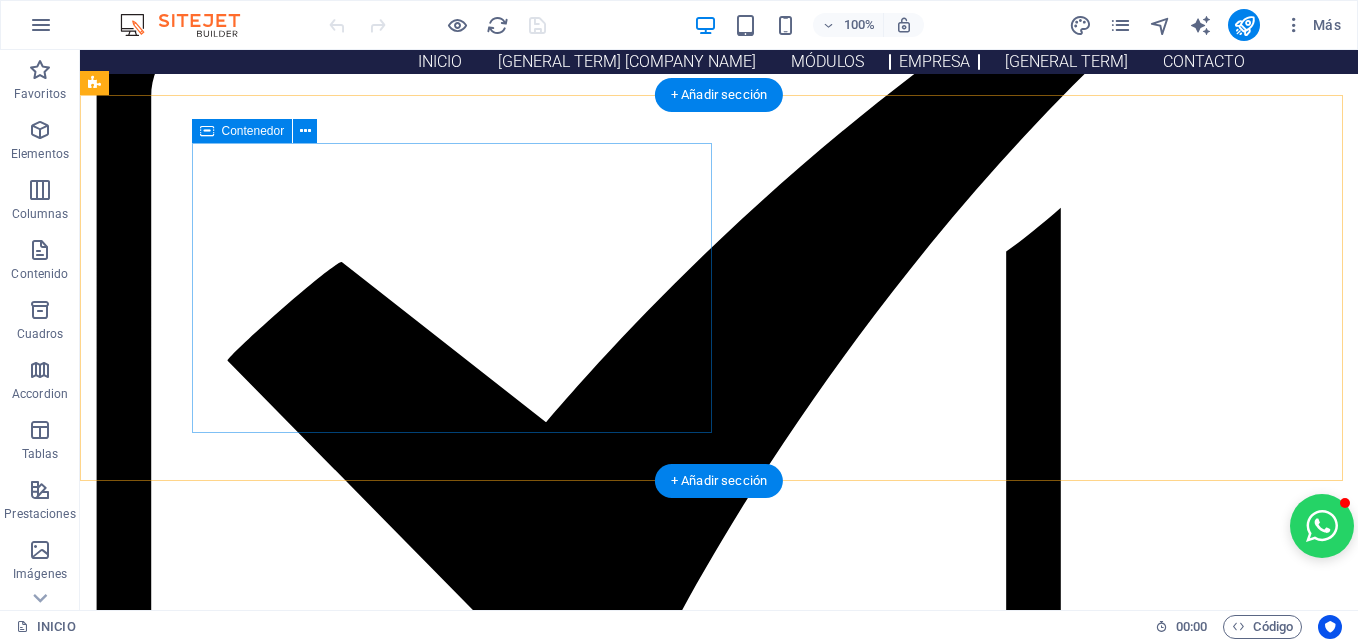 click on "New headline Lorem ipsum dolor sit amet, consectetuer adipiscing elit. Aenean commodo ligula eget dolor. Lorem ipsum dolor sit amet, consectetuer adipiscing elit leget dolor. Lorem ipsum dolor sit amet, consectetuer adipiscing elit. Aenean commodo ligula eget dolor. Lorem ipsum dolor sit amet, consectetuer adipiscing elit dolor consectetuer adipiscing elit leget dolor. Lorem elit saget ipsum dolor sit amet, consectetuer." at bounding box center (616, 2380) 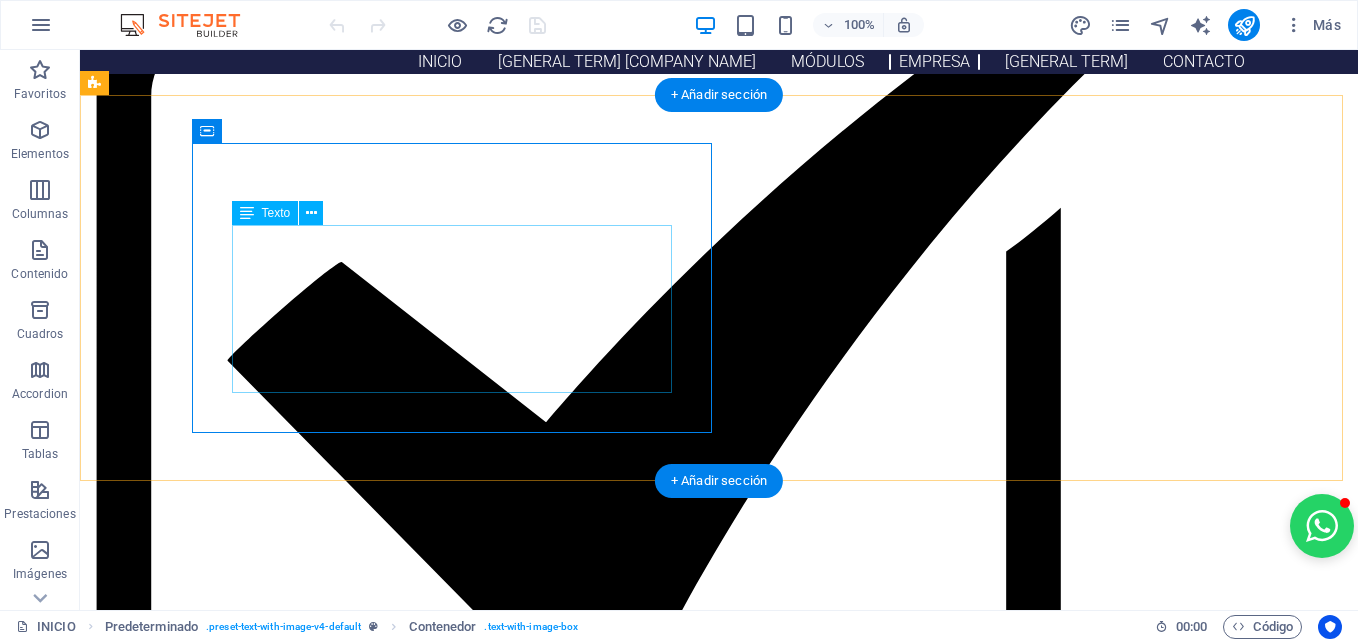 click on "Lorem ipsum dolor sit amet, consectetuer adipiscing elit. Aenean commodo ligula eget dolor. Lorem ipsum dolor sit amet, consectetuer adipiscing elit leget dolor. Lorem ipsum dolor sit amet, consectetuer adipiscing elit. Aenean commodo ligula eget dolor. Lorem ipsum dolor sit amet, consectetuer adipiscing elit dolor consectetuer adipiscing elit leget dolor. Lorem elit saget ipsum dolor sit amet, consectetuer." at bounding box center (616, 2401) 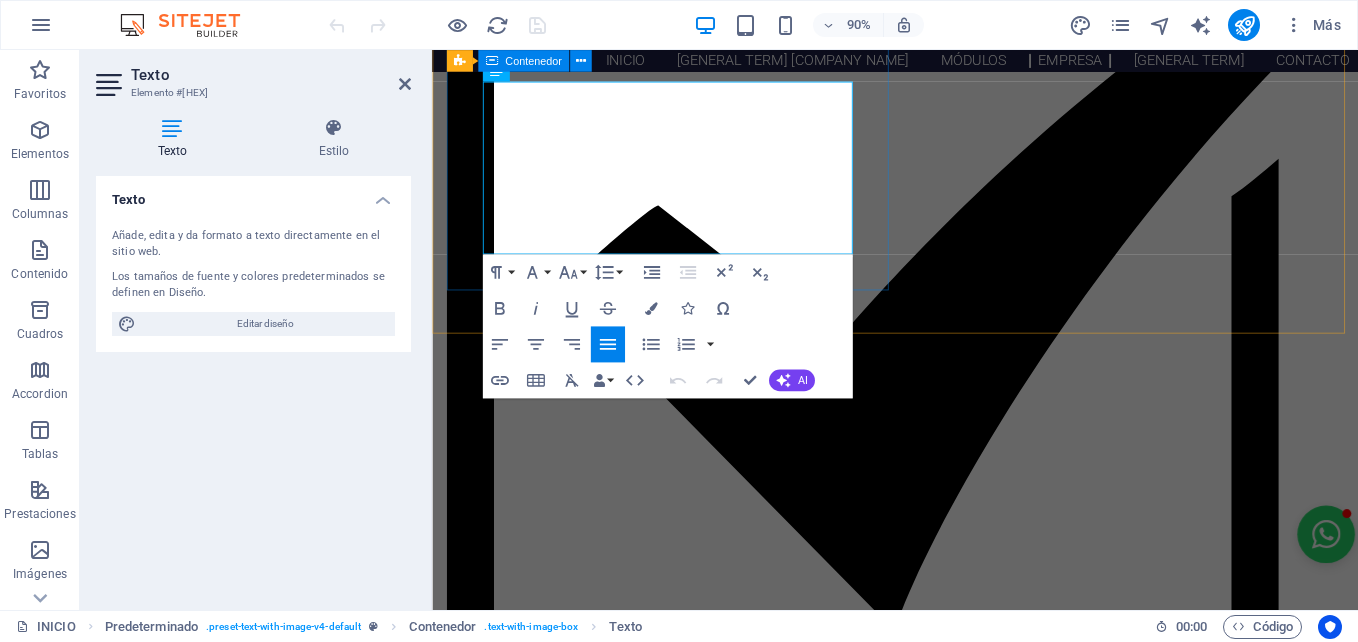 click on "New headline Lorem ipsum dolor sit amet, consectetuer adipiscing elit. Aenean commodo ligula eget dolor. Lorem ipsum dolor sit amet, consectetuer adipiscing elit leget dolor. Lorem ipsum dolor sit amet, consectetuer adipiscing elit. Aenean commodo ligula eget dolor. Lorem ipsum dolor sit amet, consectetuer adipiscing elit dolor consectetuer adipiscing elit leget dolor. Lorem elit saget ipsum dolor sit amet, consectetuer." at bounding box center (946, 2173) 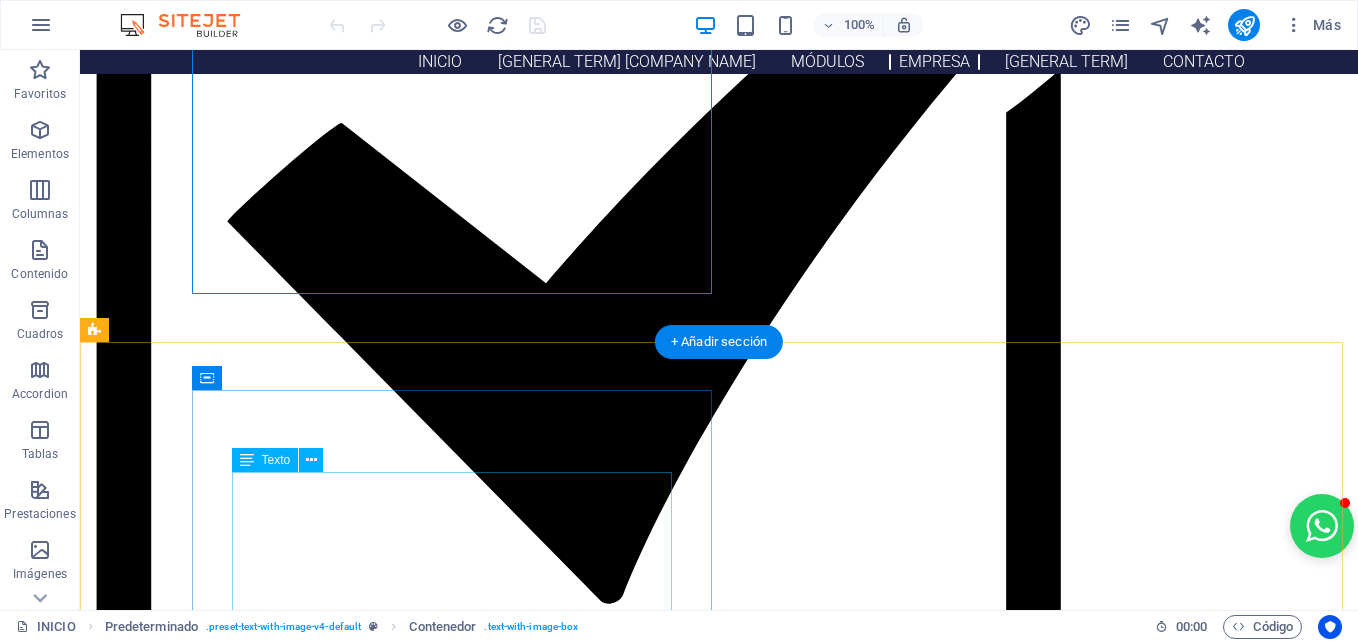 click on "Lorem ipsum dolor sit amet, consectetuer adipiscing elit. Aenean commodo ligula eget dolor. Lorem ipsum dolor sit amet, consectetuer adipiscing elit leget dolor. Lorem ipsum dolor sit amet, consectetuer adipiscing elit. Aenean commodo ligula eget dolor. Lorem ipsum dolor sit amet, consectetuer adipiscing elit dolor consectetuer adipiscing elit leget dolor. Lorem elit saget ipsum dolor sit amet, consectetuer." at bounding box center [616, 3008] 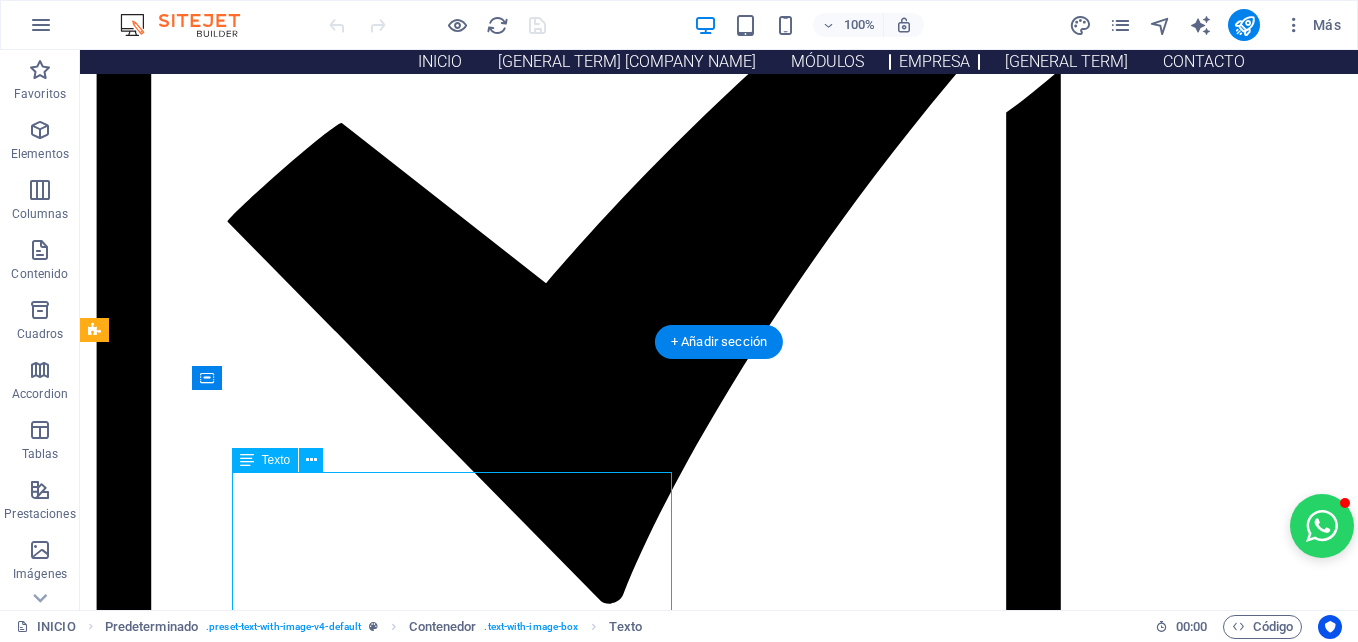 click on "Lorem ipsum dolor sit amet, consectetuer adipiscing elit. Aenean commodo ligula eget dolor. Lorem ipsum dolor sit amet, consectetuer adipiscing elit leget dolor. Lorem ipsum dolor sit amet, consectetuer adipiscing elit. Aenean commodo ligula eget dolor. Lorem ipsum dolor sit amet, consectetuer adipiscing elit dolor consectetuer adipiscing elit leget dolor. Lorem elit saget ipsum dolor sit amet, consectetuer." at bounding box center [616, 3008] 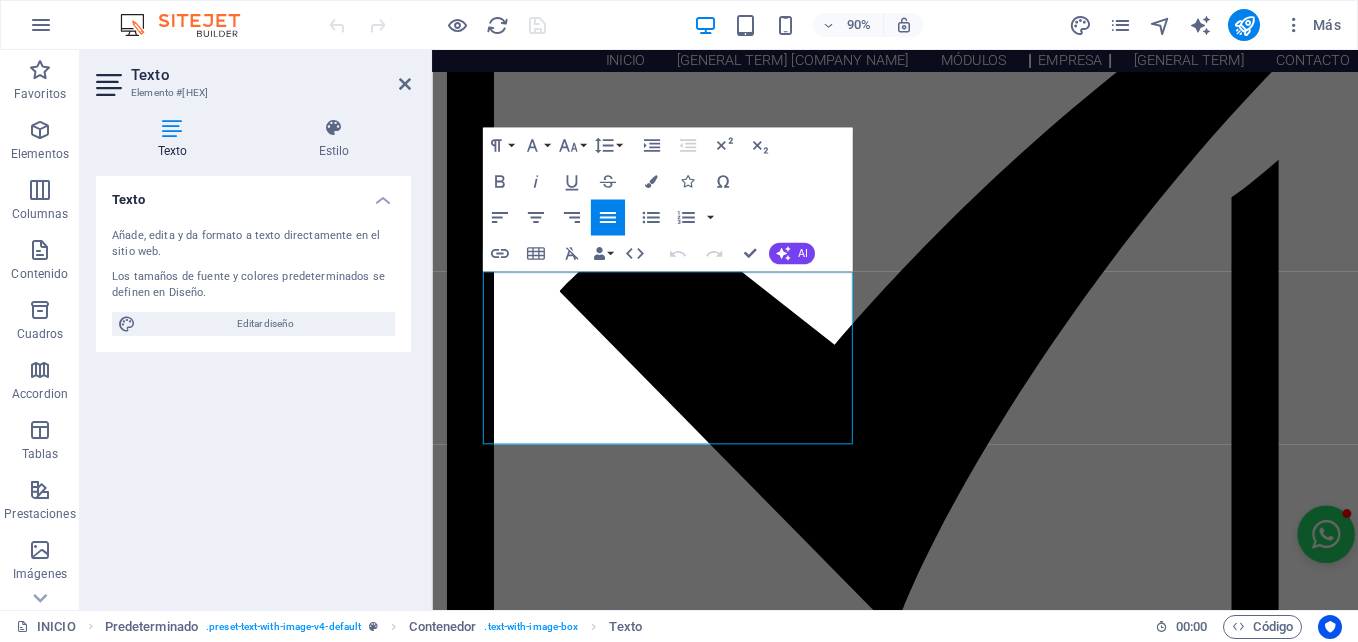 scroll, scrollTop: 2012, scrollLeft: 0, axis: vertical 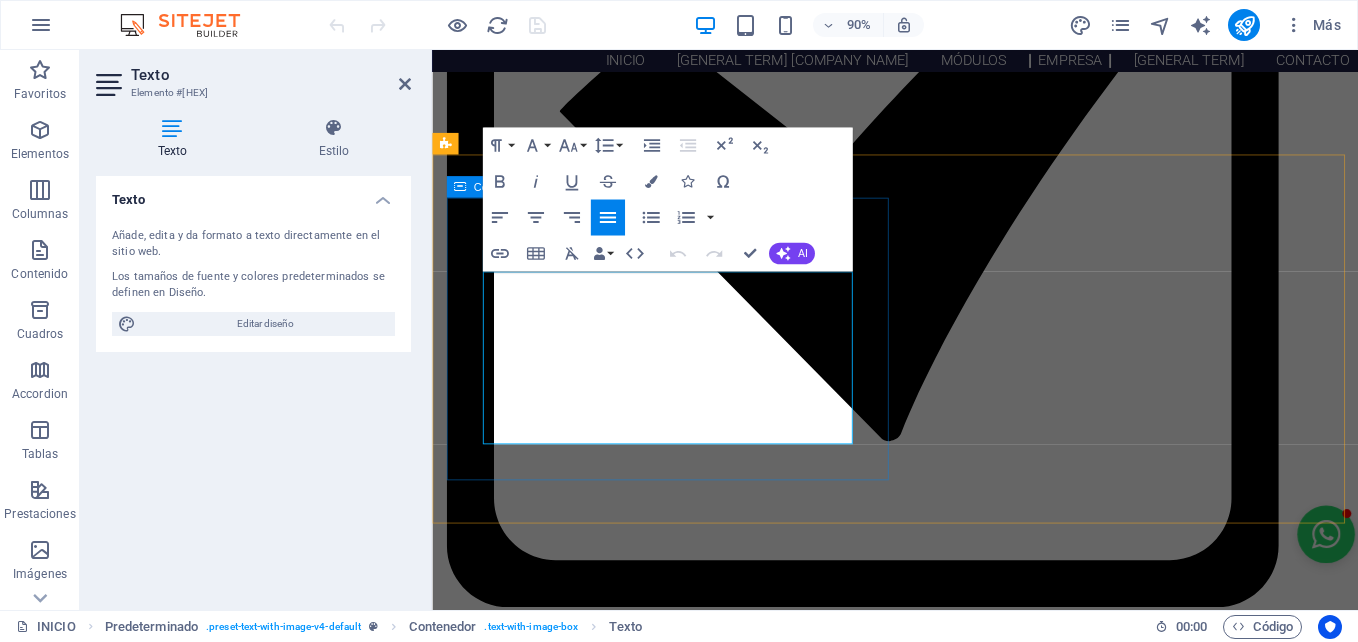 drag, startPoint x: 737, startPoint y: 467, endPoint x: 469, endPoint y: 304, distance: 313.67657 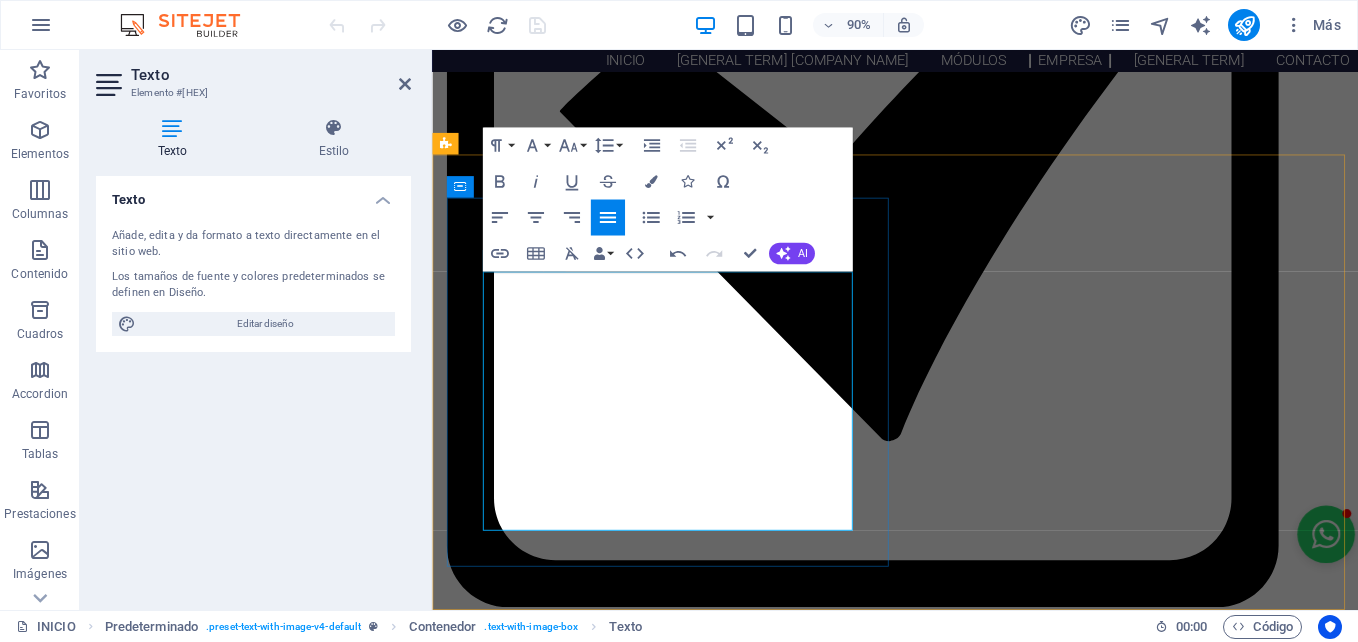 drag, startPoint x: 640, startPoint y: 404, endPoint x: 705, endPoint y: 406, distance: 65.03076 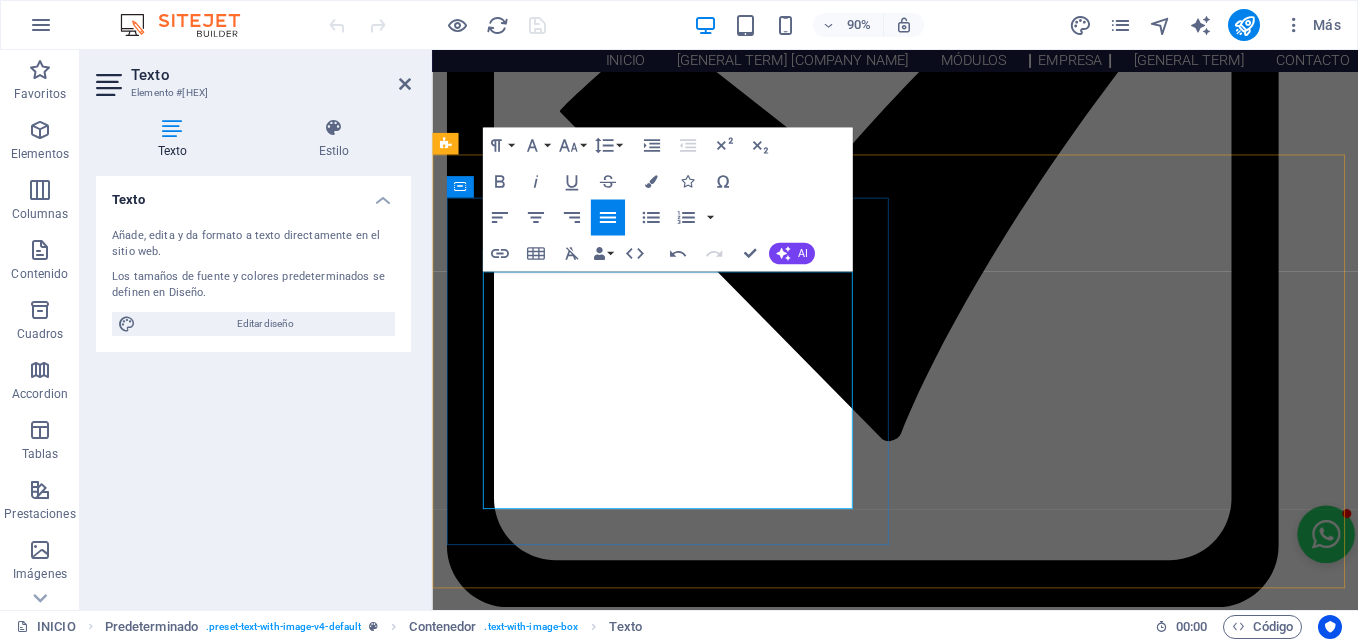 drag, startPoint x: 741, startPoint y: 431, endPoint x: 848, endPoint y: 424, distance: 107.22873 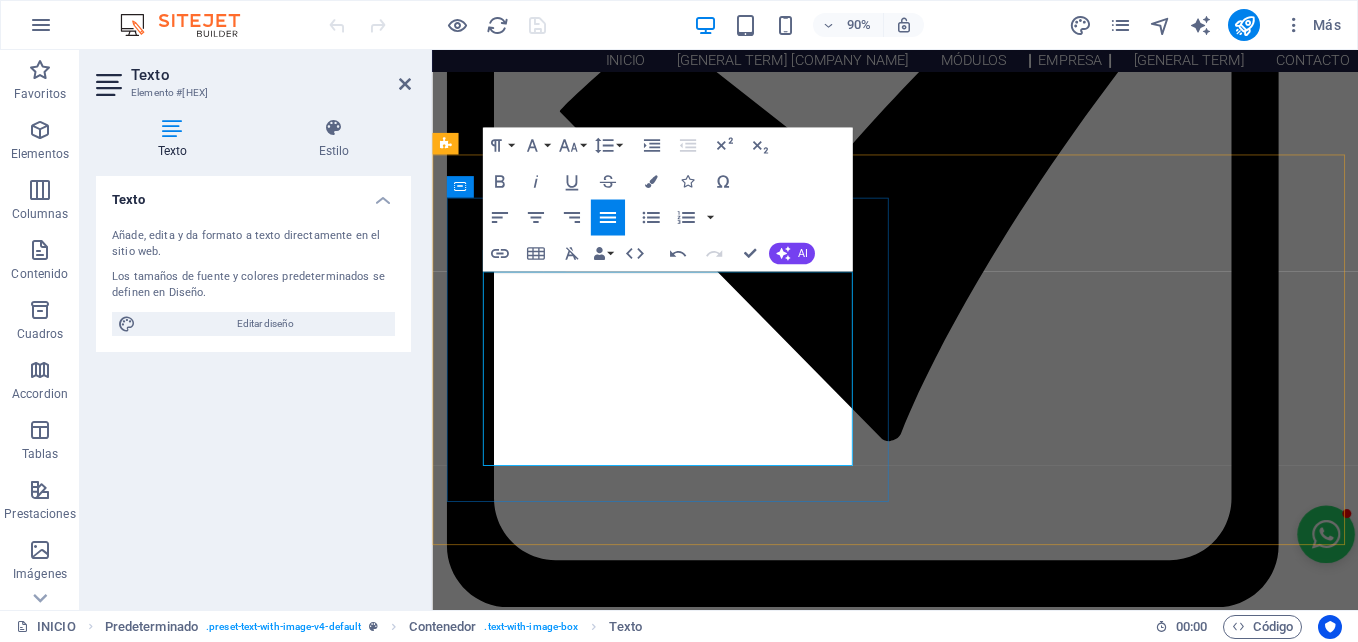 click on "En Kalfumawun nos enorgullece contar con la certificación como Empresa Mujer, un reconocimiento que destaca nuestro compromiso con la equidad de género y el liderazgo femenino en el mundo del trabajo. Esta distinción respalda la participación activa de mujeres en la dirección de nuestra organización. Ser una Empresa Mujer nos impulsa a seguir fortaleciendo nuestro impacto social, generando oportunidades reales de desarrollo para mujeres en todos los territorios donde operamos." at bounding box center [946, 2765] 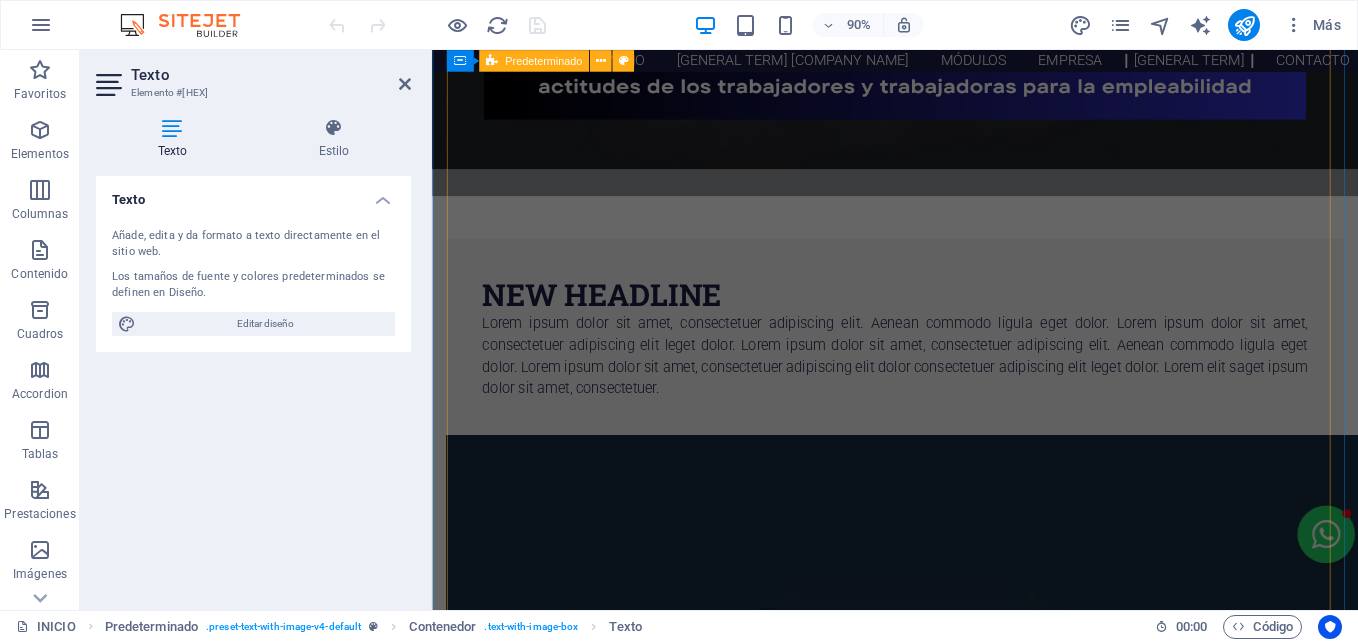 scroll, scrollTop: 3217, scrollLeft: 0, axis: vertical 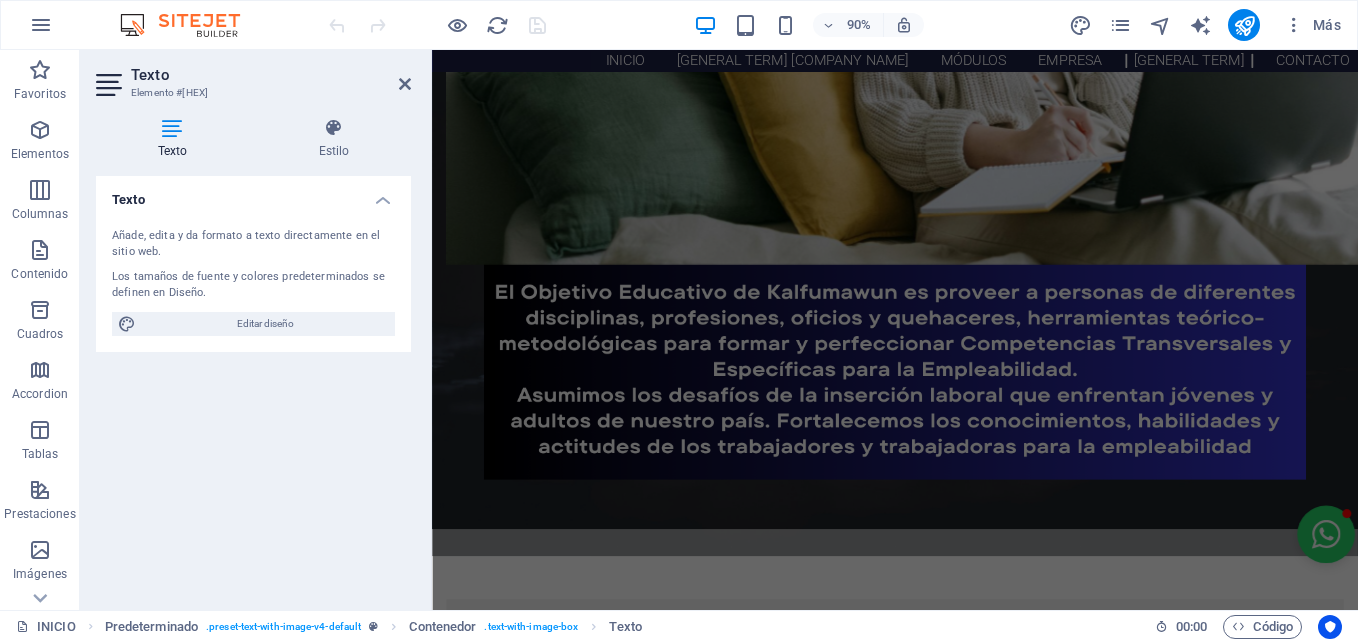 drag, startPoint x: 1443, startPoint y: 372, endPoint x: 1455, endPoint y: 375, distance: 12.369317 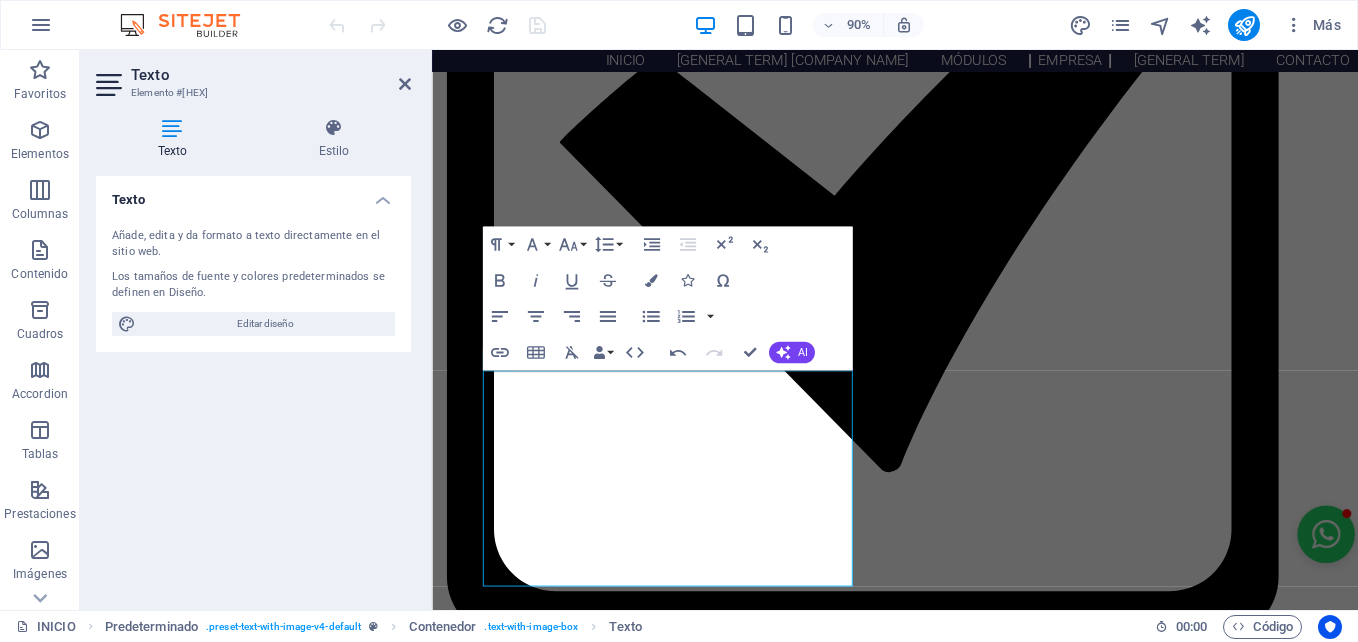scroll, scrollTop: 2016, scrollLeft: 0, axis: vertical 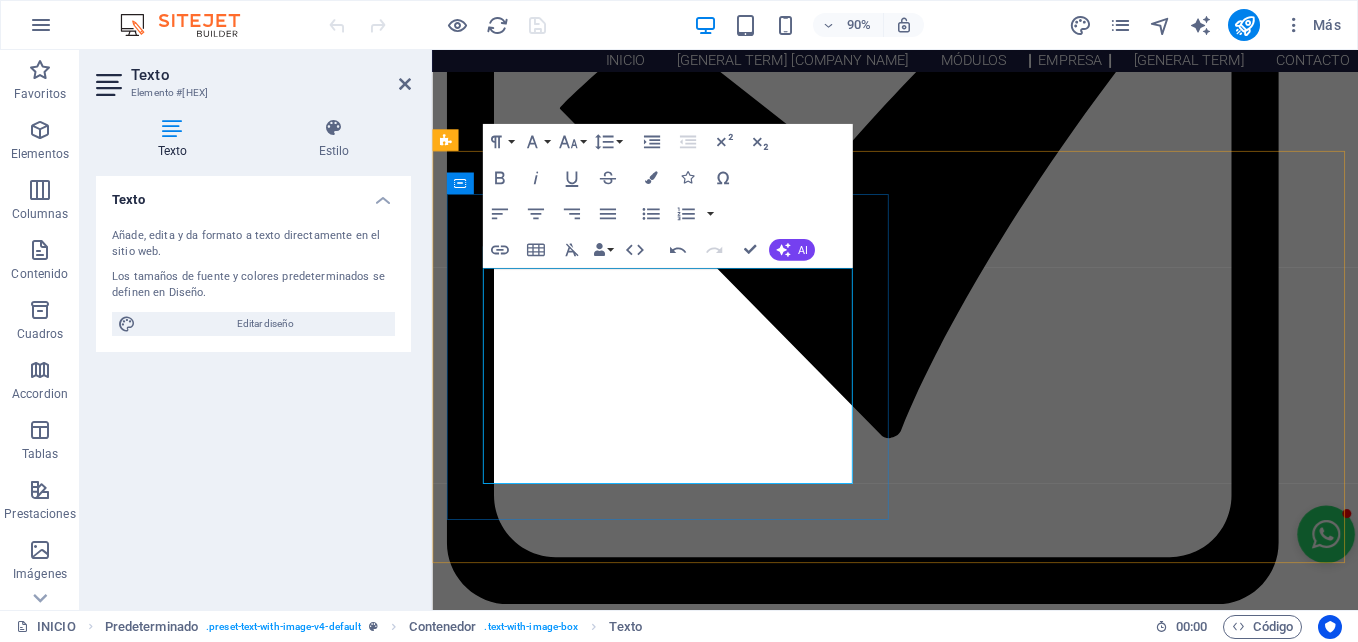 click on "Ser una Empresa Mujer nos impulsa a seguir fortaleciendo nuestro impacto social, generando oportunidades reales de desarrollo para mujeres en todos los territorios donde operamos." at bounding box center [946, 2809] 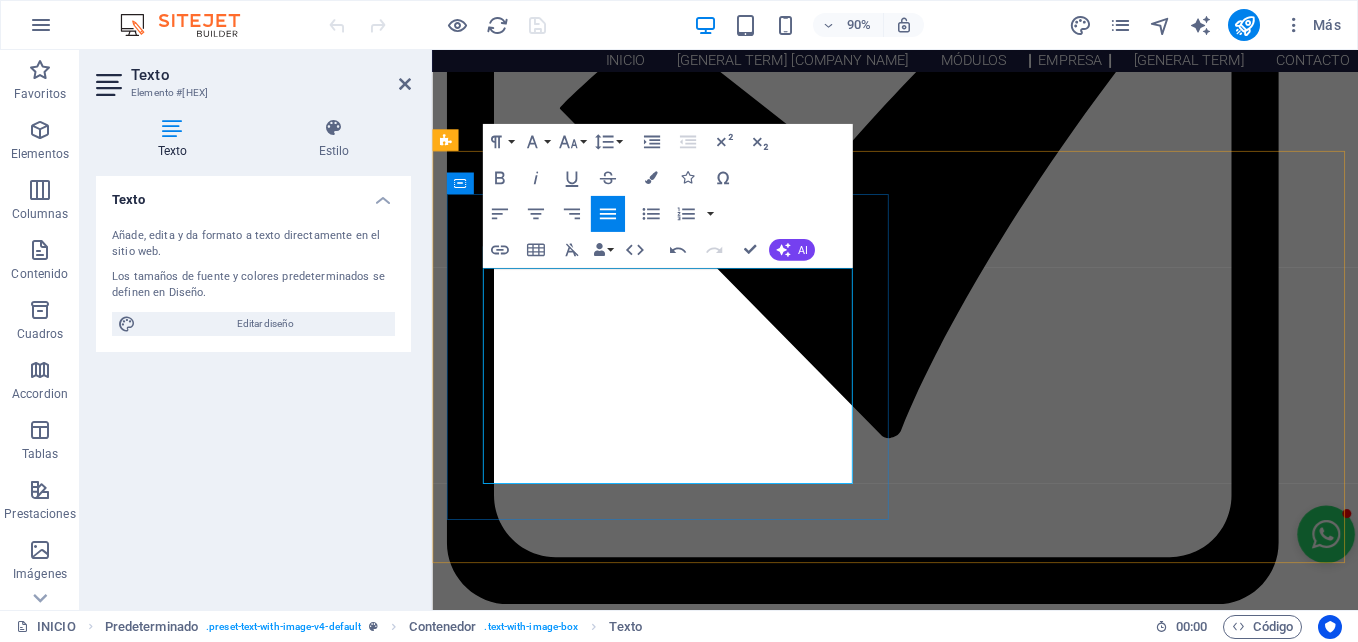 click on "Ser una Empresa Mujer nos impulsa a seguir fortaleciendo nuestro impacto social, generando oportunidades reales de desarrollo para mujeres en todos los territorios donde operamos." at bounding box center [946, 2809] 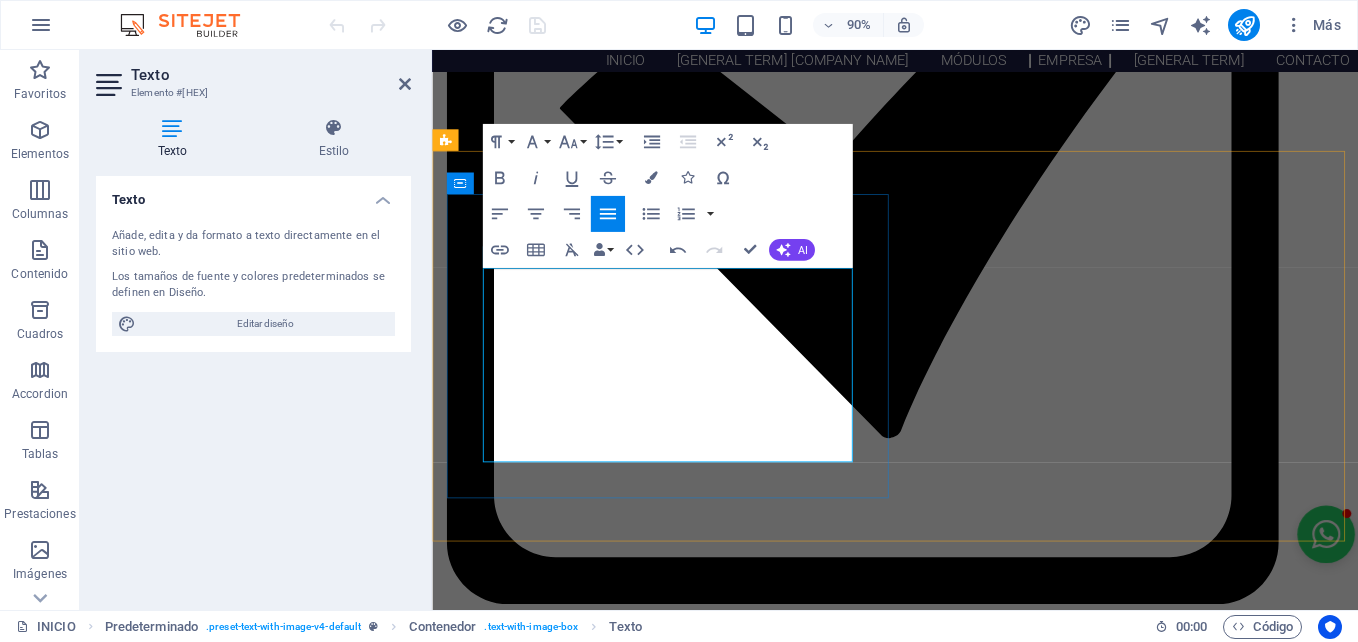 drag, startPoint x: 613, startPoint y: 306, endPoint x: 952, endPoint y: 317, distance: 339.1784 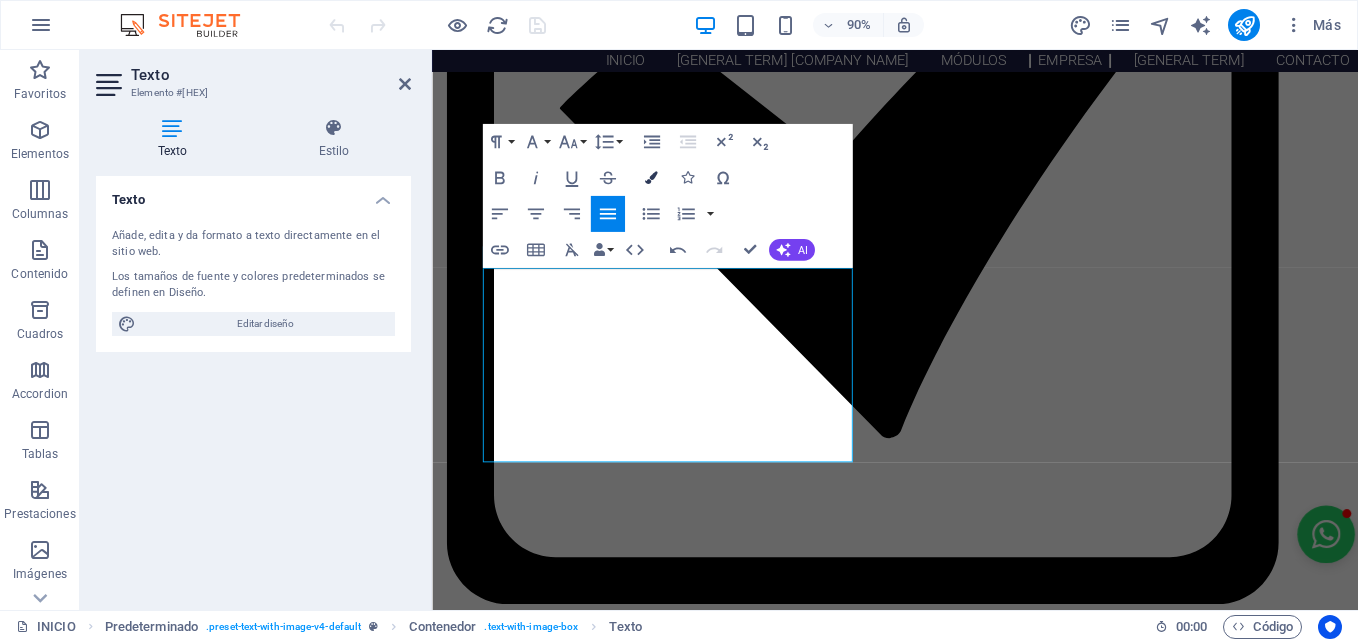 click at bounding box center (650, 178) 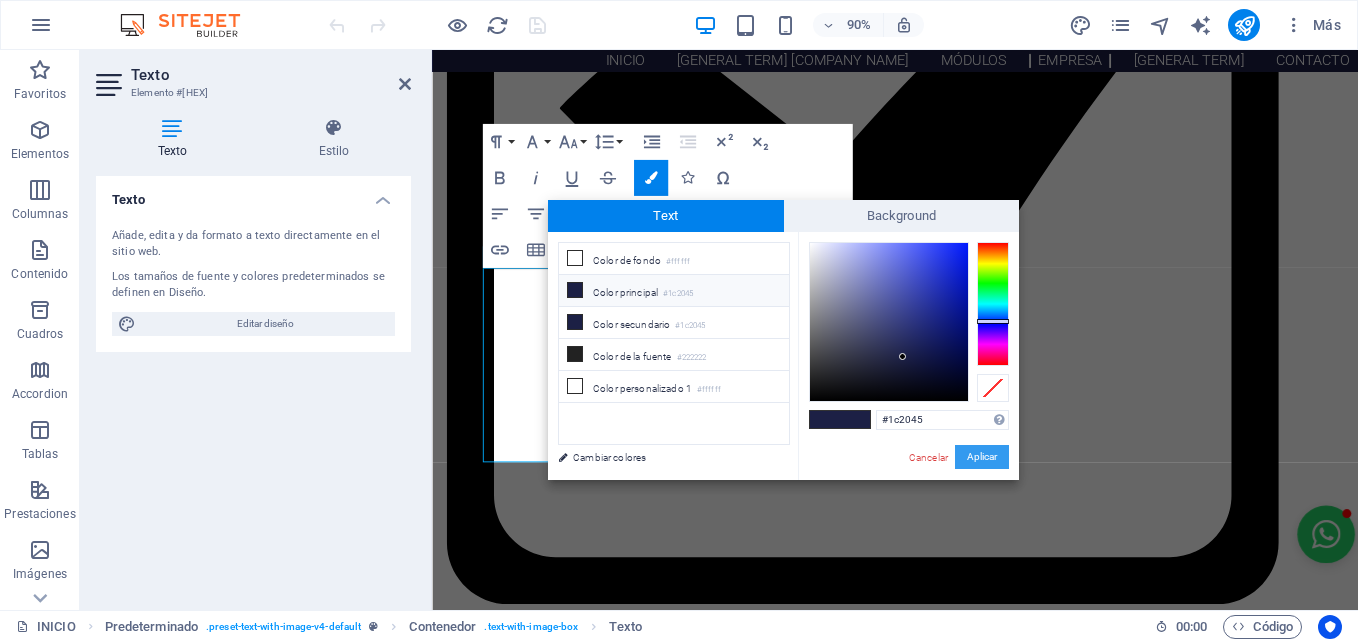 click on "Aplicar" at bounding box center (982, 457) 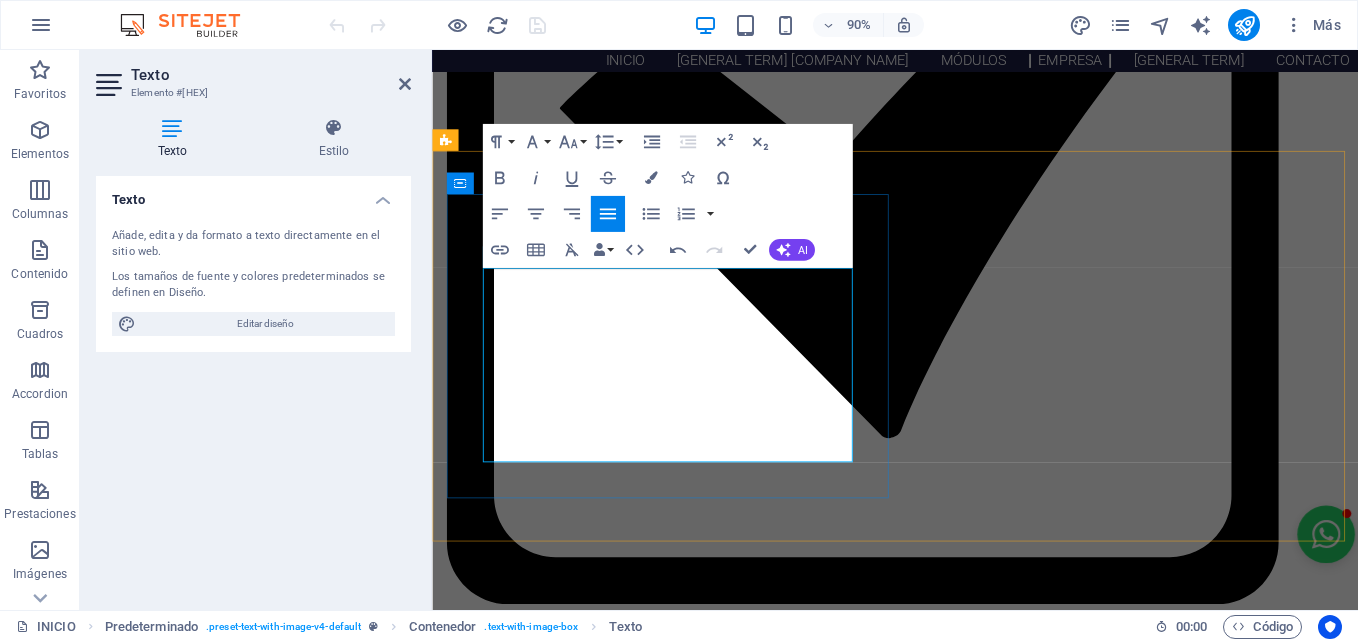 click on "En [BRAND] nos enorgullece contar con la certificación como [COMPANY_TYPE], un reconocimiento que destaca nuestro compromiso con la equidad de género y el liderazgo femenino en el mundo del trabajo. Esta distinción respalda la participación activa de mujeres en la dirección de nuestra organización. Ser una [COMPANY_TYPE] nos impulsa a seguir fortaleciendo nuestro impacto social, generando oportunidades reales de desarrollo para mujeres en todos los [LOCATION] donde operamos." at bounding box center [946, 2761] 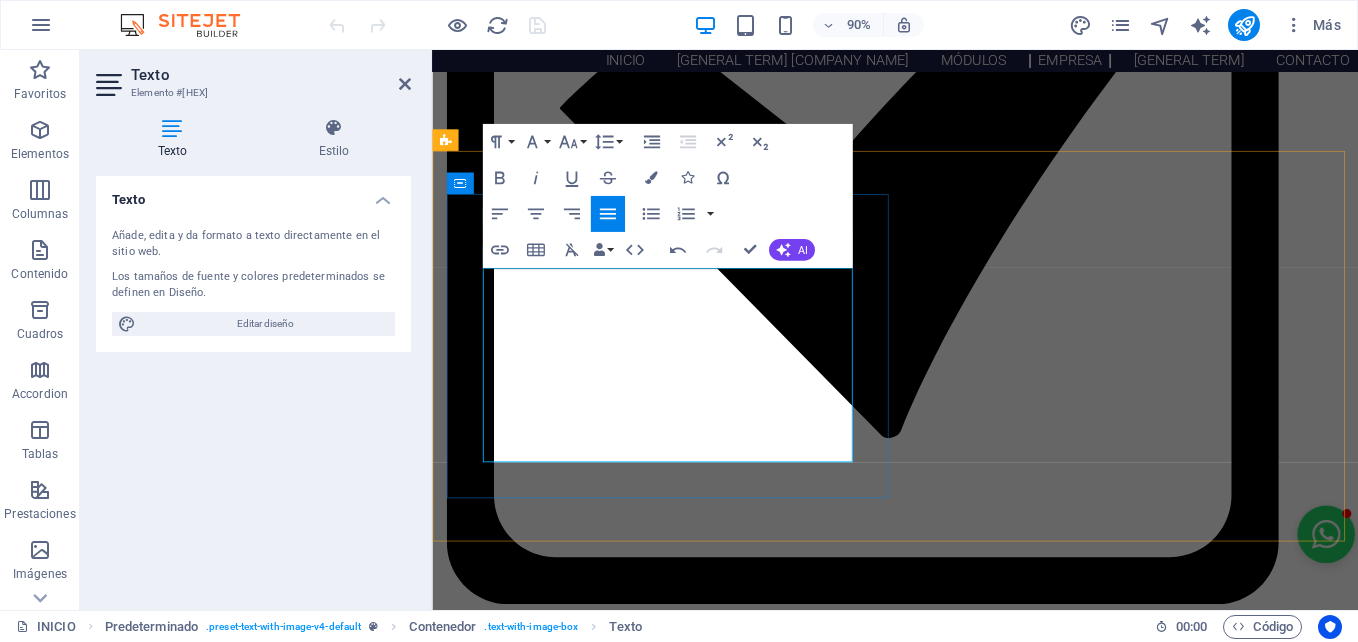 drag, startPoint x: 613, startPoint y: 305, endPoint x: 945, endPoint y: 314, distance: 332.12198 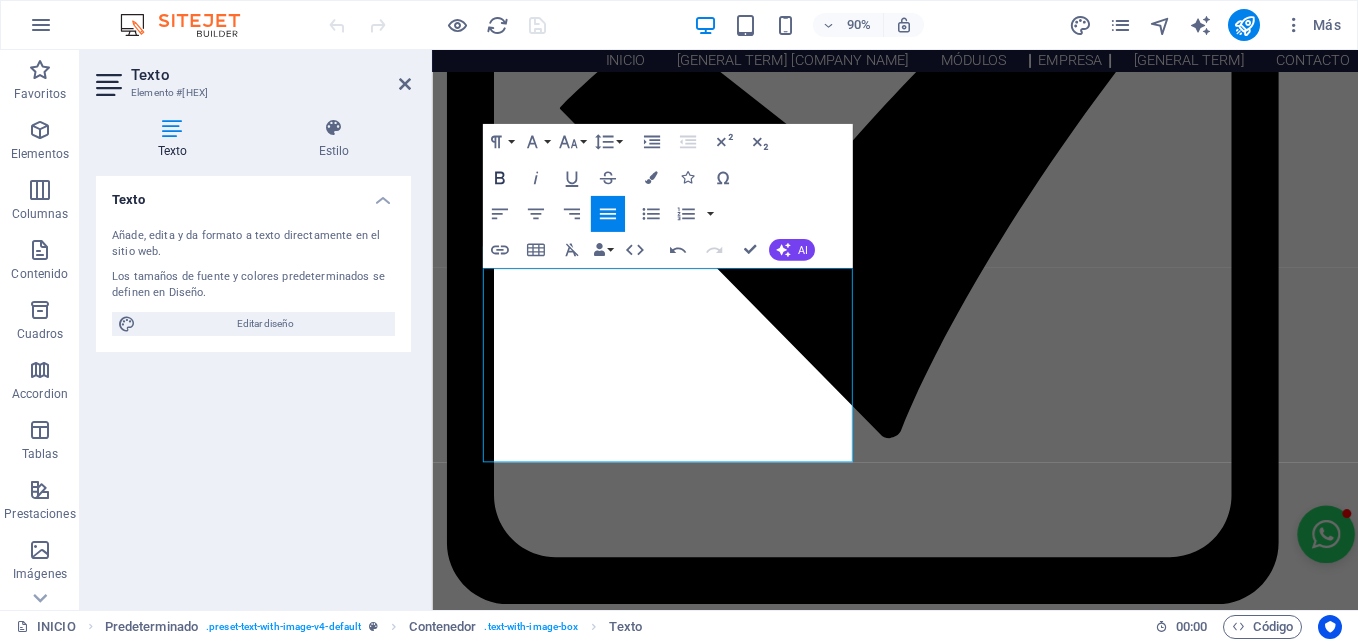 click 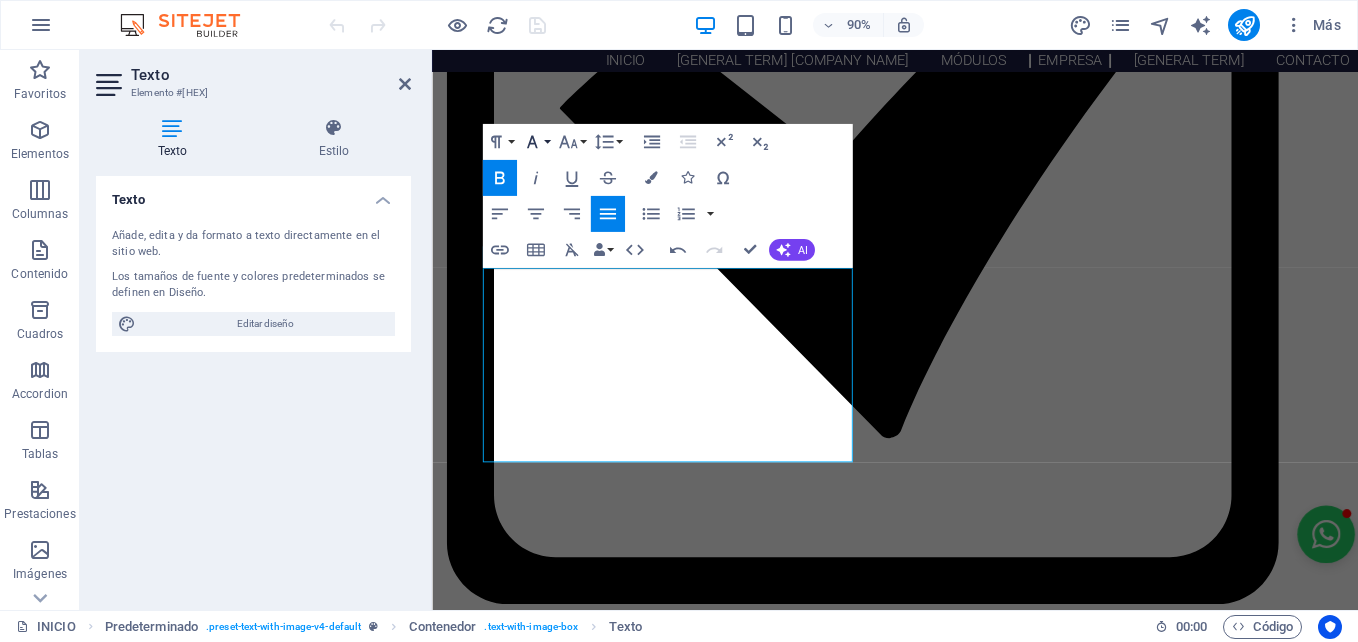 click on "Font Family" at bounding box center (535, 142) 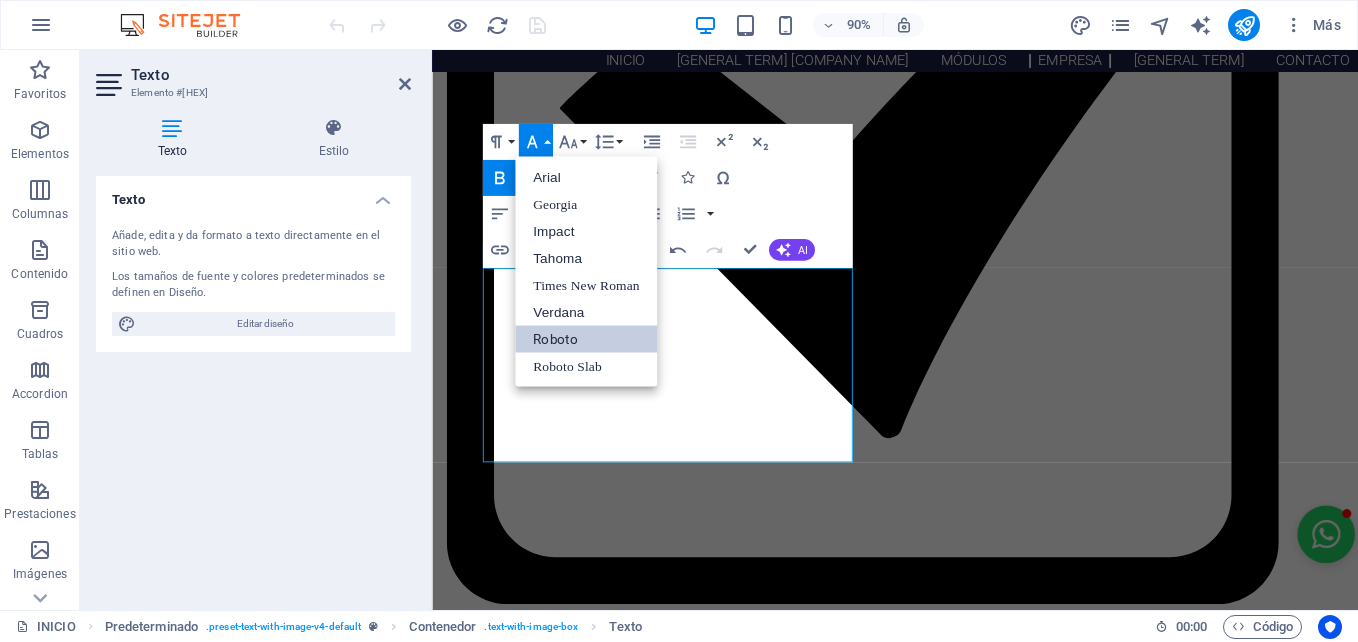 scroll, scrollTop: 0, scrollLeft: 0, axis: both 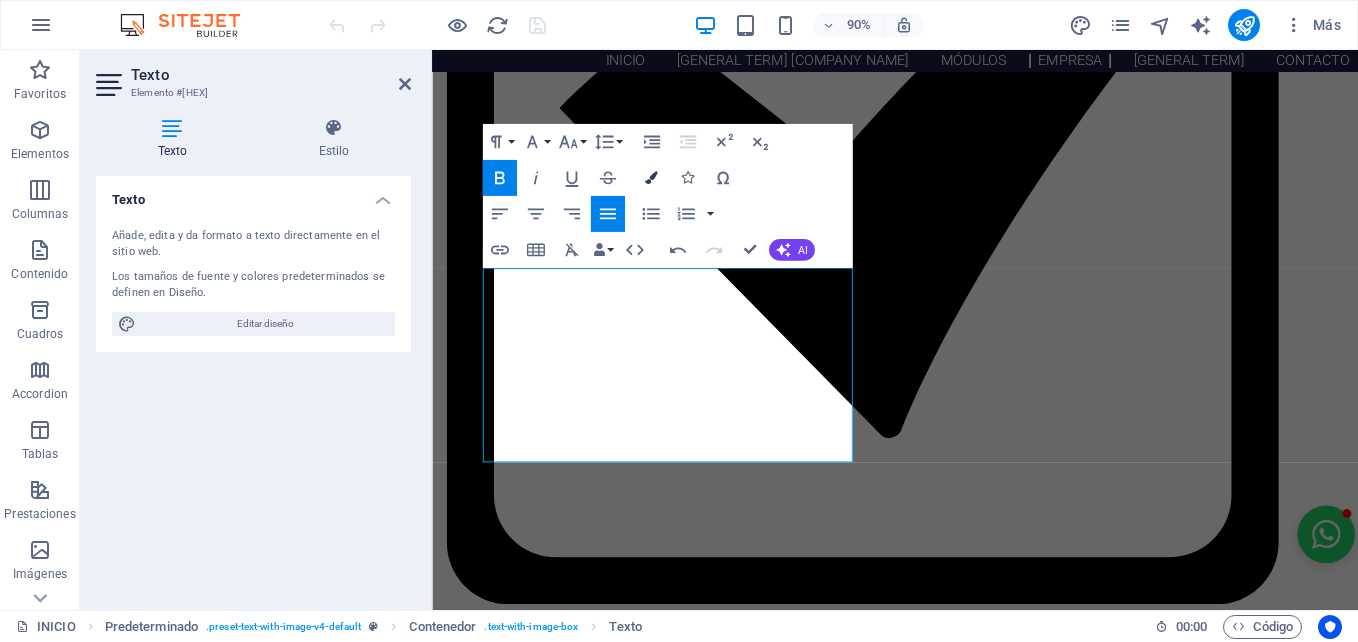 click at bounding box center (650, 178) 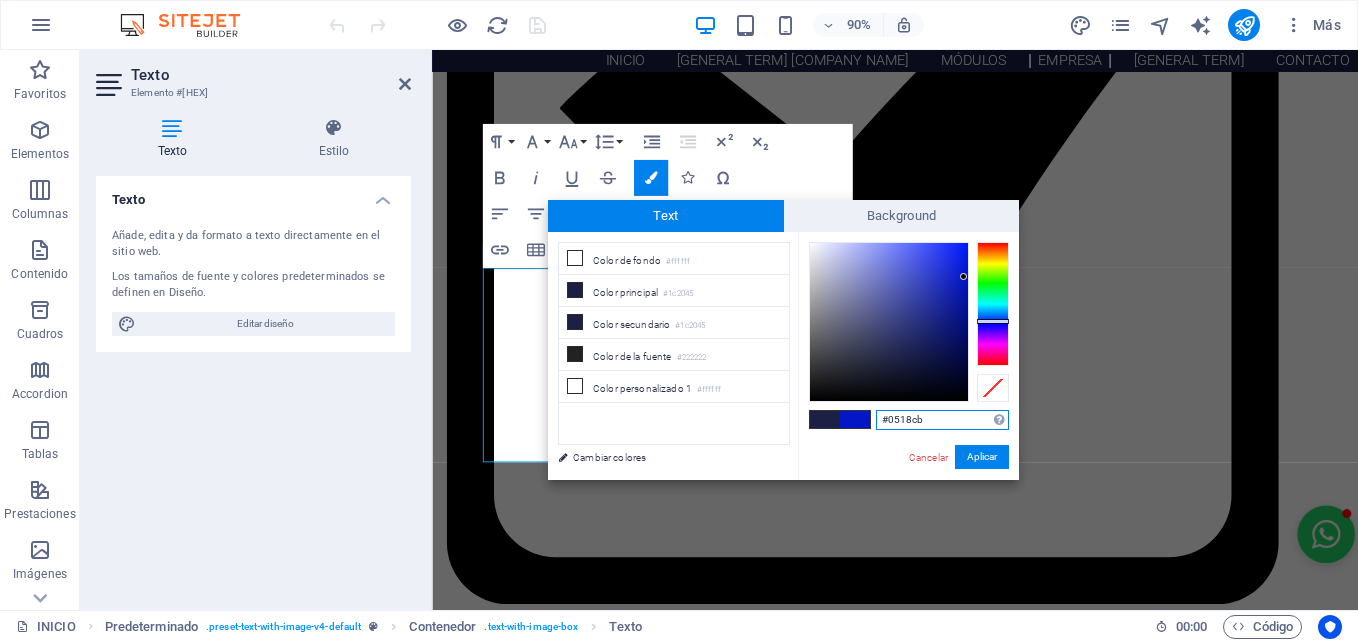 type on "#0519d0" 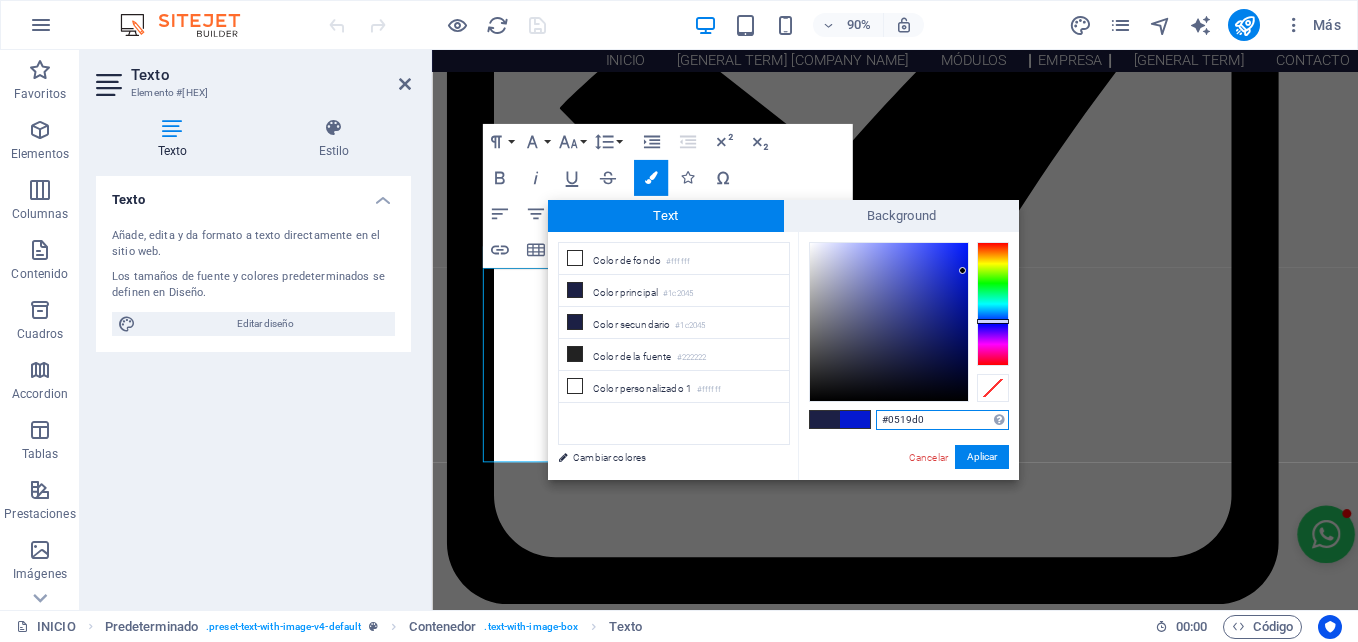 drag, startPoint x: 909, startPoint y: 353, endPoint x: 963, endPoint y: 271, distance: 98.1835 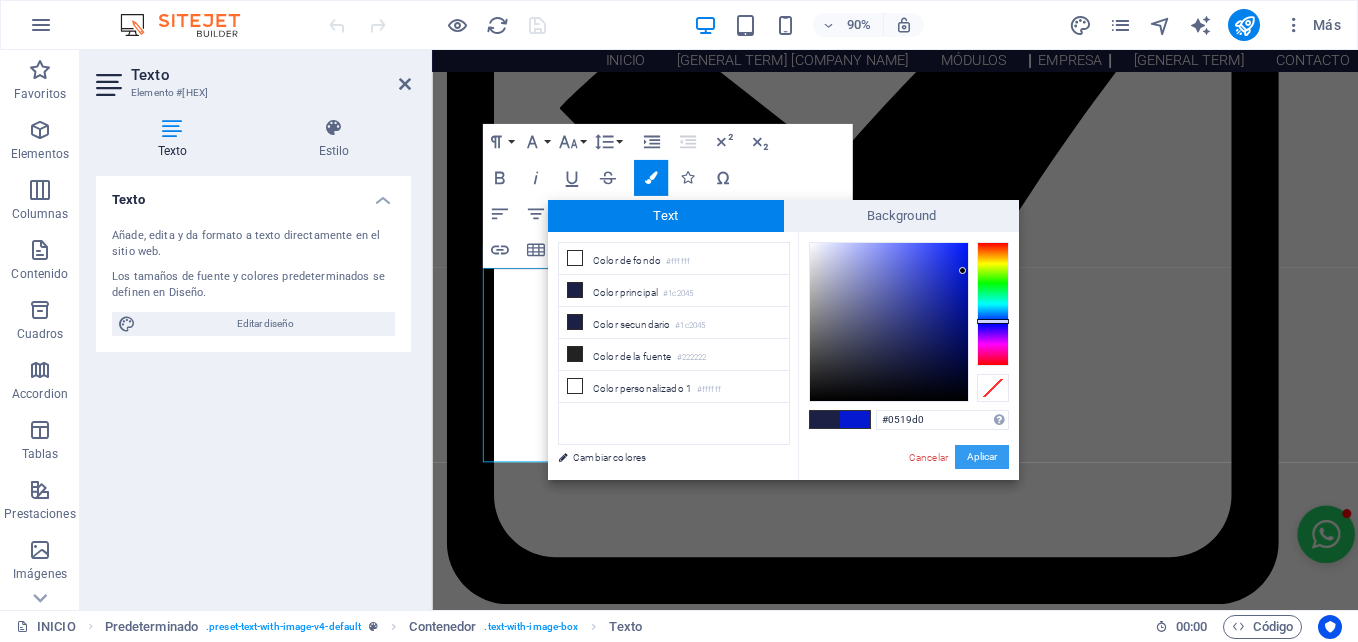 click on "Aplicar" at bounding box center [982, 457] 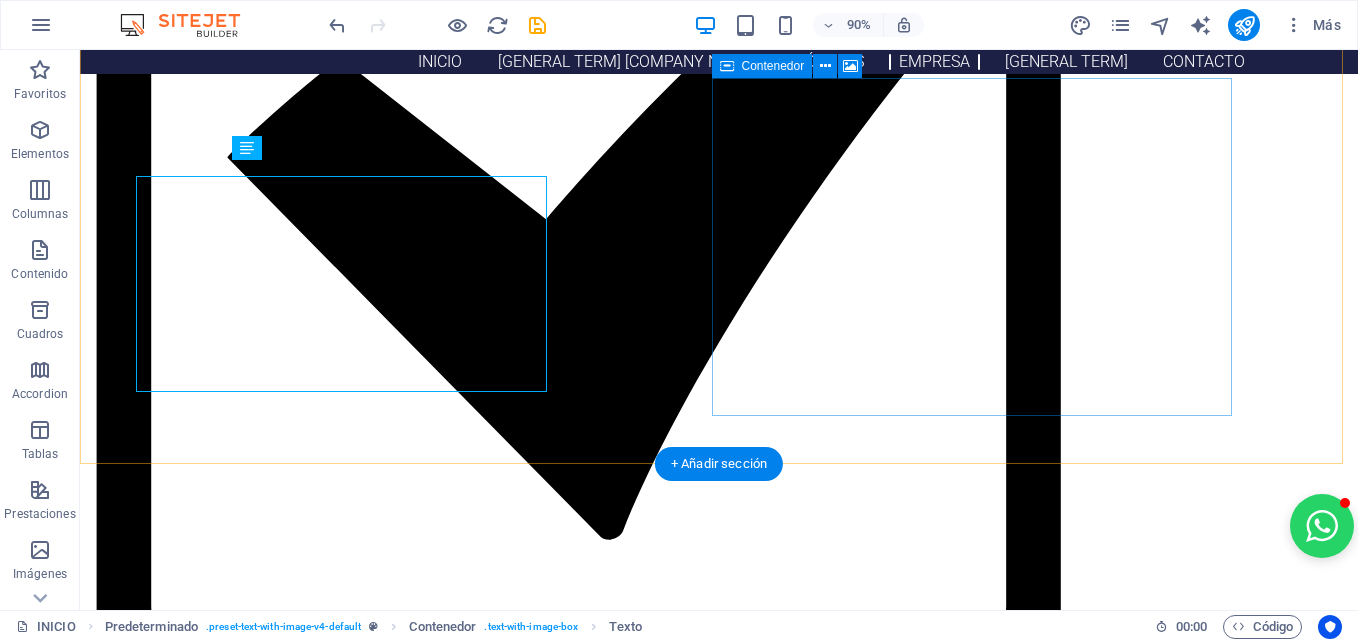 scroll, scrollTop: 2132, scrollLeft: 0, axis: vertical 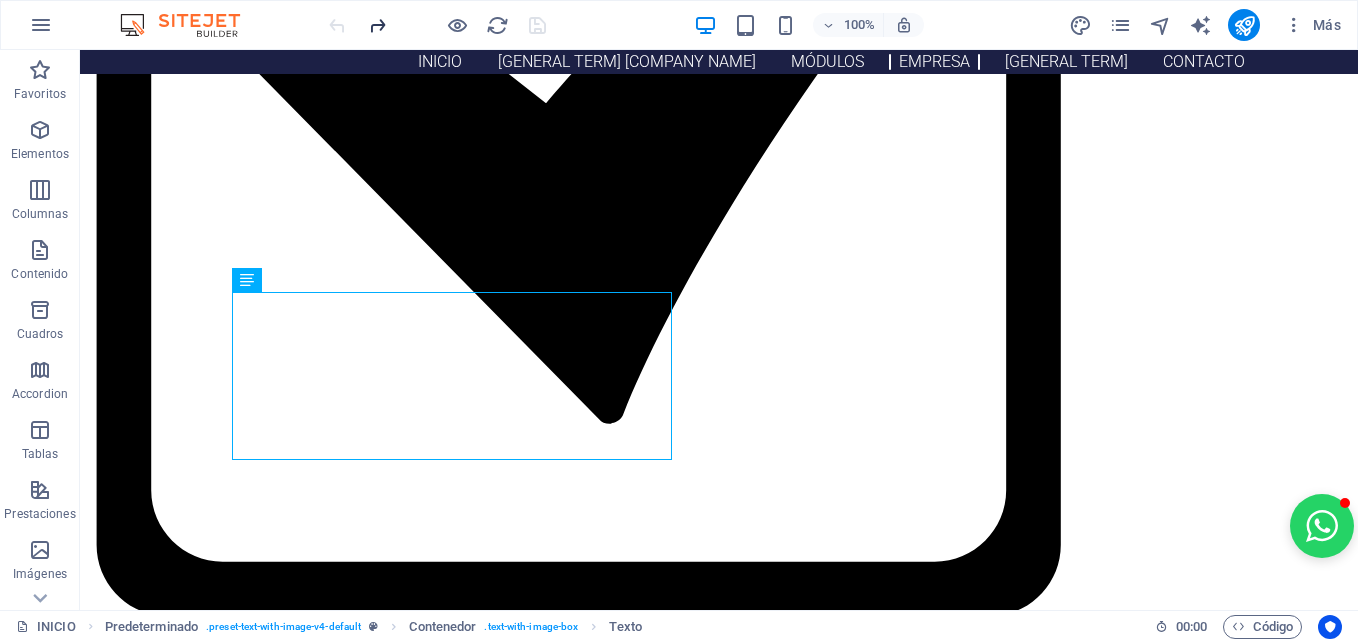 click at bounding box center [377, 25] 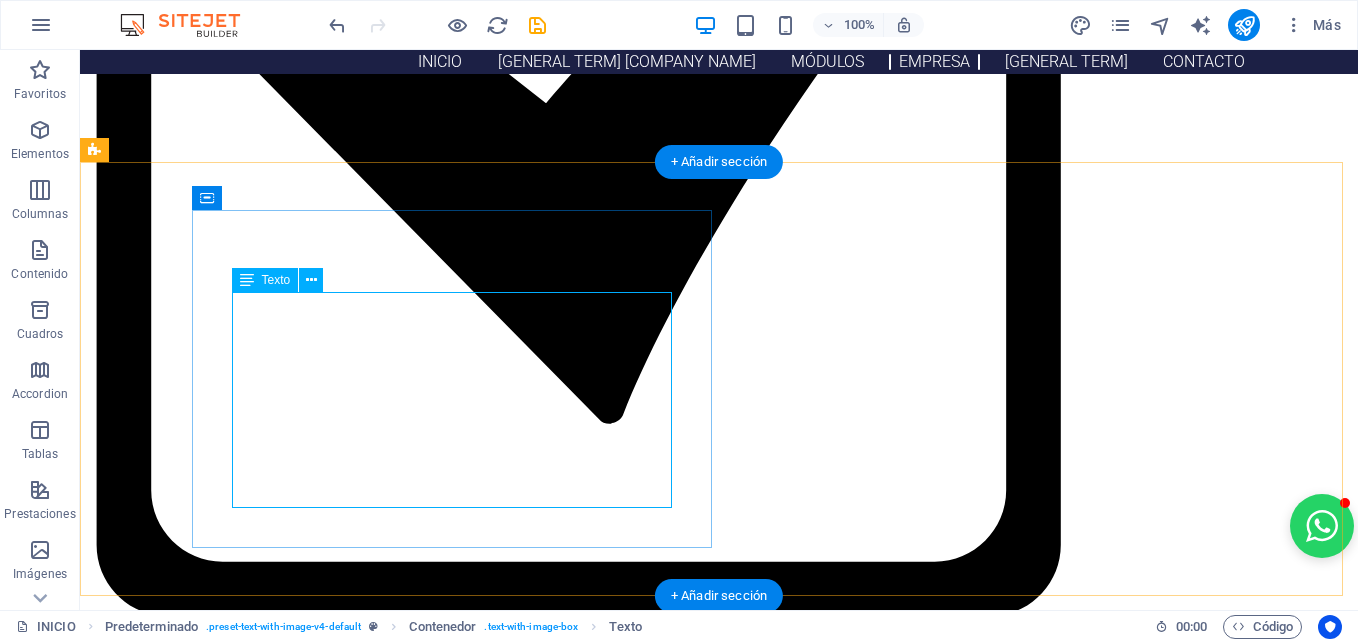 click on "En [BRAND] nos enorgullece contar con la certificación como [COMPANY_TYPE], un reconocimiento que destaca nuestro compromiso con la equidad de género y el liderazgo femenino en el mundo del trabajo. Esta distinción respalda la participación activa de mujeres en la dirección de nuestra organización. Ser una [COMPANY_TYPE] nos impulsa a seguir fortaleciendo nuestro impacto social, generando oportunidades reales de desarrollo para mujeres en todos los [LOCATION] donde operamos." at bounding box center [616, 2828] 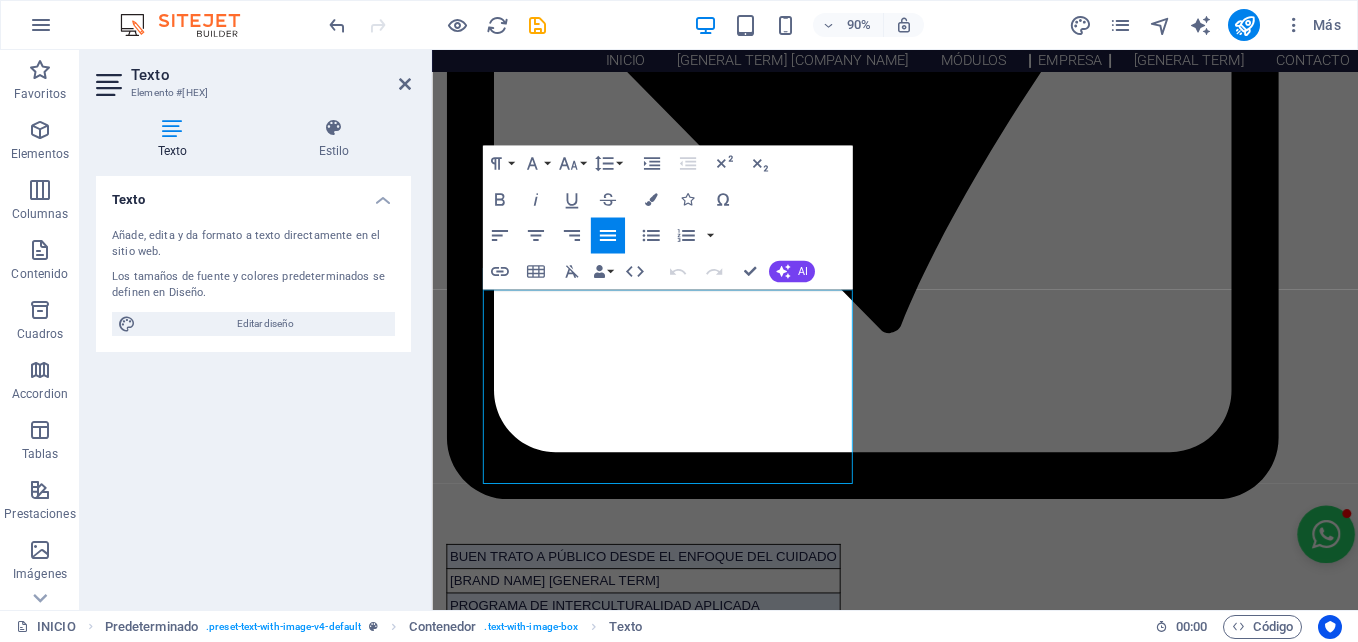 scroll, scrollTop: 1992, scrollLeft: 0, axis: vertical 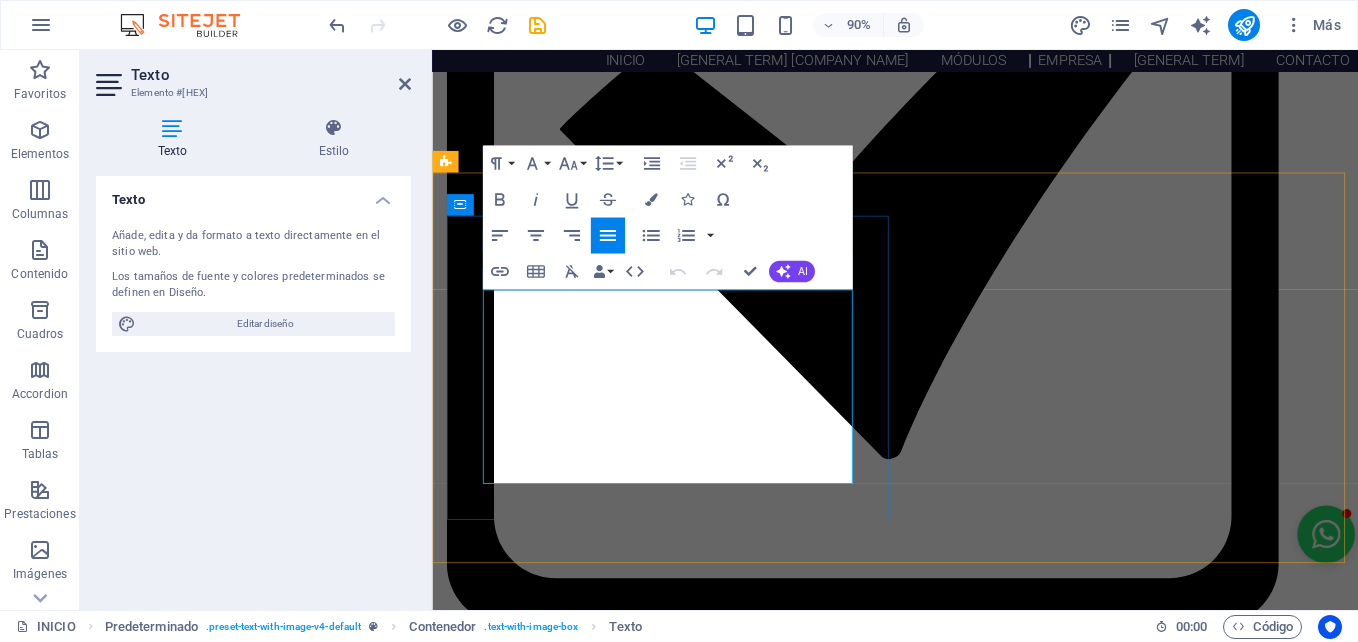drag, startPoint x: 590, startPoint y: 319, endPoint x: 1007, endPoint y: 302, distance: 417.34637 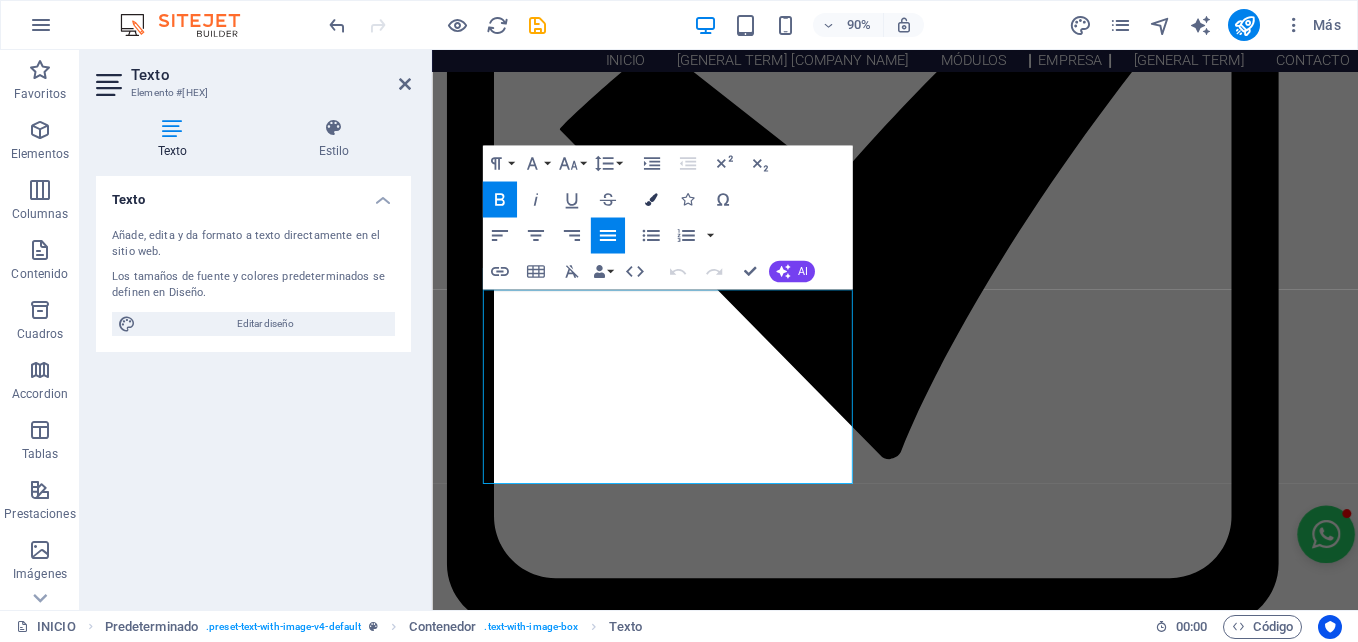 click at bounding box center (650, 199) 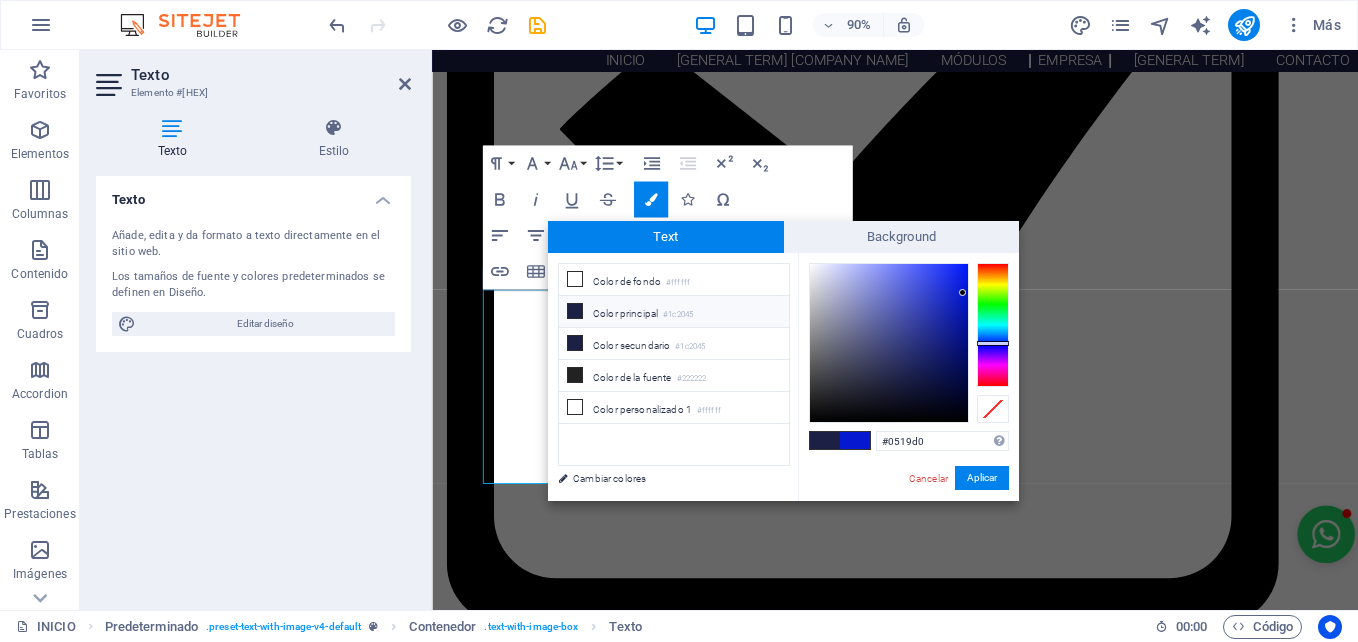 click on "Color principal
#[HEX]" at bounding box center (674, 312) 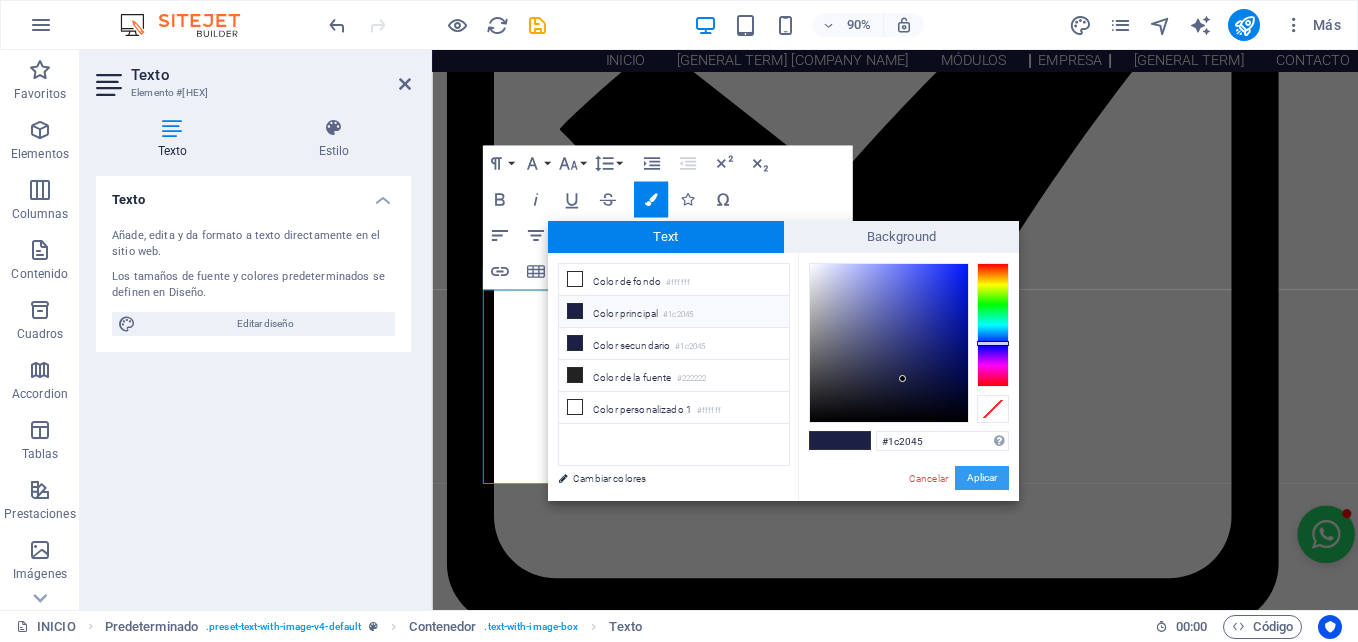 click on "Aplicar" at bounding box center [982, 478] 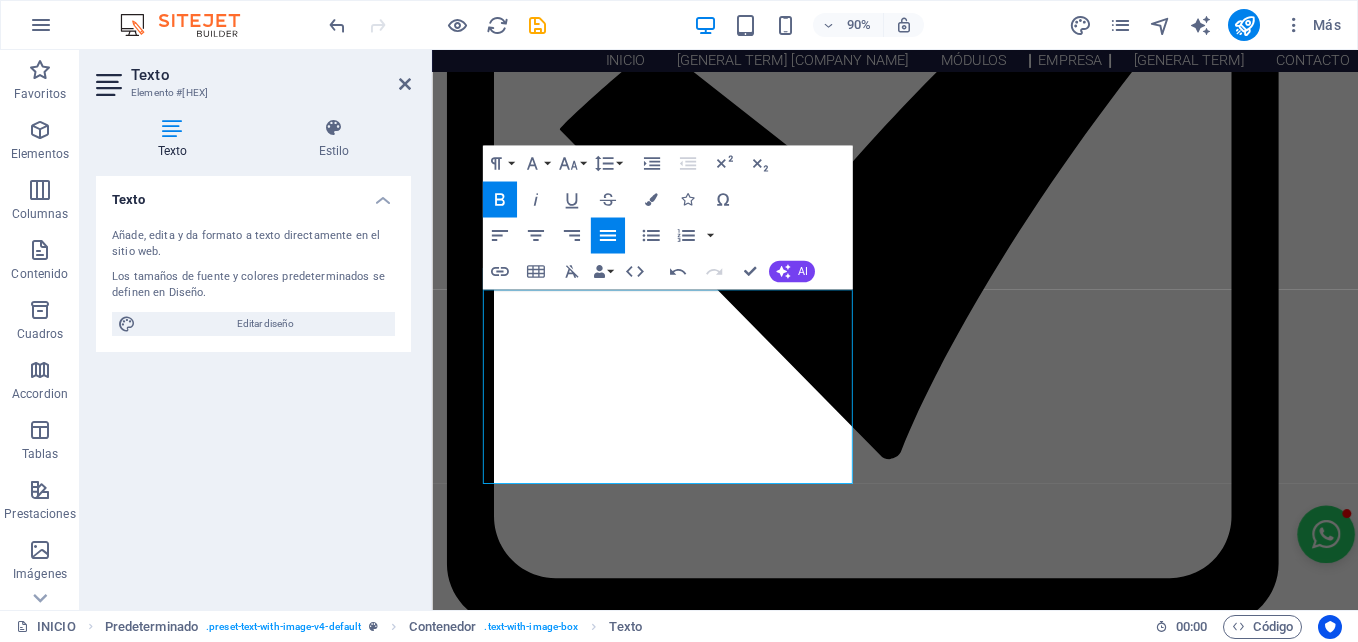 scroll, scrollTop: 2108, scrollLeft: 0, axis: vertical 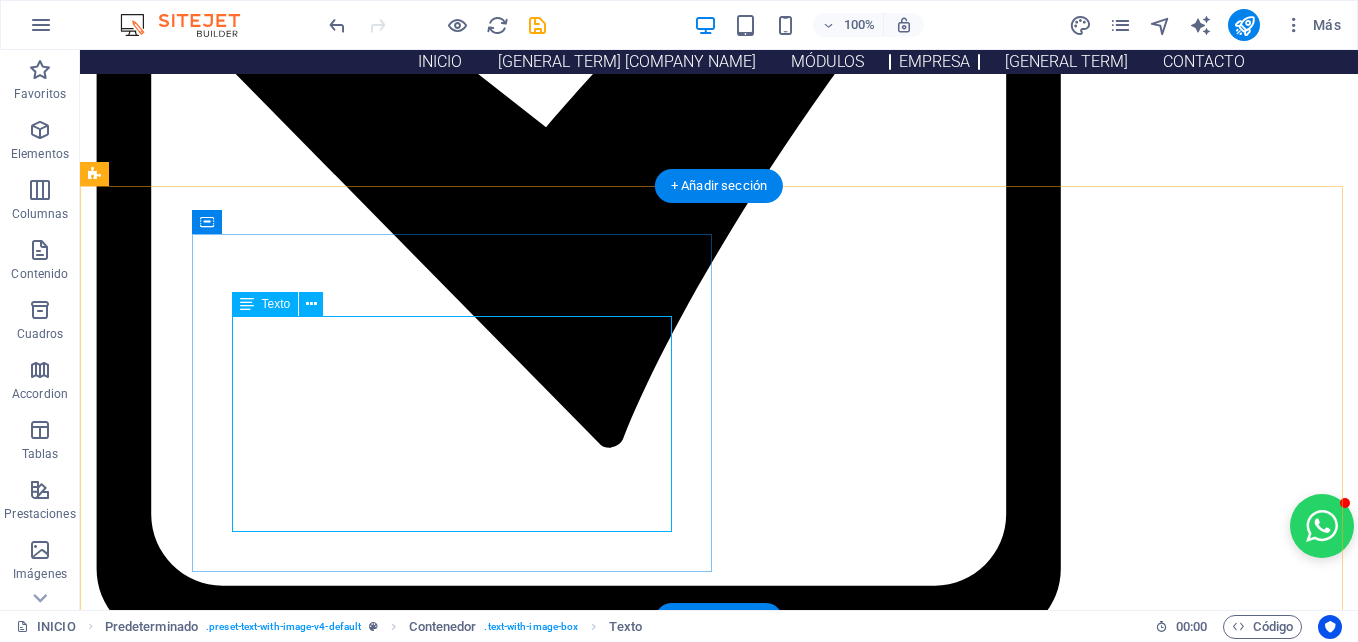 click on "En [BRAND] nos enorgullece contar con la certificación como [COMPANY_TYPE], un reconocimiento que destaca nuestro compromiso con la equidad de género y el liderazgo femenino en el mundo del trabajo. Esta distinción respalda la participación activa de mujeres en la dirección de nuestra organización. Ser una [COMPANY_TYPE] nos impulsa a seguir fortaleciendo nuestro impacto social, generando oportunidades reales de desarrollo para mujeres en todos los [LOCATION] donde operamos." at bounding box center [616, 2852] 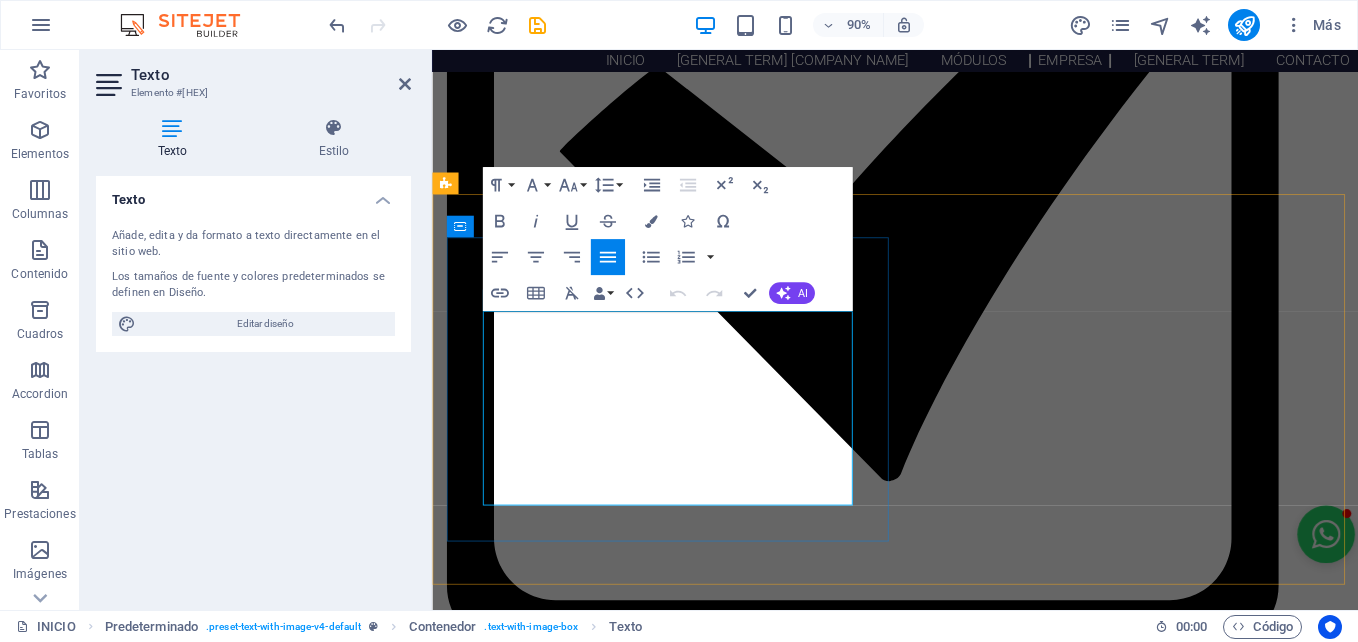 click on "En [BRAND] nos enorgullece contar con la certificación como [COMPANY_TYPE], un reconocimiento que destaca nuestro compromiso con la equidad de género y el liderazgo femenino en el mundo del trabajo. Esta distinción respalda la participación activa de mujeres en la dirección de nuestra organización. Ser una [COMPANY_TYPE] nos impulsa a seguir fortaleciendo nuestro impacto social, generando oportunidades reales de desarrollo para mujeres en todos los [LOCATION] donde operamos." at bounding box center [946, 2809] 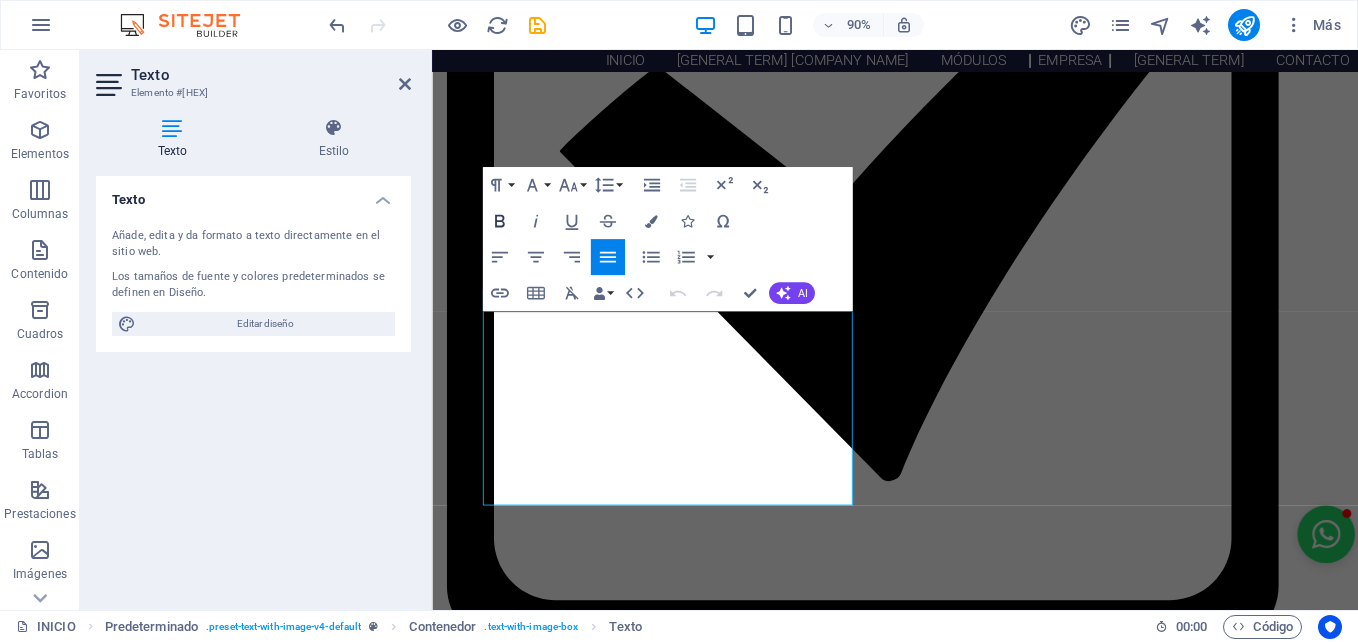 click 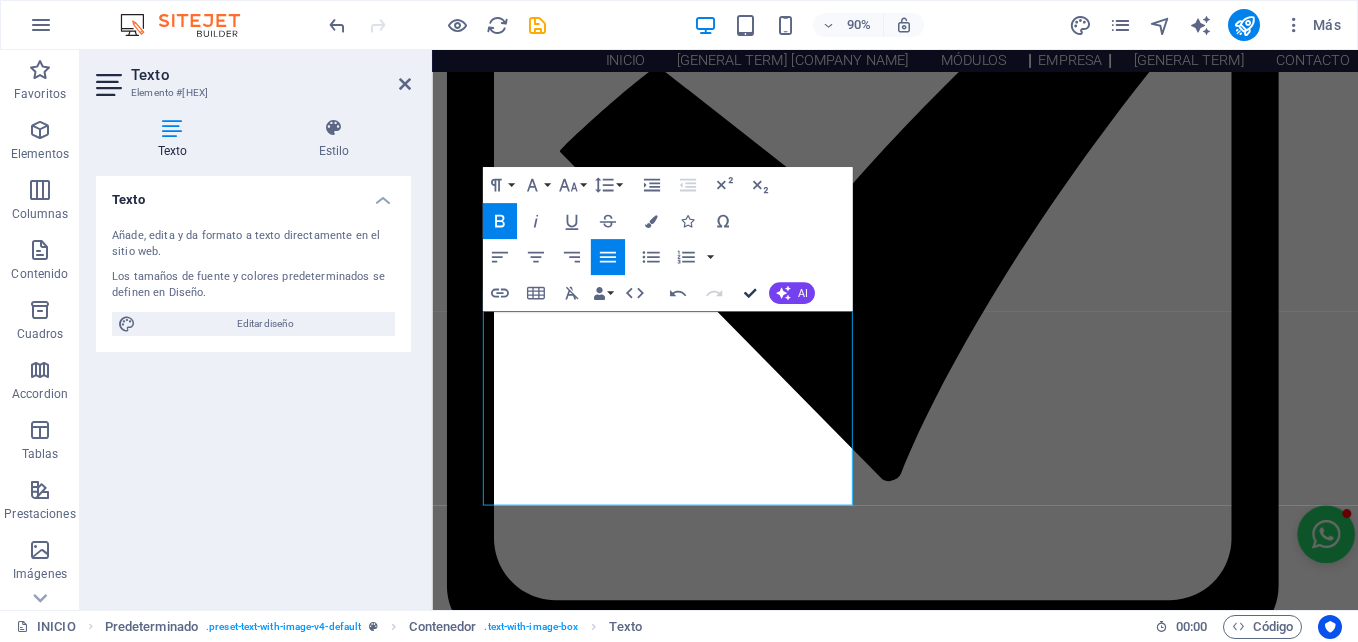 scroll, scrollTop: 2084, scrollLeft: 0, axis: vertical 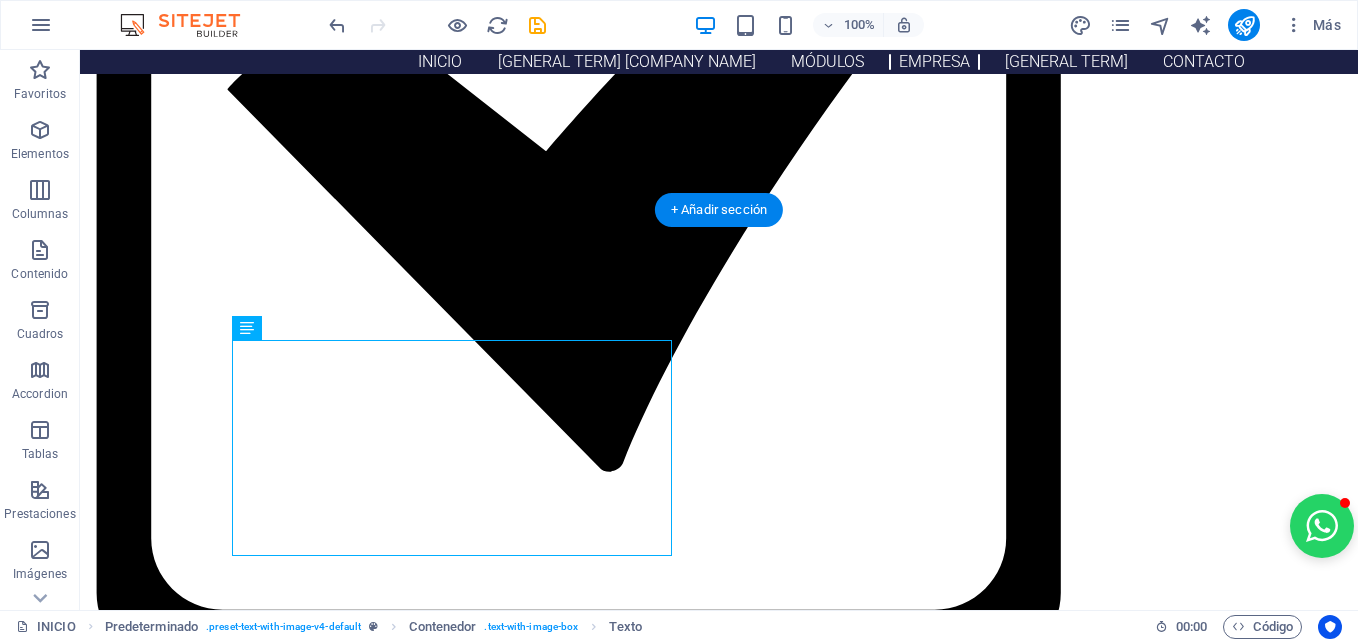 click at bounding box center [616, 3133] 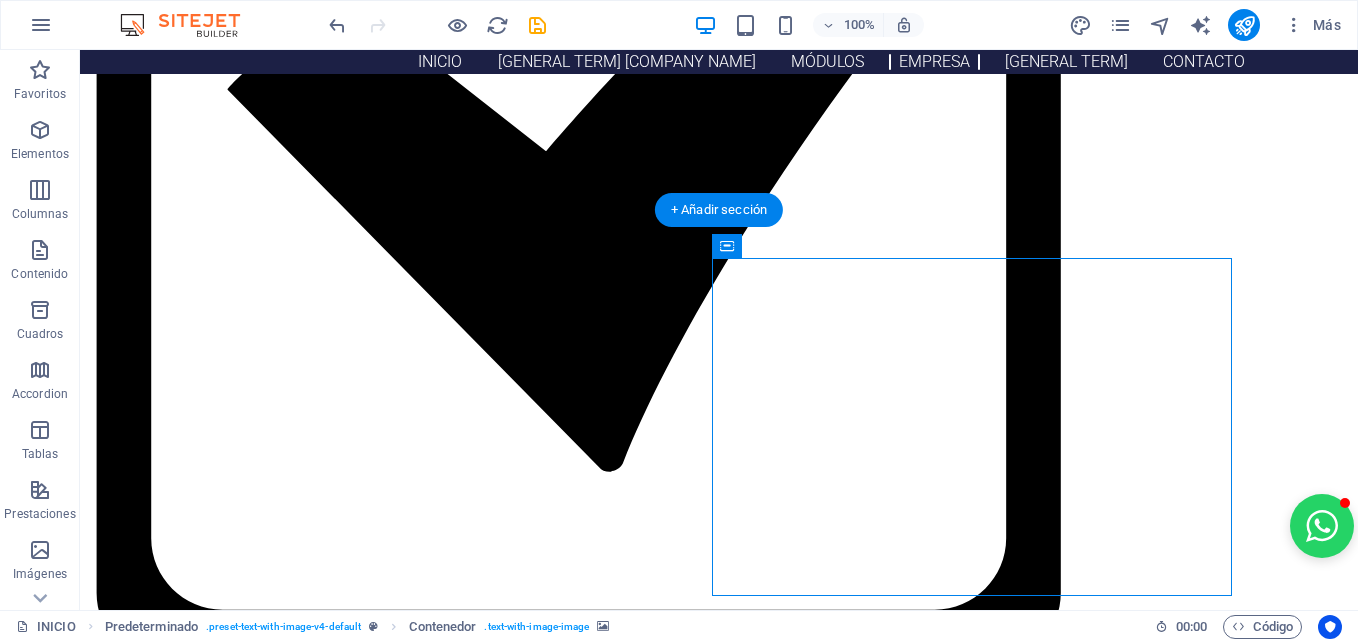 click at bounding box center (616, 3133) 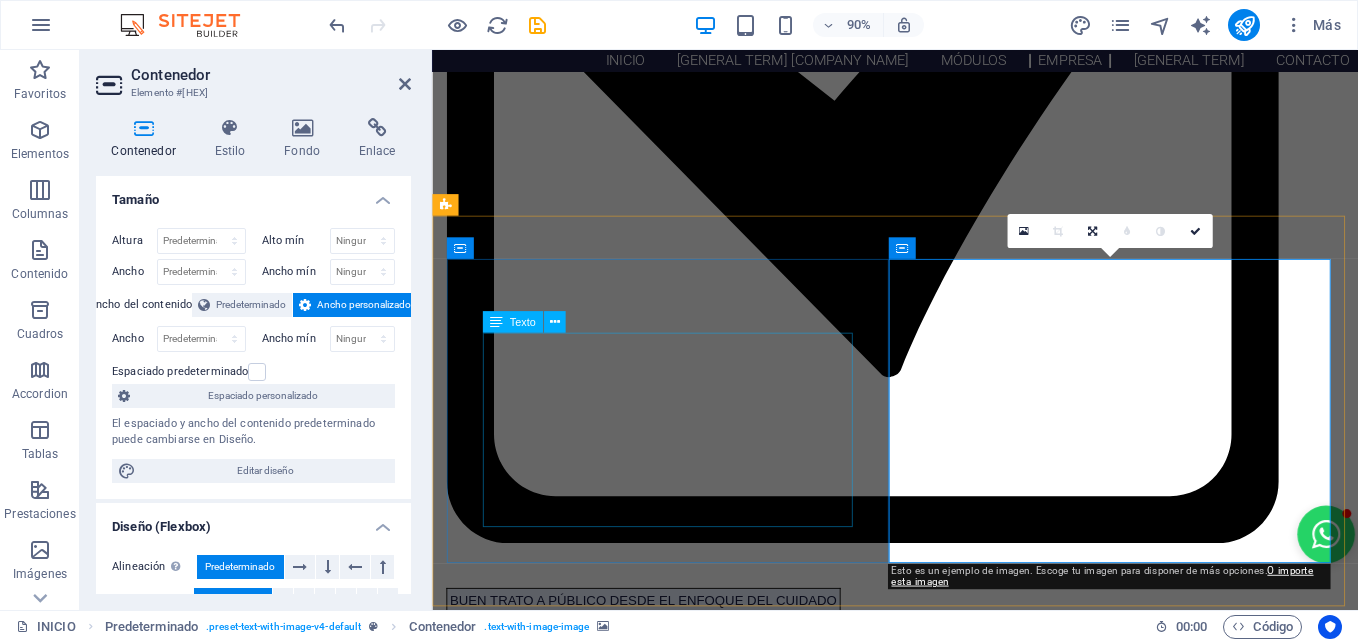 scroll, scrollTop: 1944, scrollLeft: 0, axis: vertical 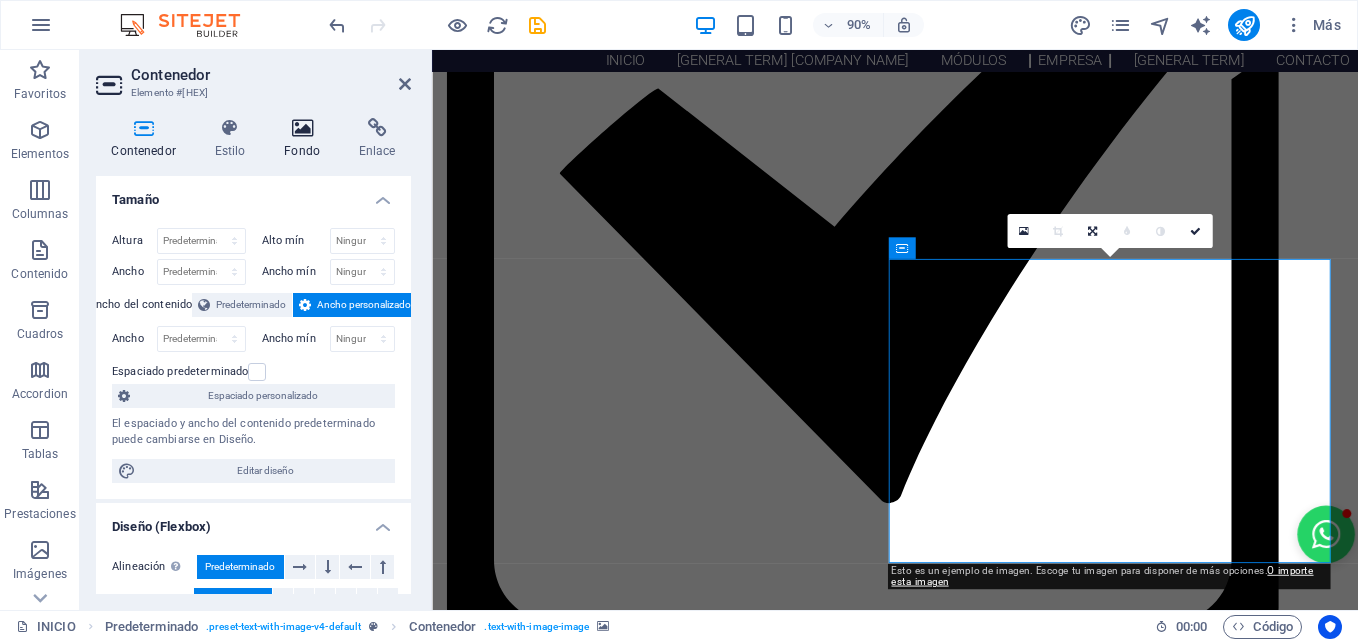 click at bounding box center (302, 128) 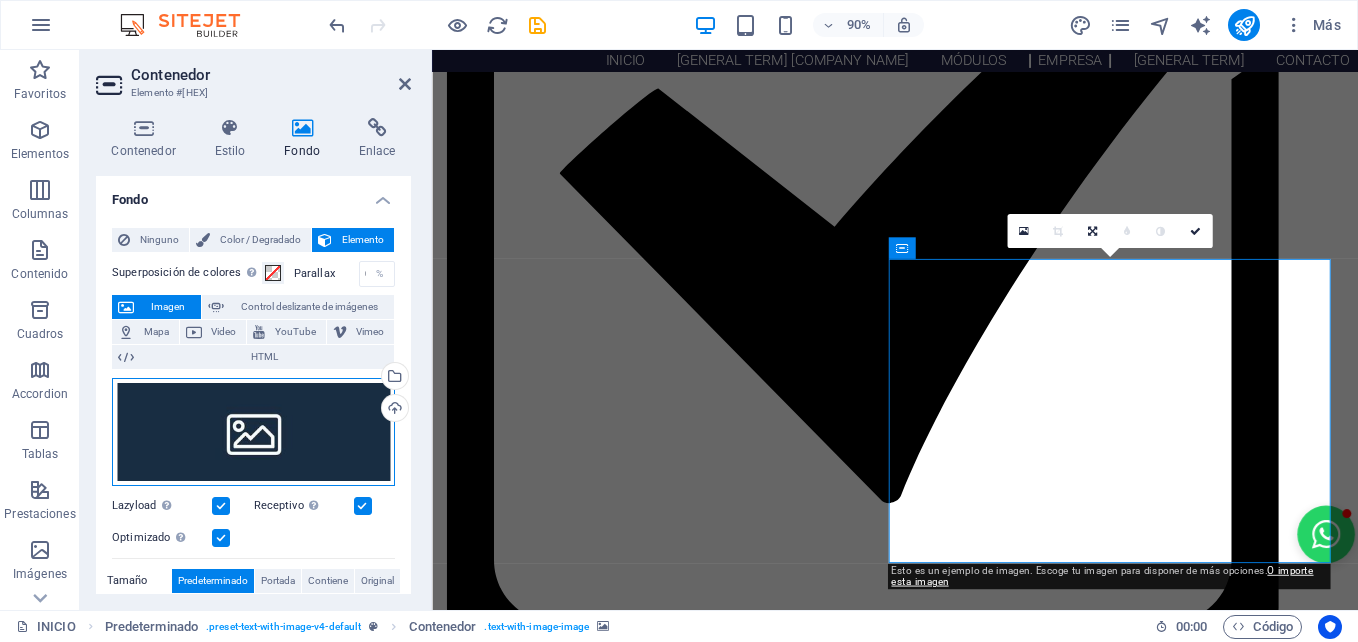 click on "Arrastra archivos aquí, haz clic para escoger archivos o  selecciona archivos de Archivos o de nuestra galería gratuita de fotos y vídeos" at bounding box center [253, 432] 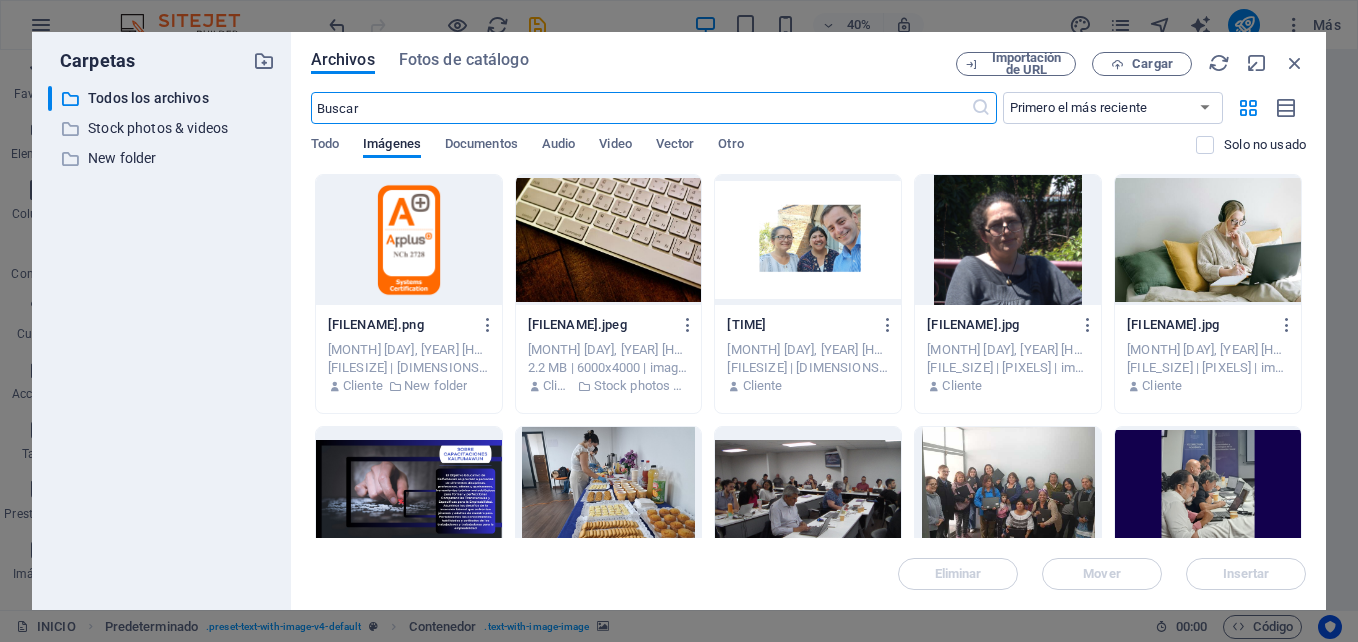 scroll, scrollTop: 2724, scrollLeft: 0, axis: vertical 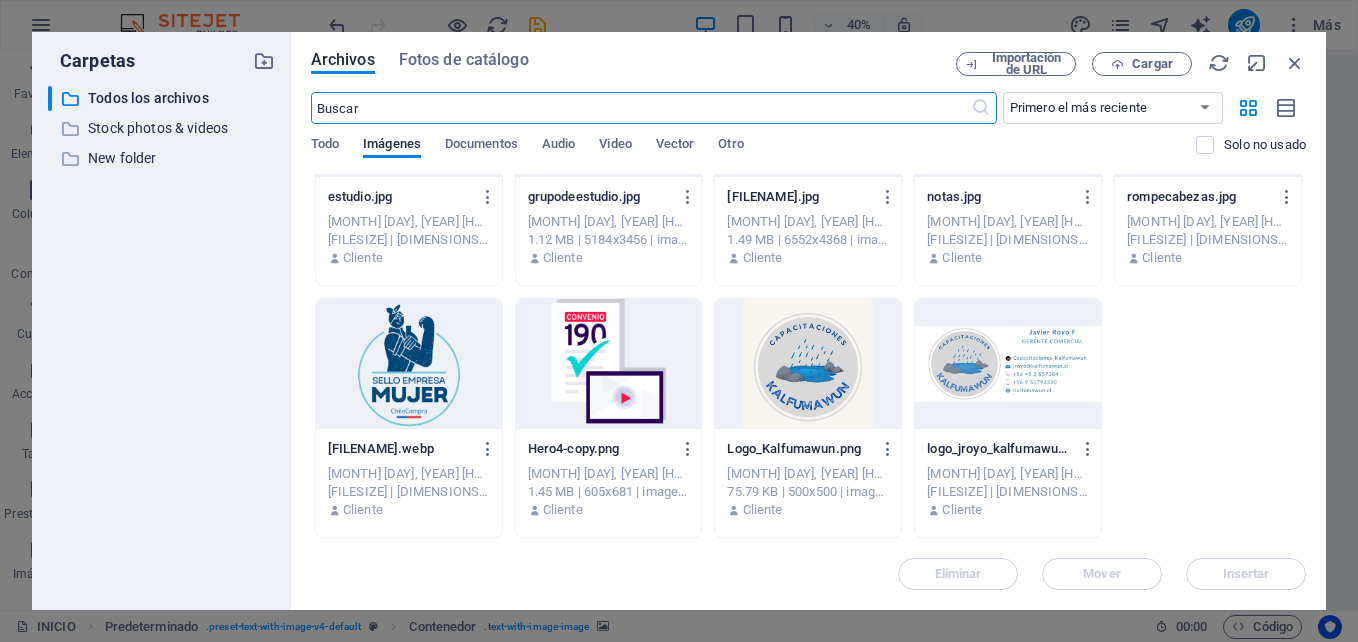 click at bounding box center [409, 364] 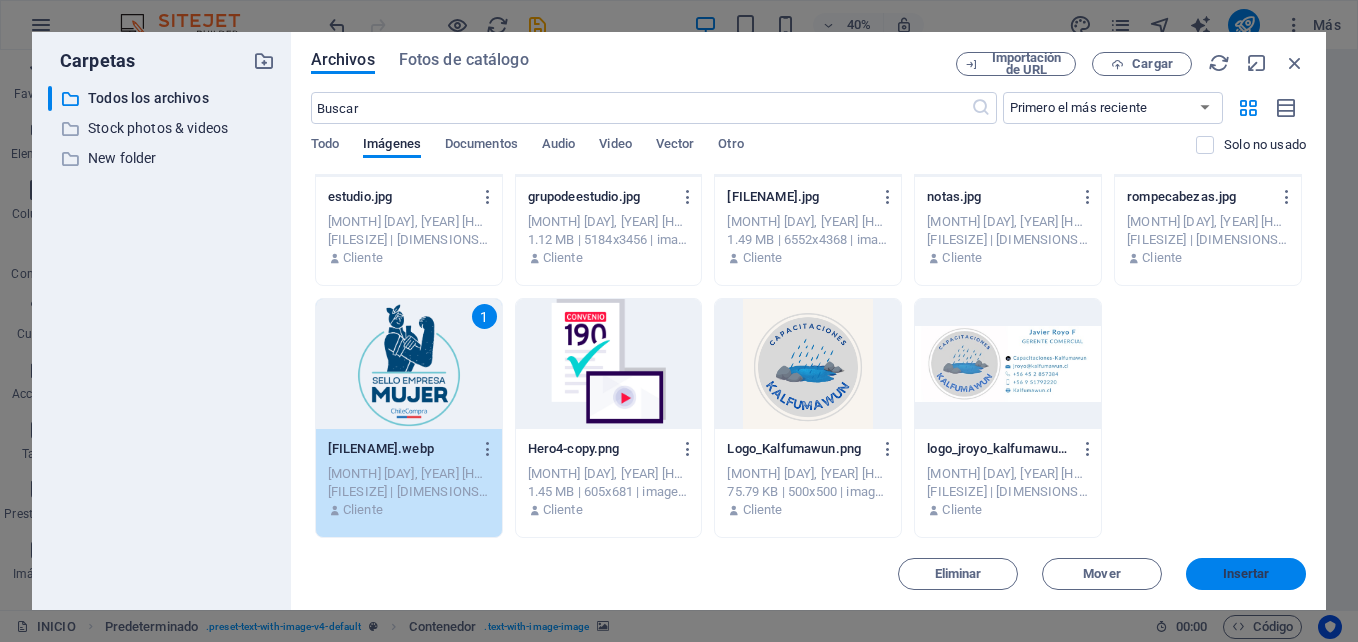 drag, startPoint x: 1243, startPoint y: 563, endPoint x: 644, endPoint y: 423, distance: 615.14307 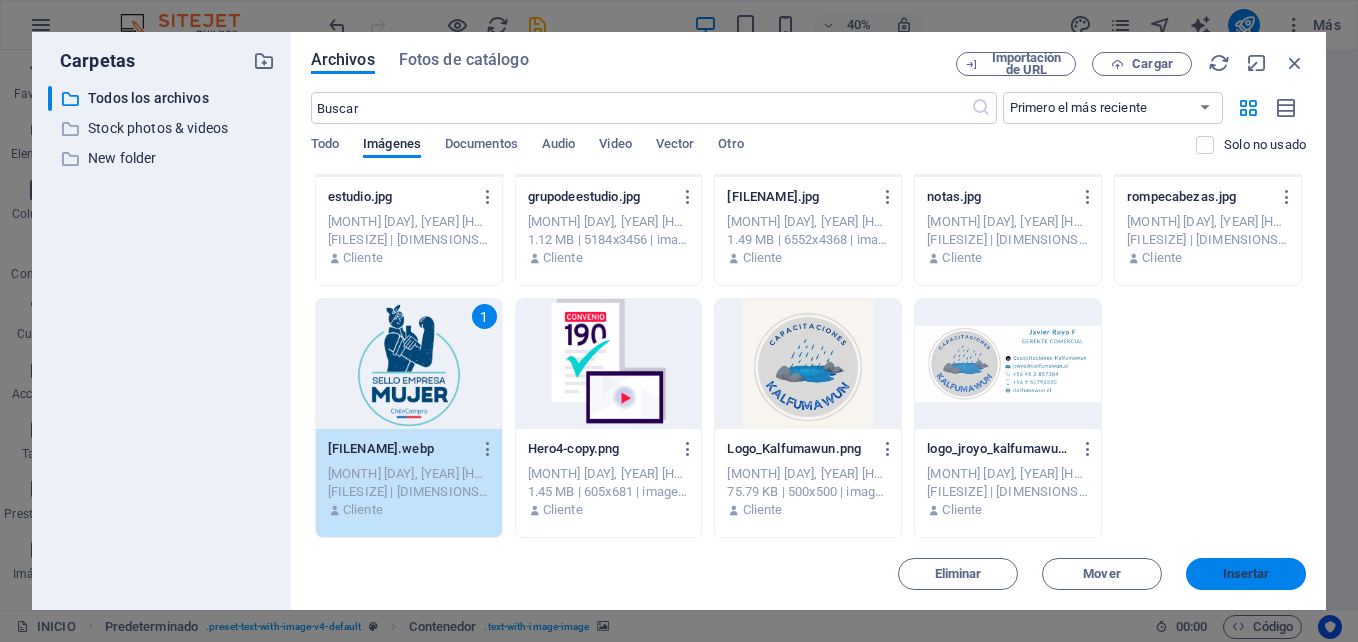 click on "Insertar" at bounding box center [1246, 574] 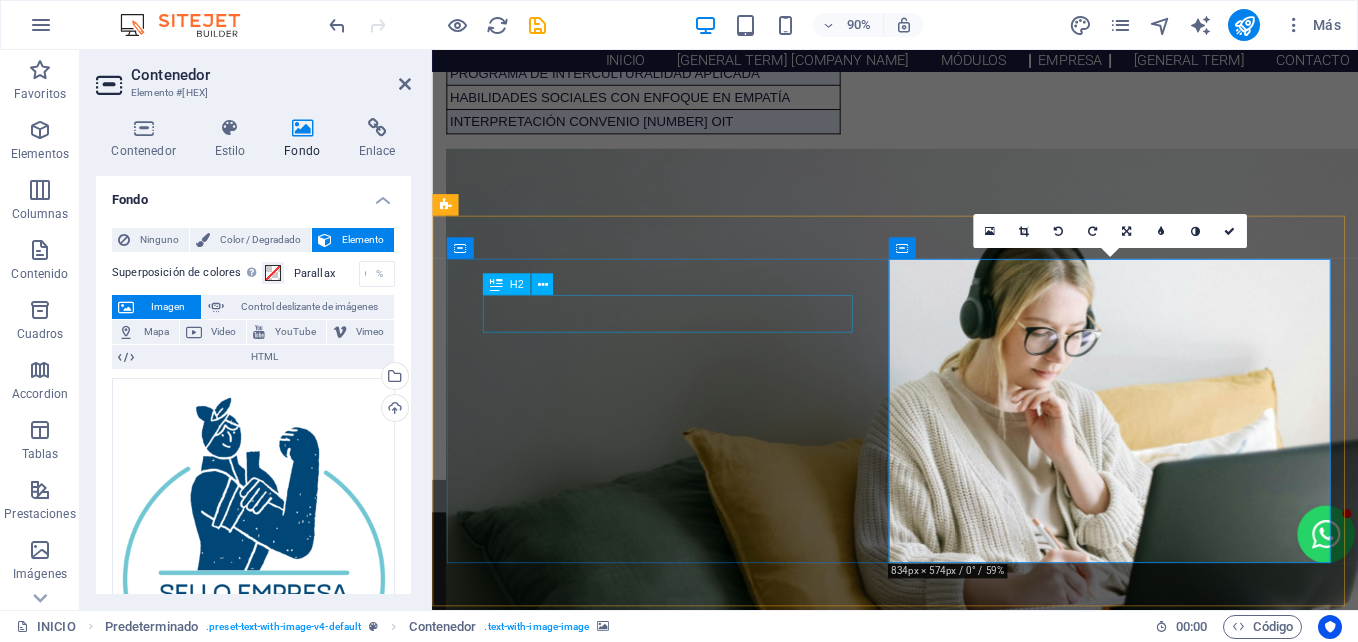 scroll, scrollTop: 1944, scrollLeft: 0, axis: vertical 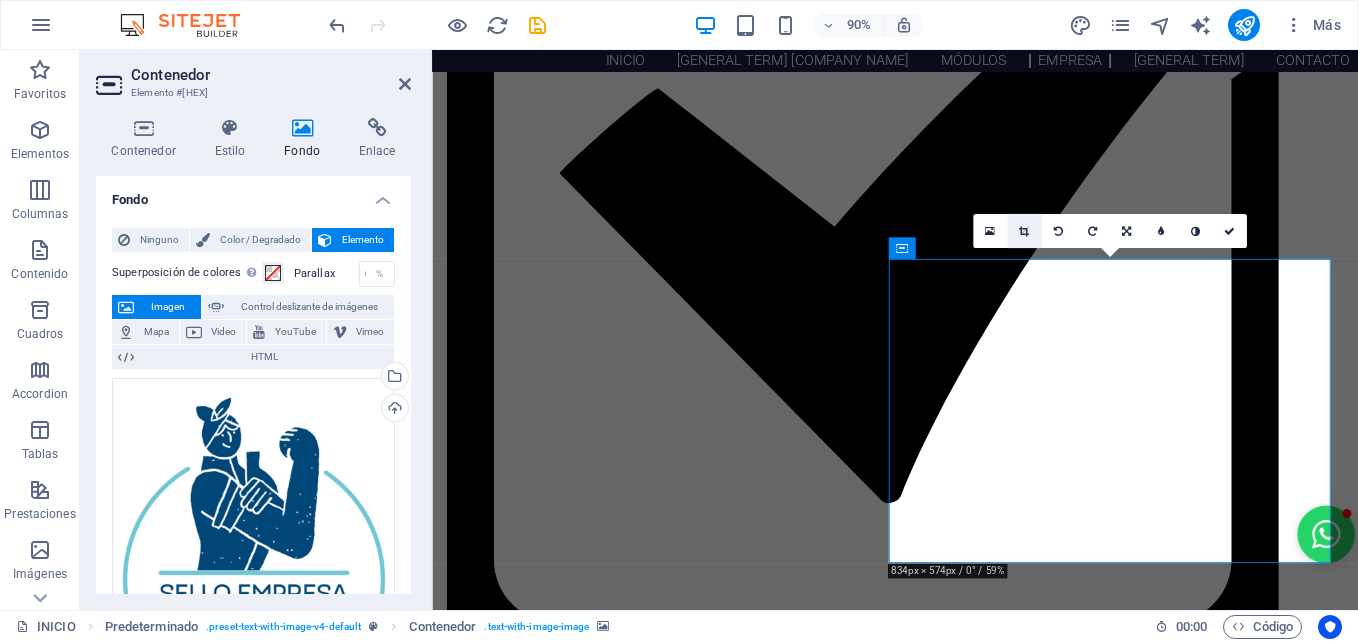 click at bounding box center (1024, 231) 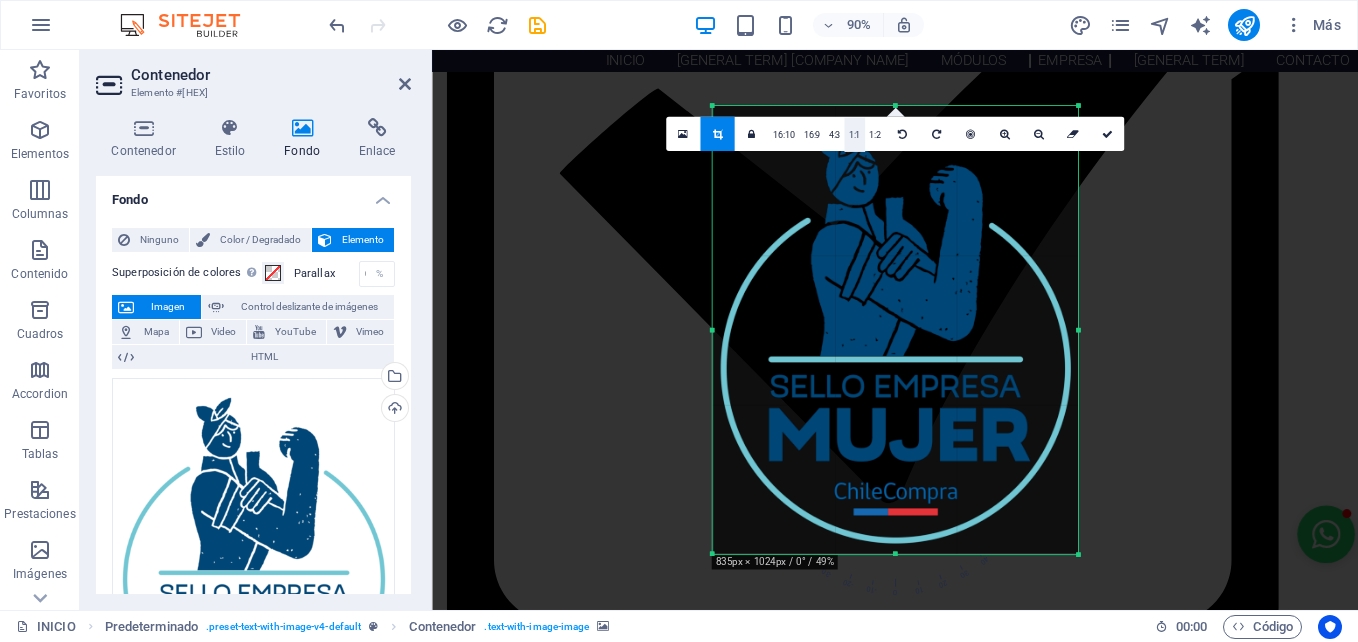 click on "1:1" at bounding box center [854, 135] 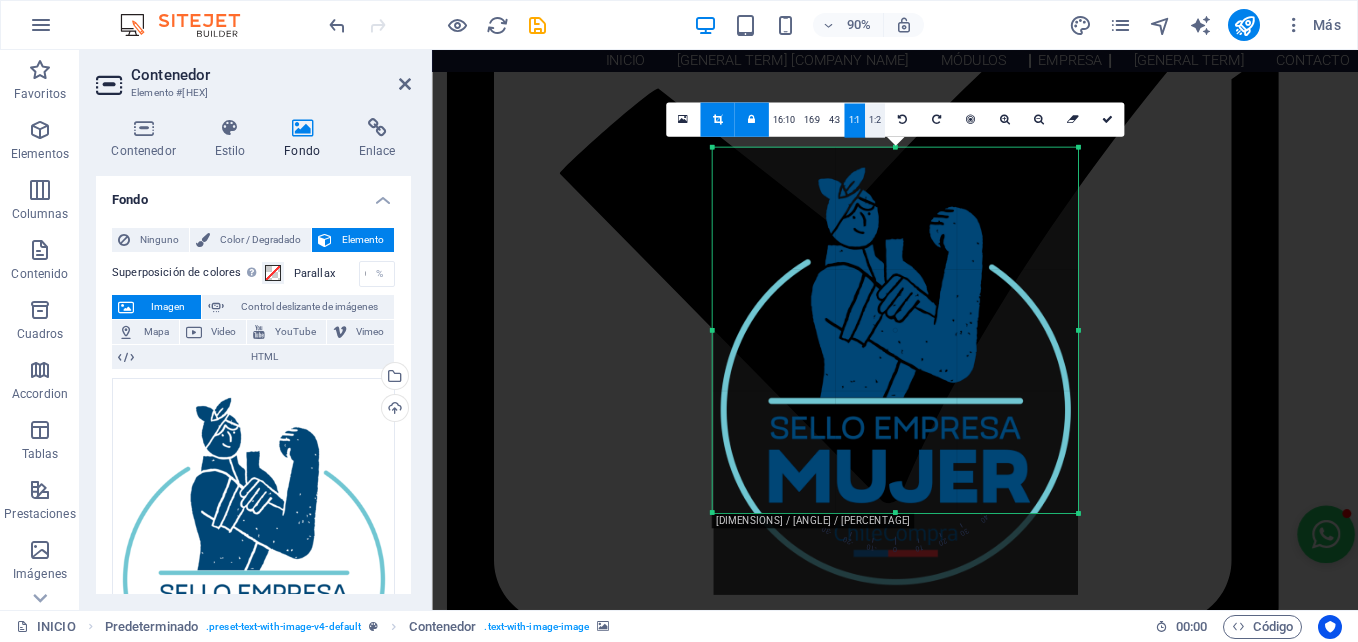 click on "1:2" at bounding box center (874, 120) 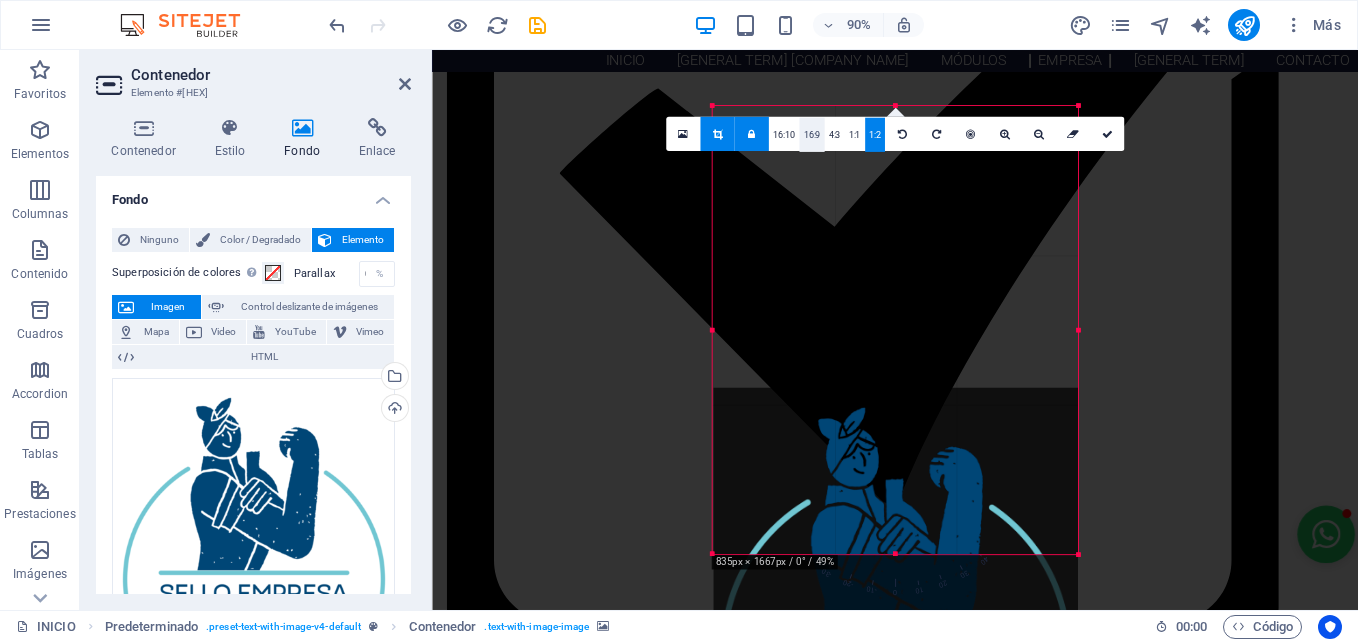 click on "16:9" at bounding box center (811, 135) 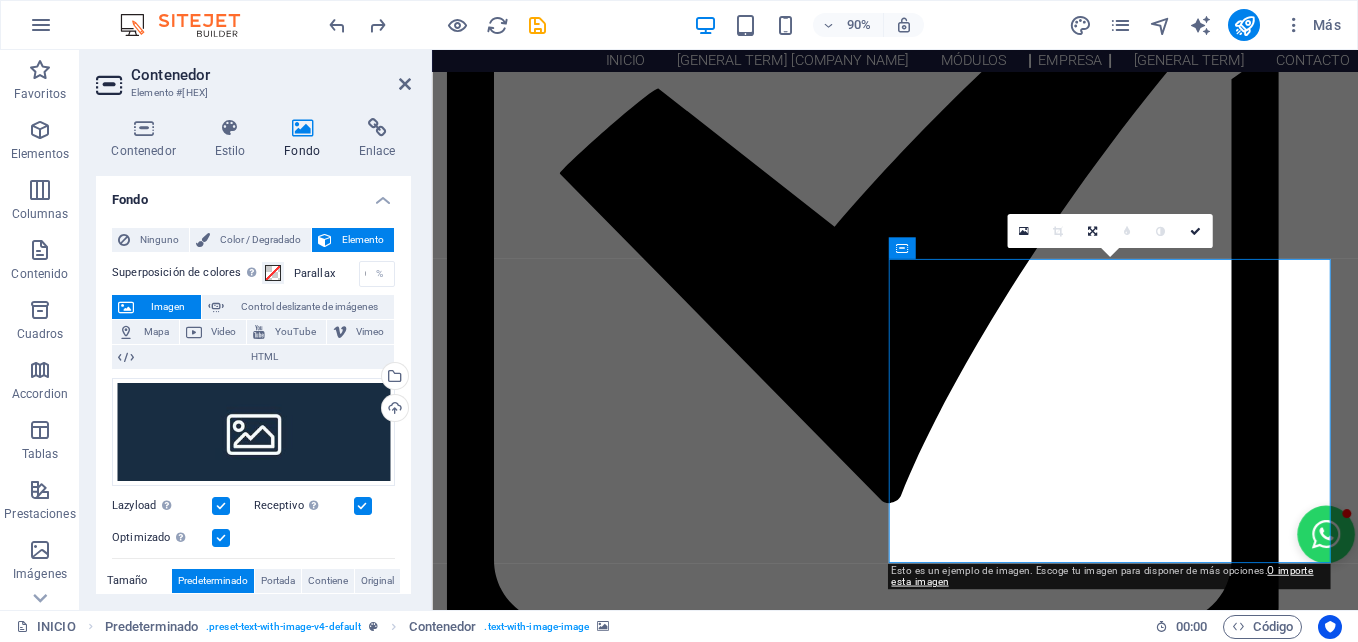 click at bounding box center (946, 3090) 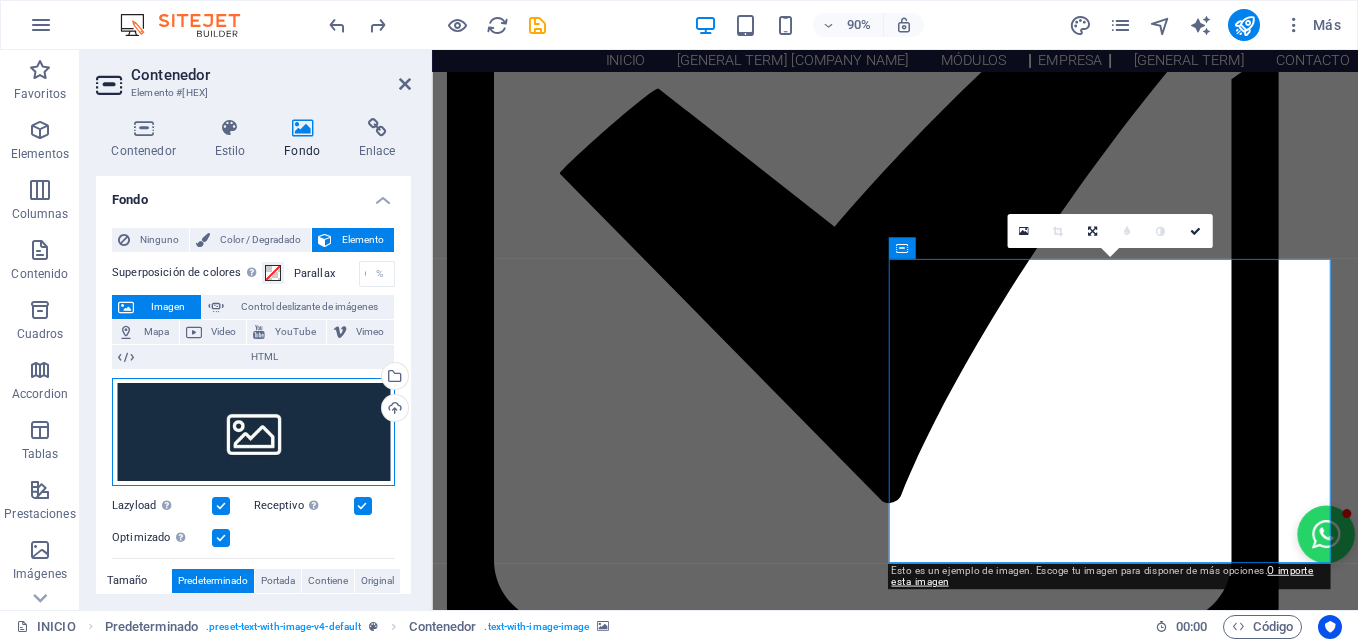 click on "Arrastra archivos aquí, haz clic para escoger archivos o  selecciona archivos de Archivos o de nuestra galería gratuita de fotos y vídeos" at bounding box center [253, 432] 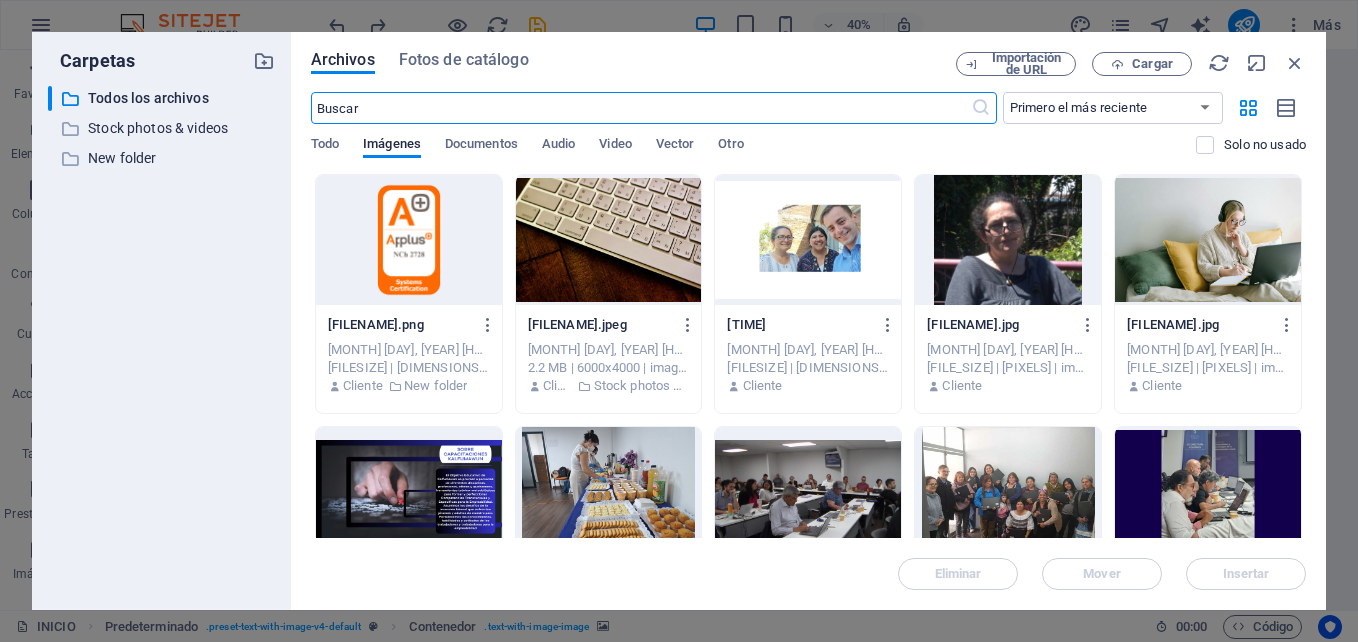 scroll, scrollTop: 2724, scrollLeft: 0, axis: vertical 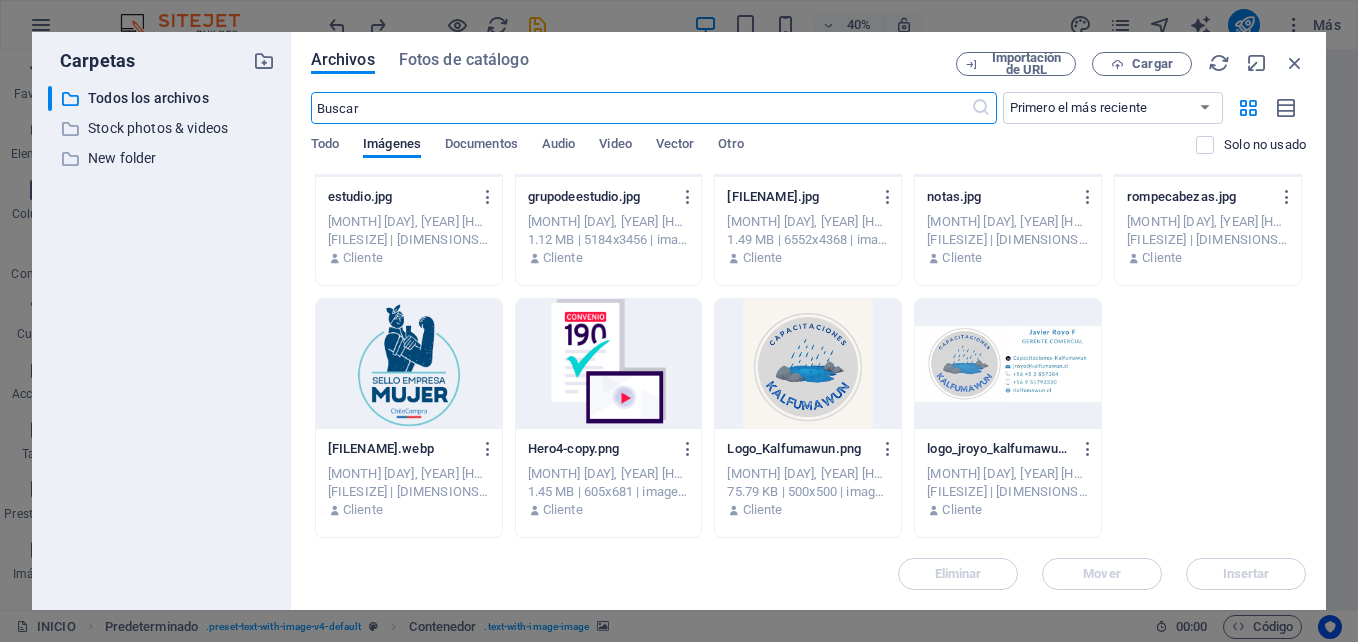 click at bounding box center [409, 364] 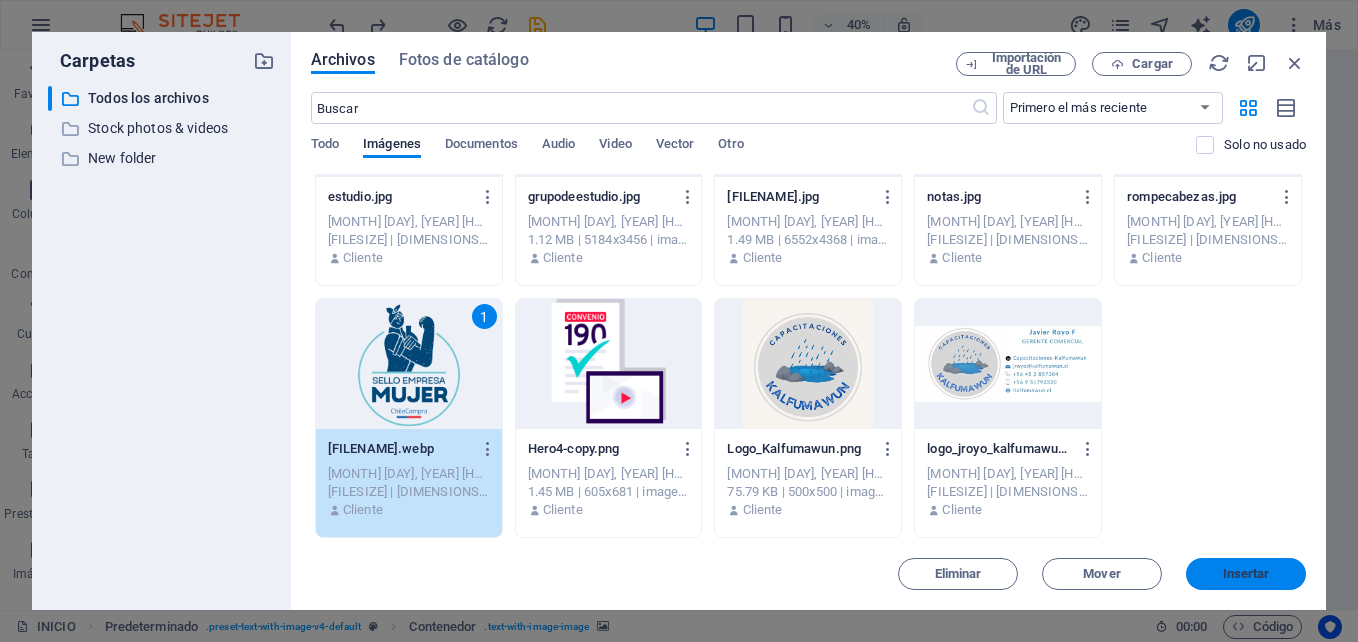 click on "Insertar" at bounding box center (1246, 574) 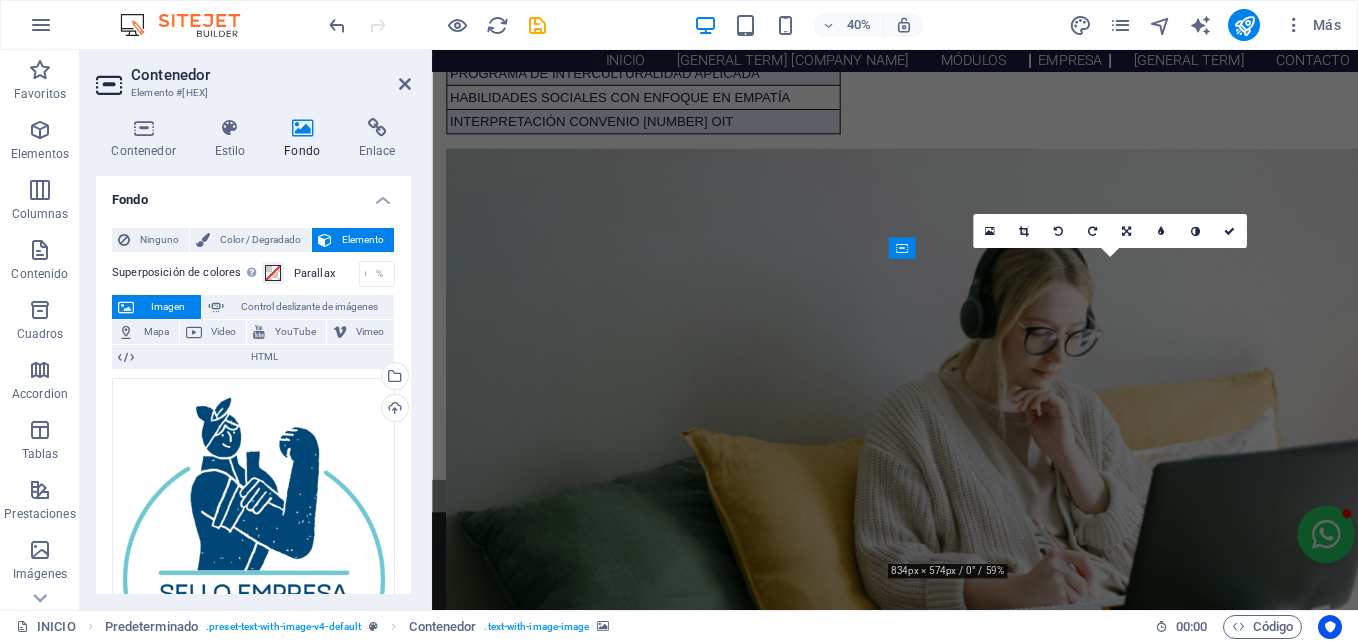 scroll, scrollTop: 1944, scrollLeft: 0, axis: vertical 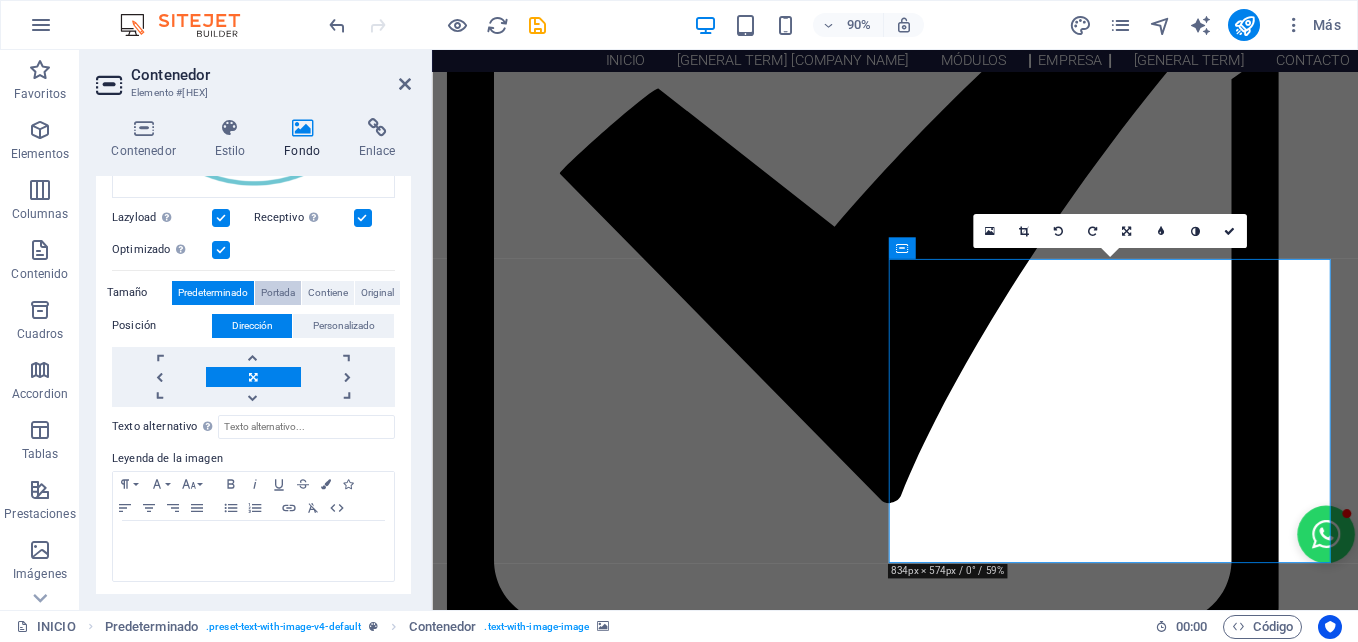 click on "Portada" at bounding box center [278, 293] 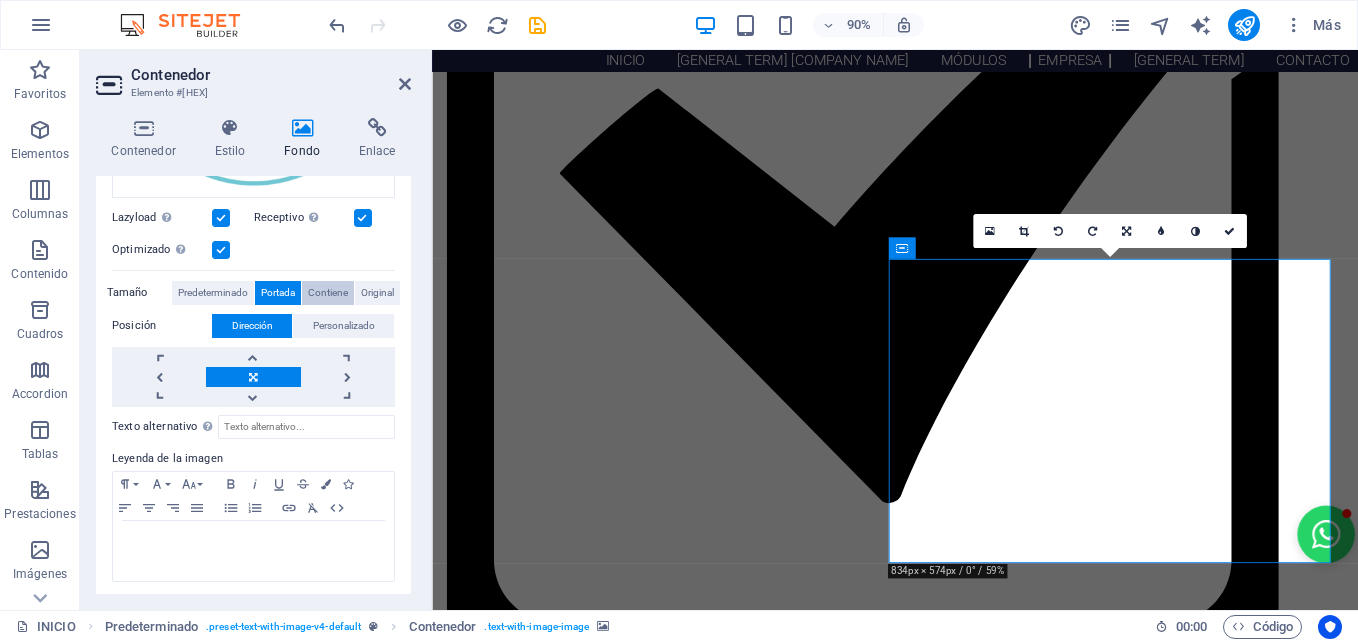 click on "Contiene" at bounding box center (328, 293) 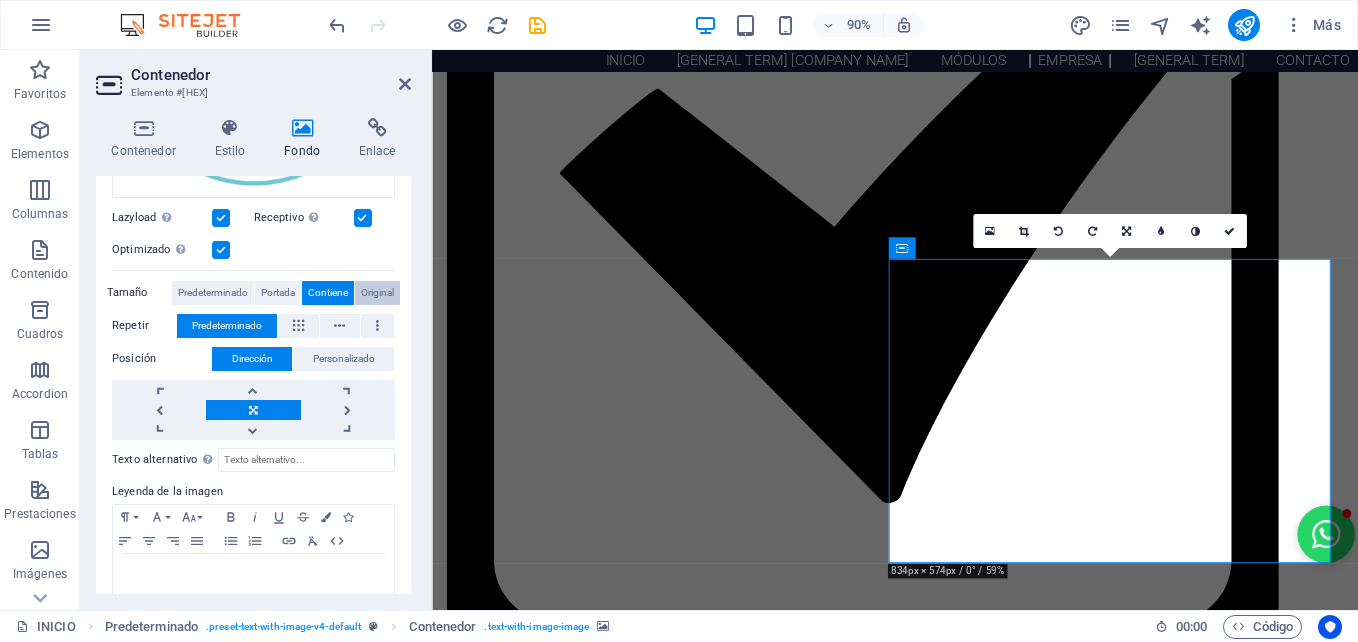 click on "Original" at bounding box center [377, 293] 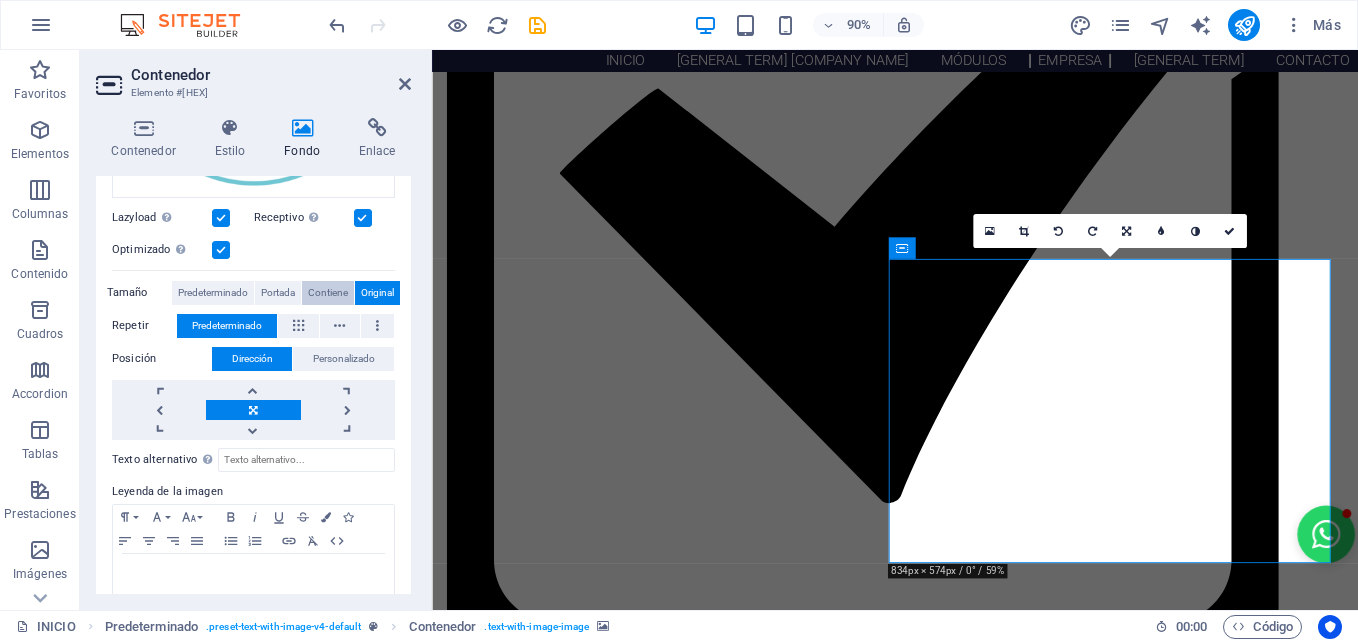 click on "Contiene" at bounding box center [328, 293] 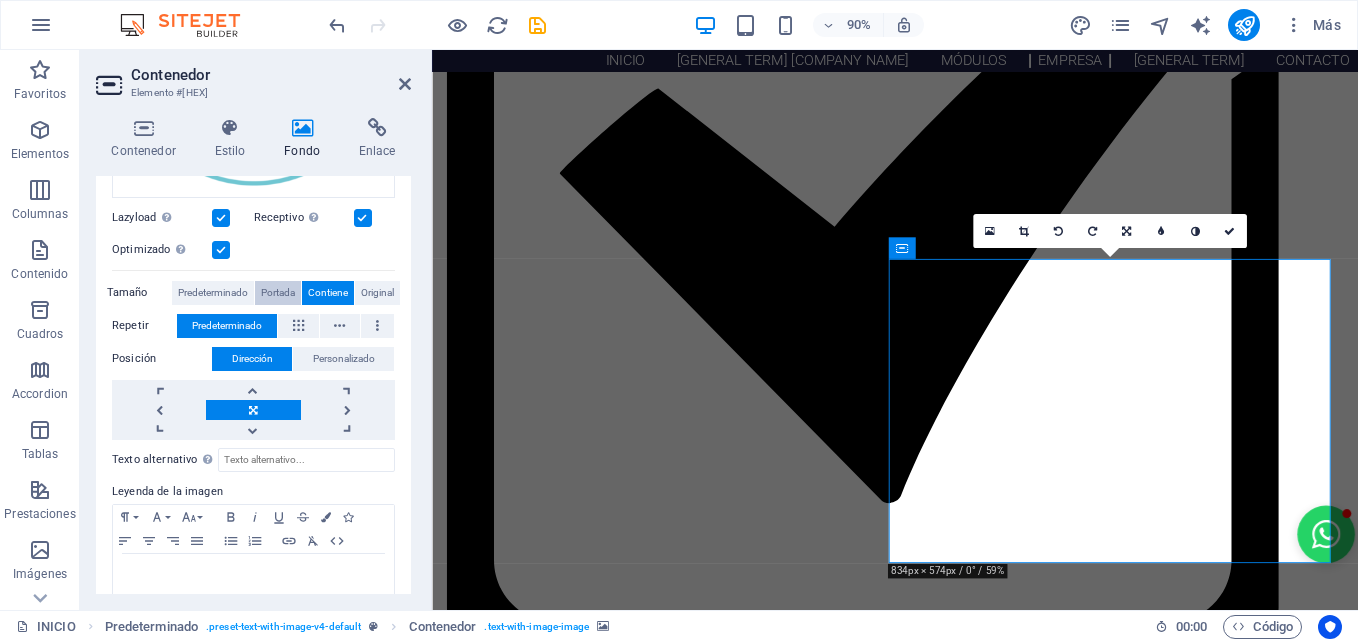 click on "Portada" at bounding box center (278, 293) 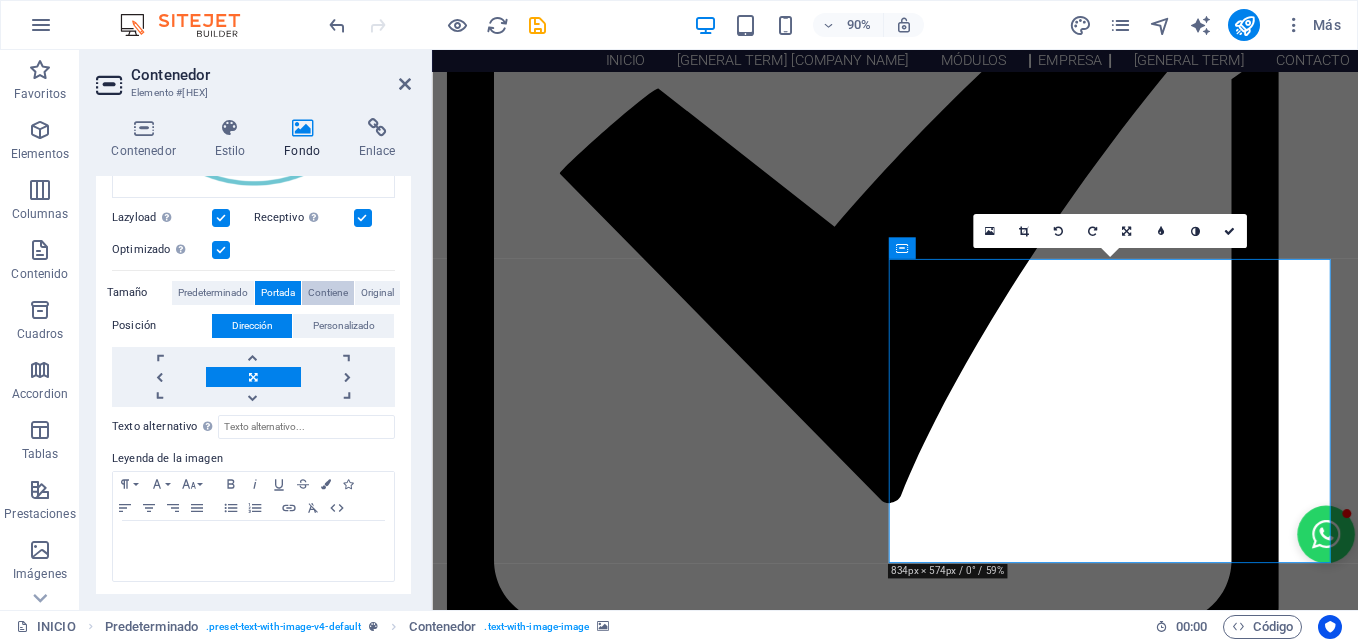 click on "Contiene" at bounding box center [328, 293] 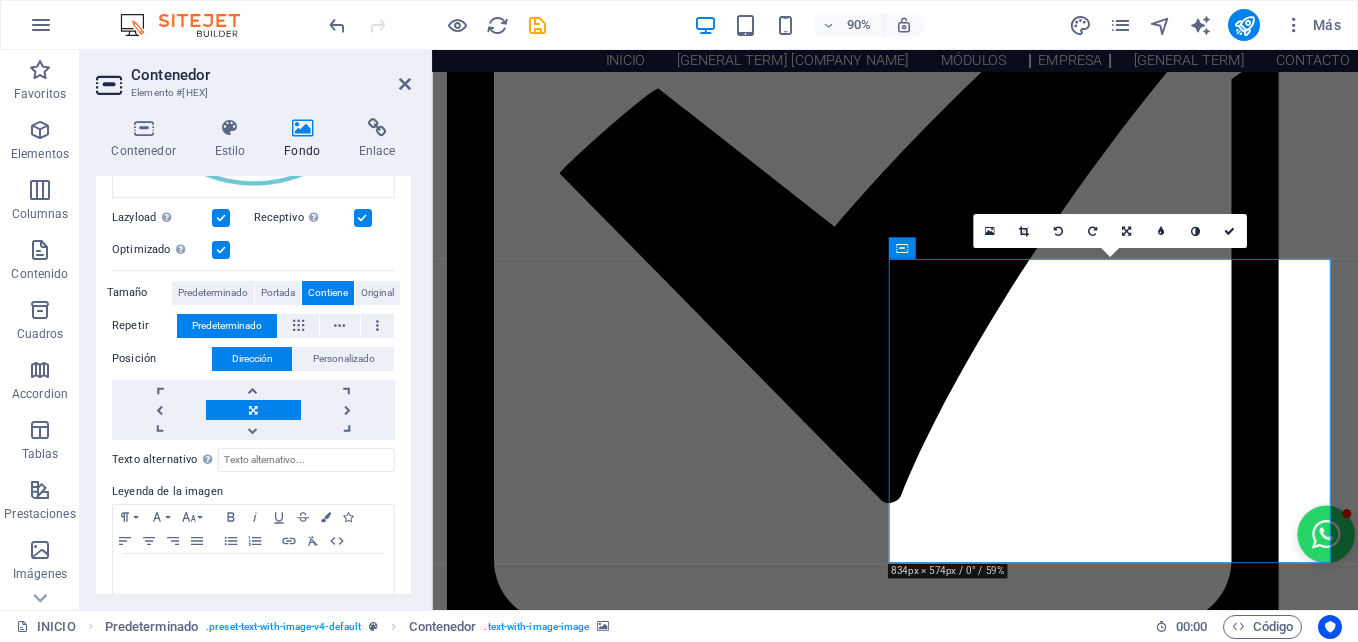 click on "Contiene" at bounding box center (328, 293) 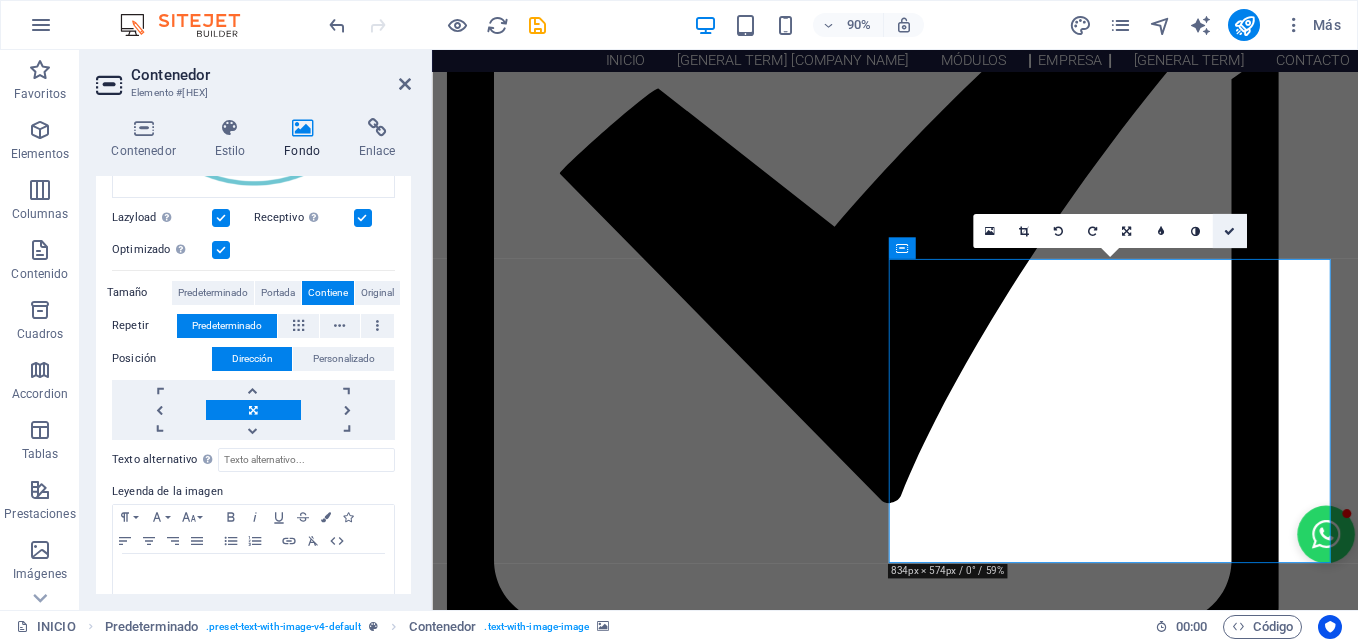 click at bounding box center (1229, 231) 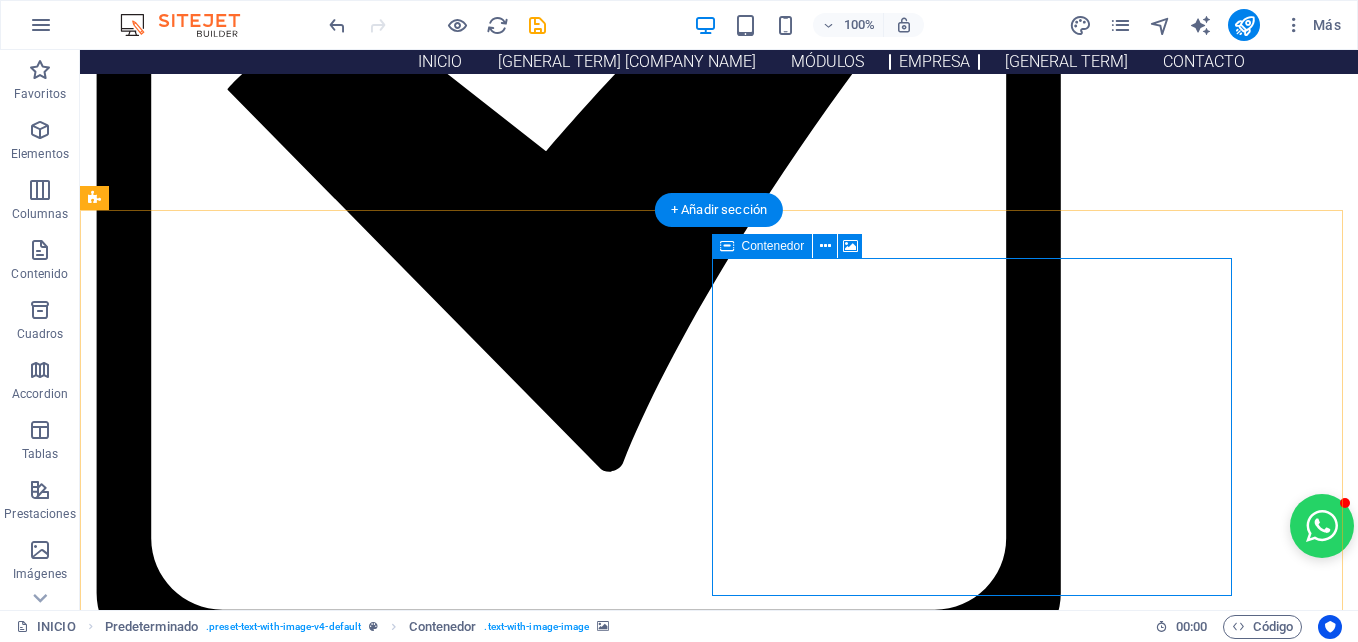 click on "Suelta el contenido aquí o  Añadir elementos  Pegar portapapeles" at bounding box center [616, 3373] 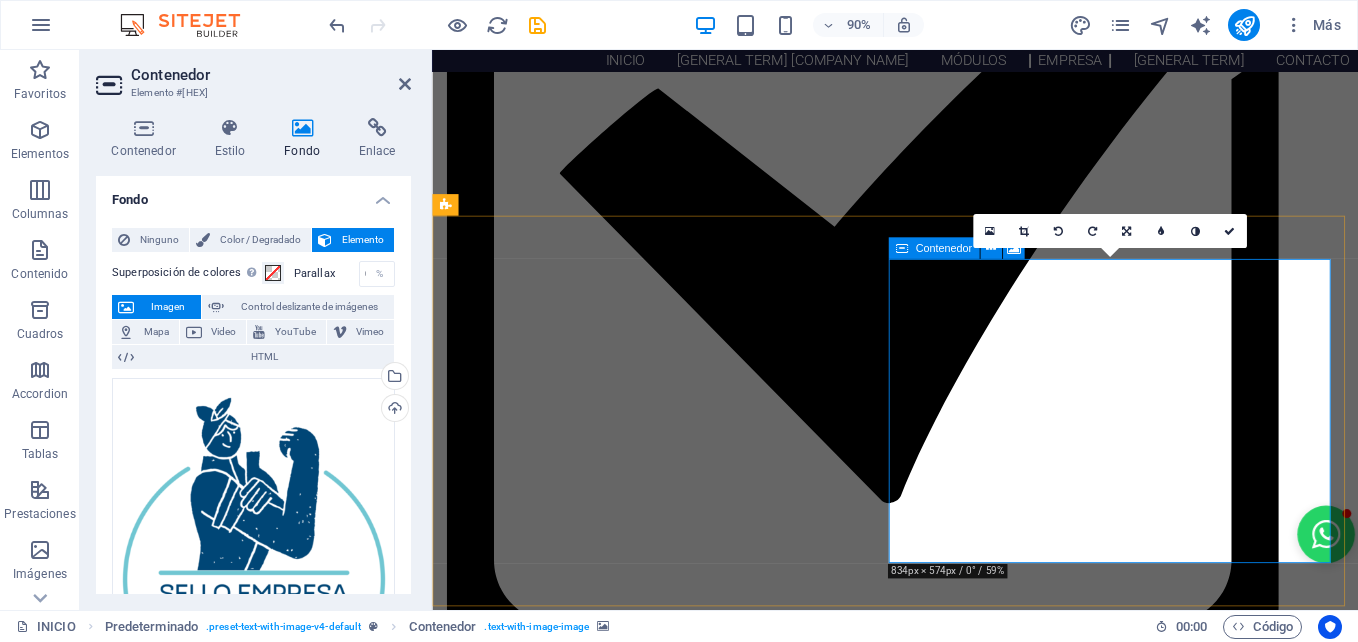 click on "Suelta el contenido aquí o  Añadir elementos  Pegar portapapeles" at bounding box center [946, 3330] 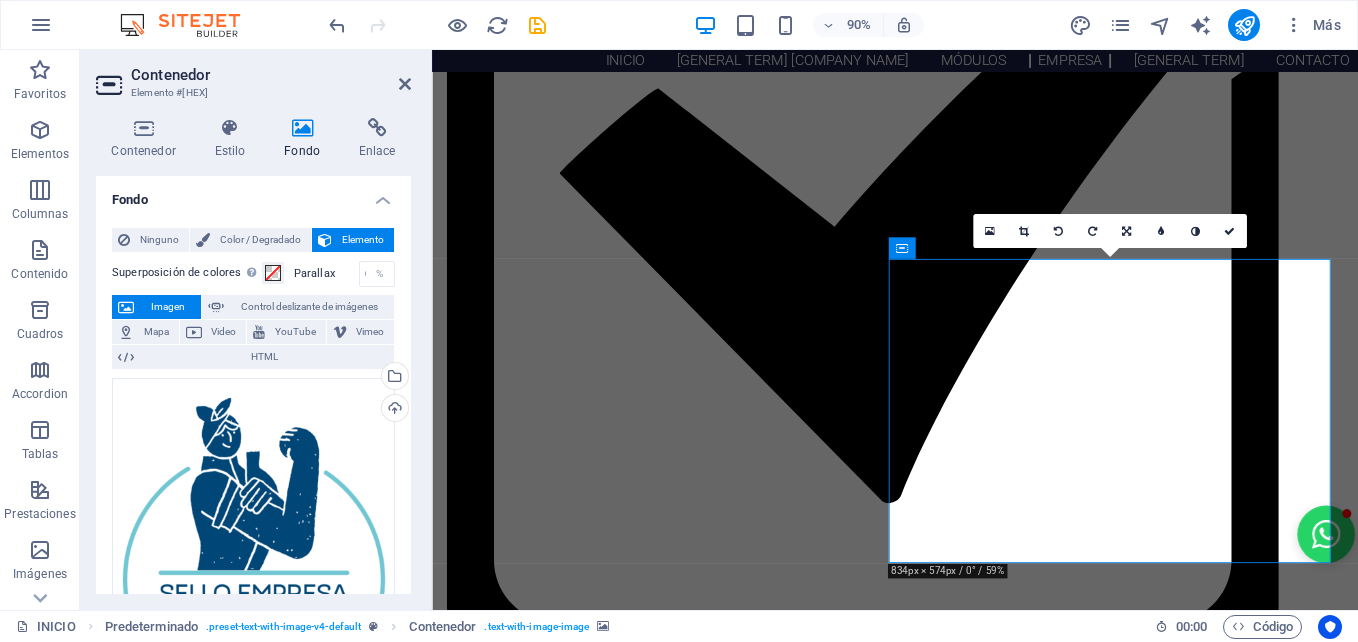 click at bounding box center [946, 3090] 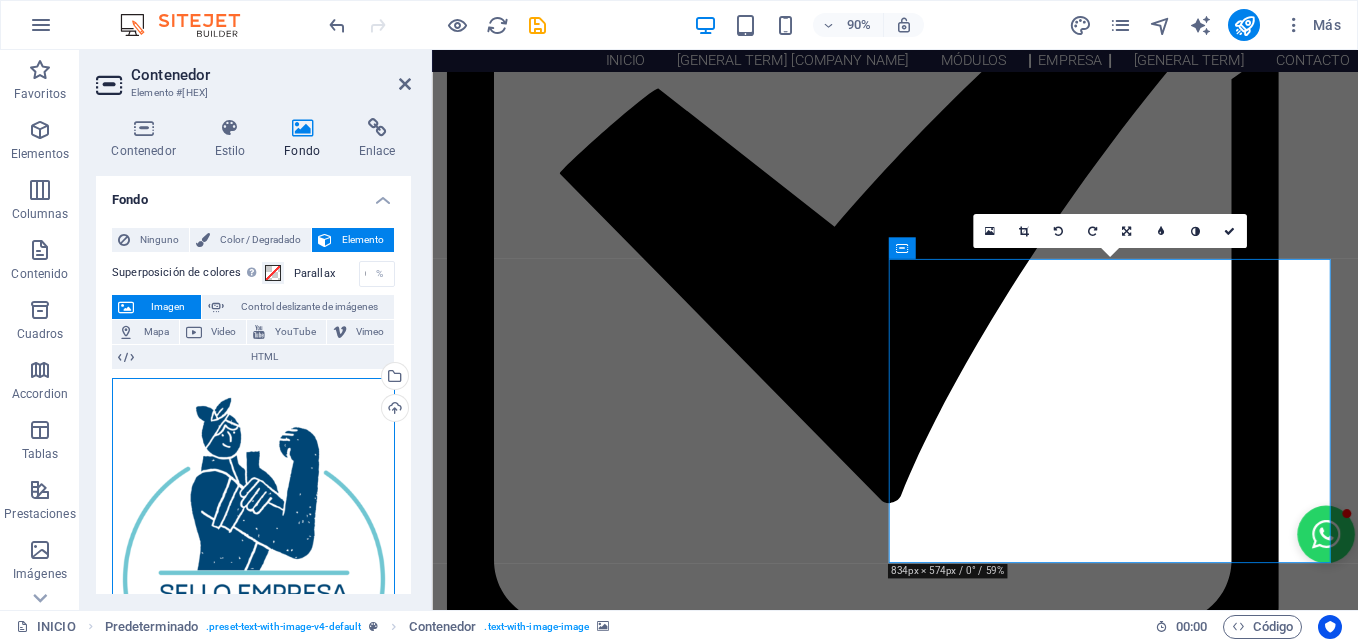 click on "Arrastra archivos aquí, haz clic para escoger archivos o  selecciona archivos de Archivos o de nuestra galería gratuita de fotos y vídeos" at bounding box center (253, 550) 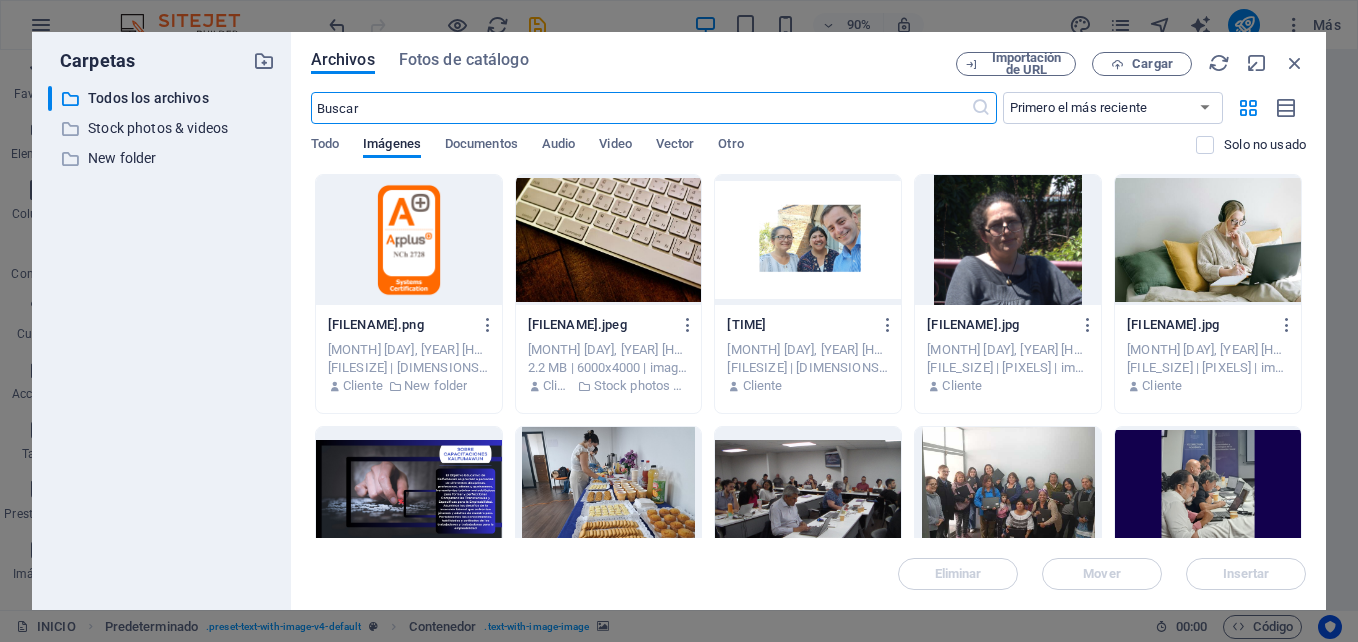 scroll, scrollTop: 2724, scrollLeft: 0, axis: vertical 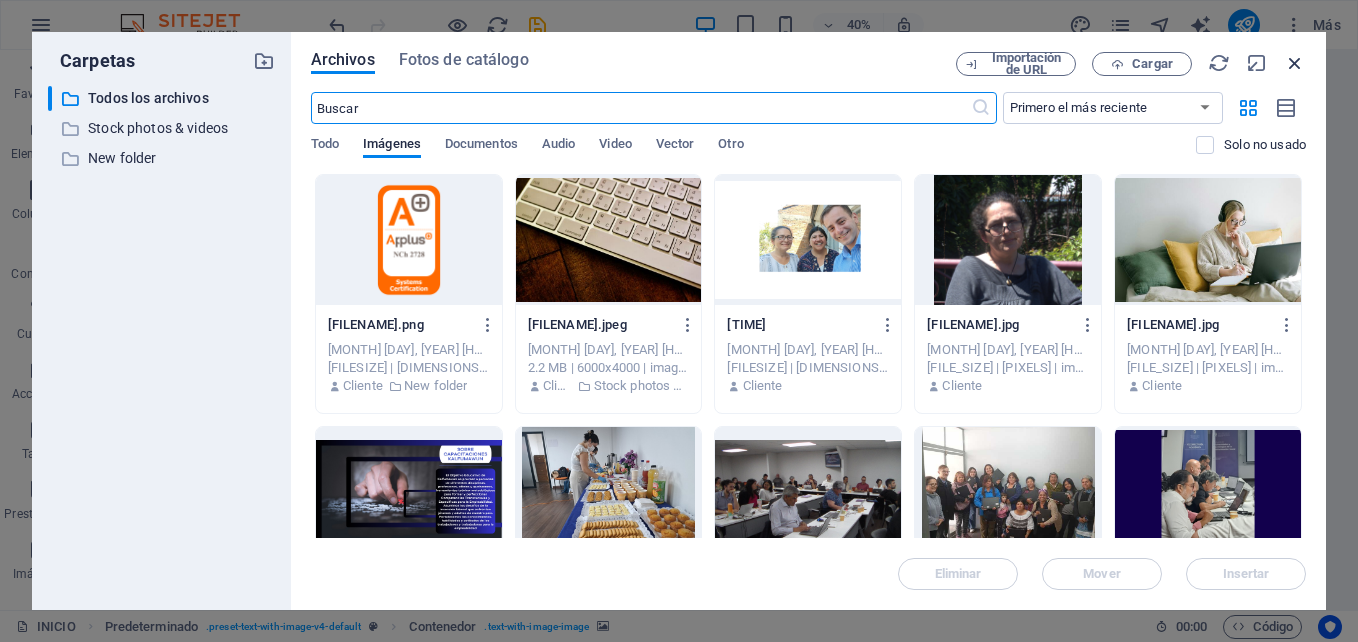 click at bounding box center (1295, 63) 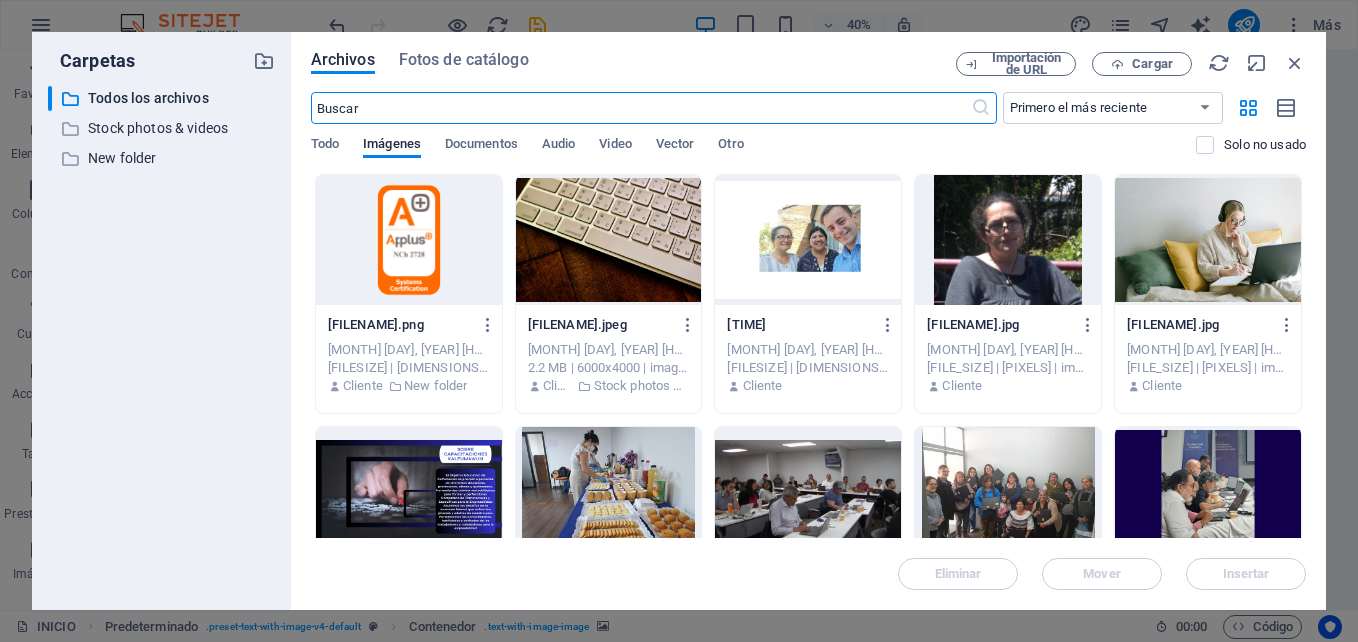 scroll, scrollTop: 1944, scrollLeft: 0, axis: vertical 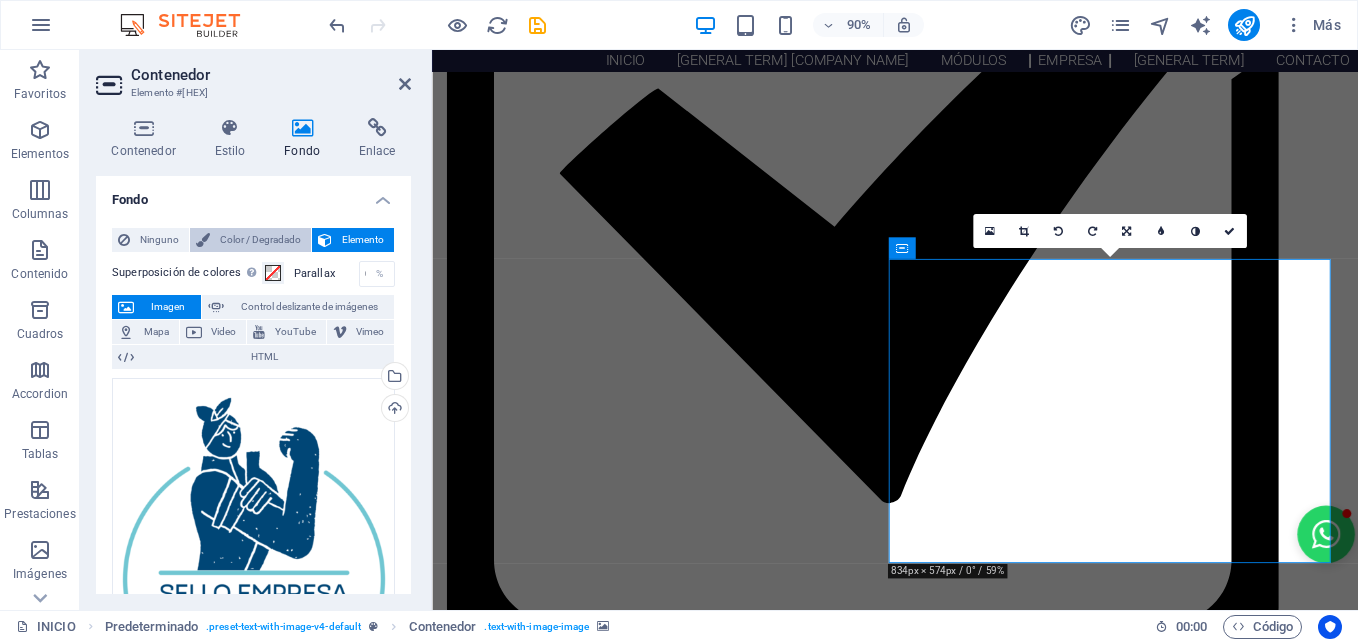 click on "Color / Degradado" at bounding box center (260, 240) 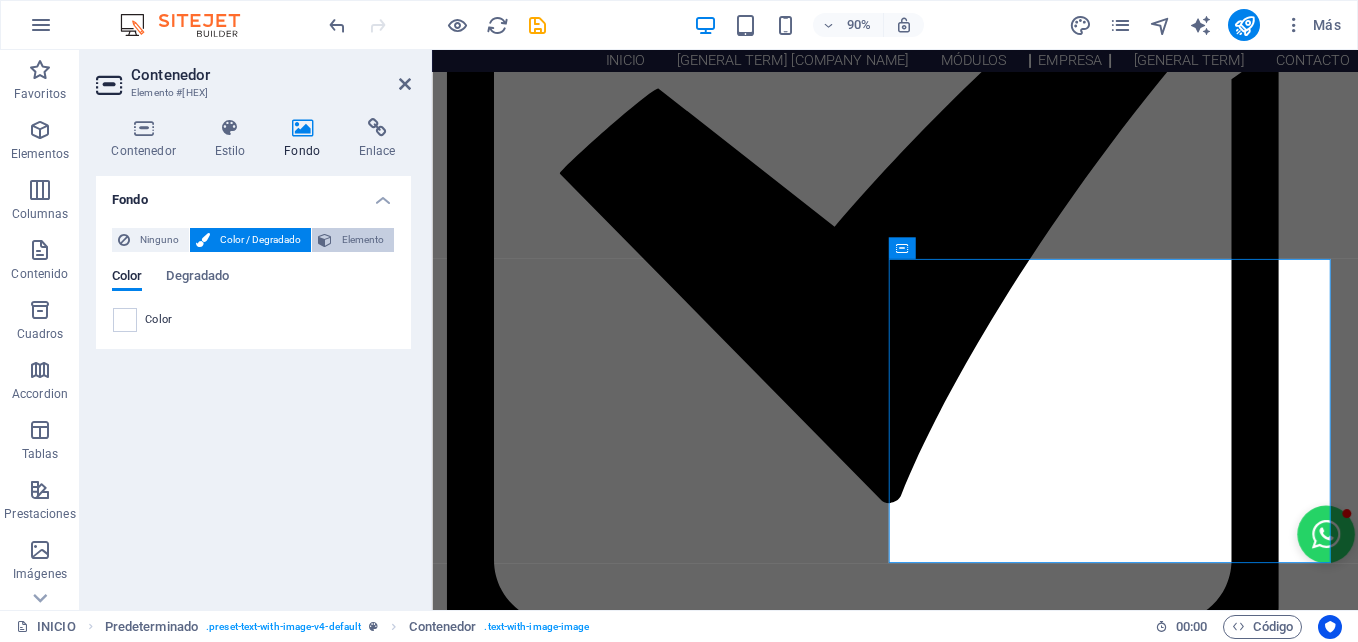 click at bounding box center [325, 240] 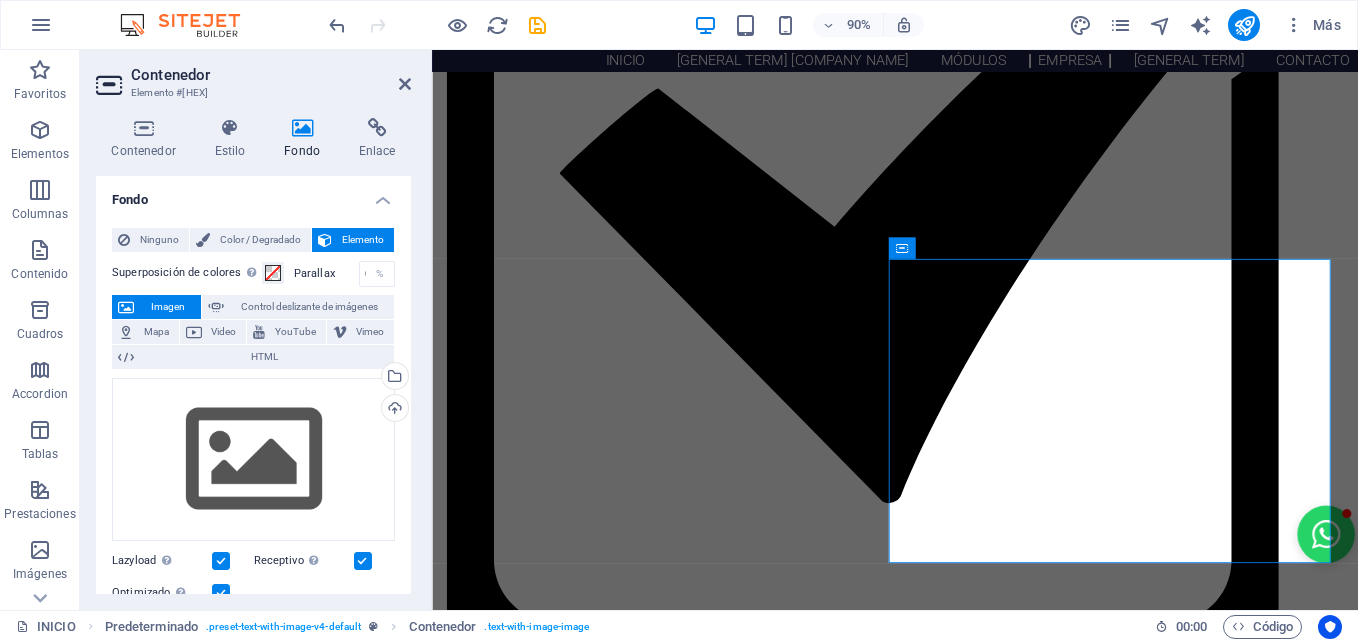 click on "Fondo" at bounding box center (253, 194) 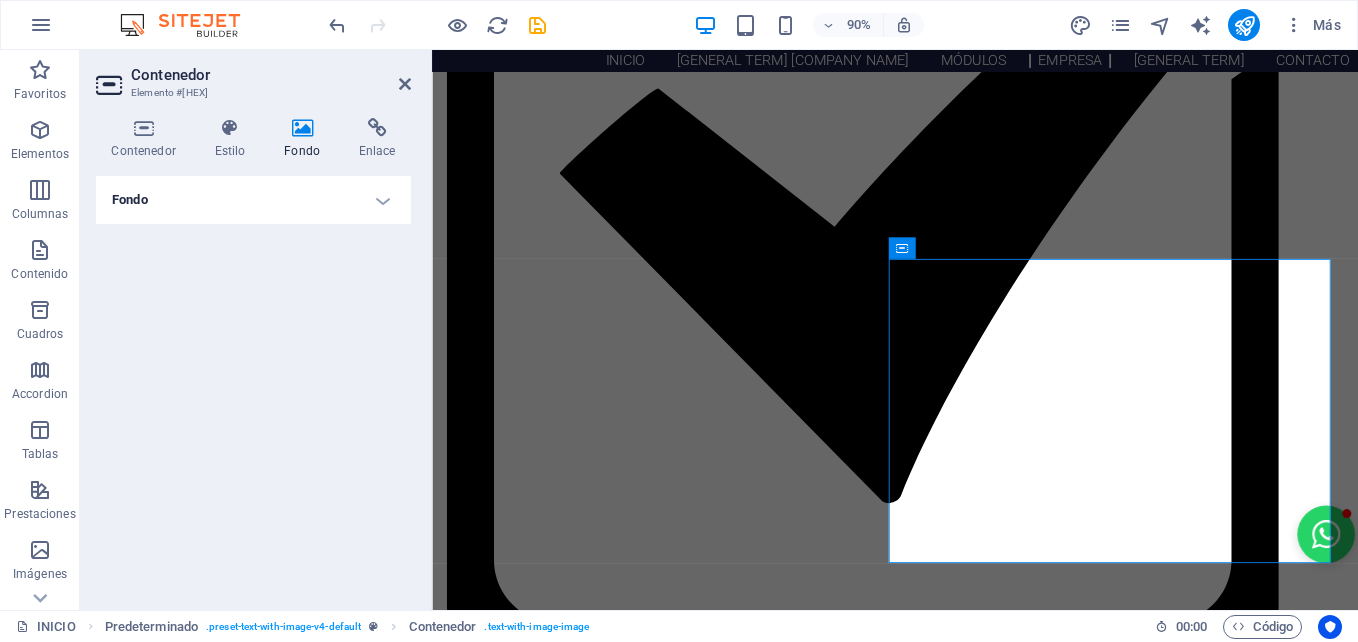 click at bounding box center [946, 3090] 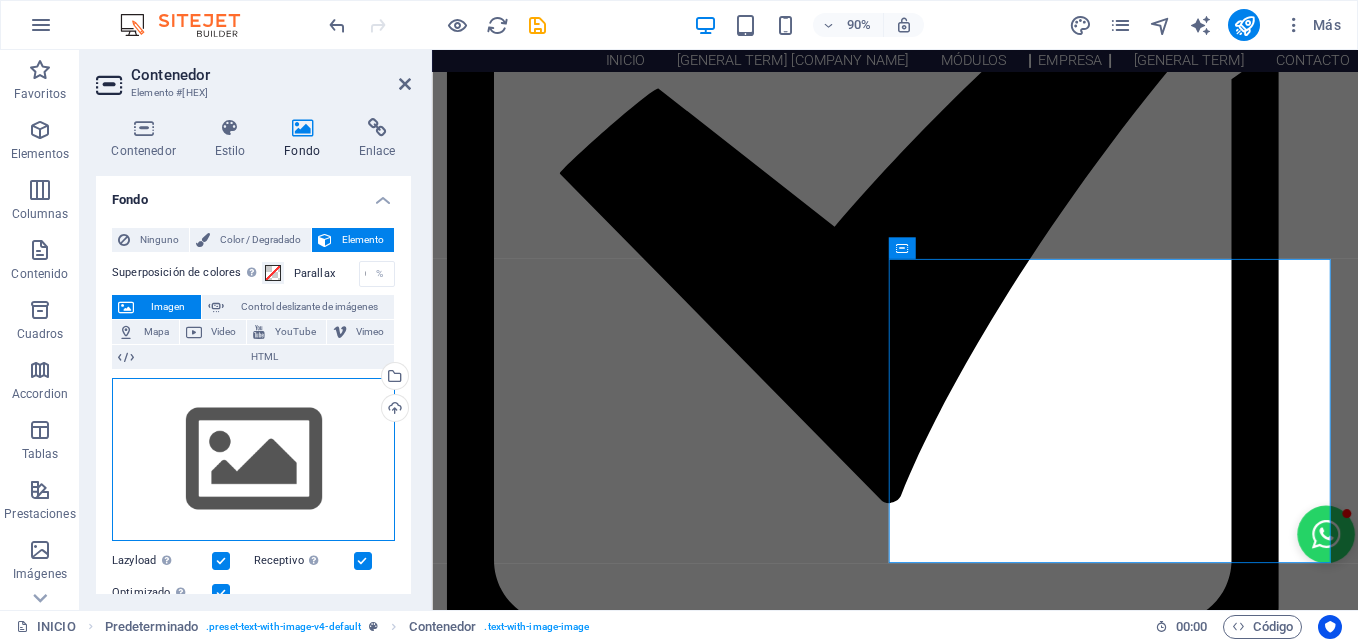 click on "Arrastra archivos aquí, haz clic para escoger archivos o  selecciona archivos de Archivos o de nuestra galería gratuita de fotos y vídeos" at bounding box center [253, 460] 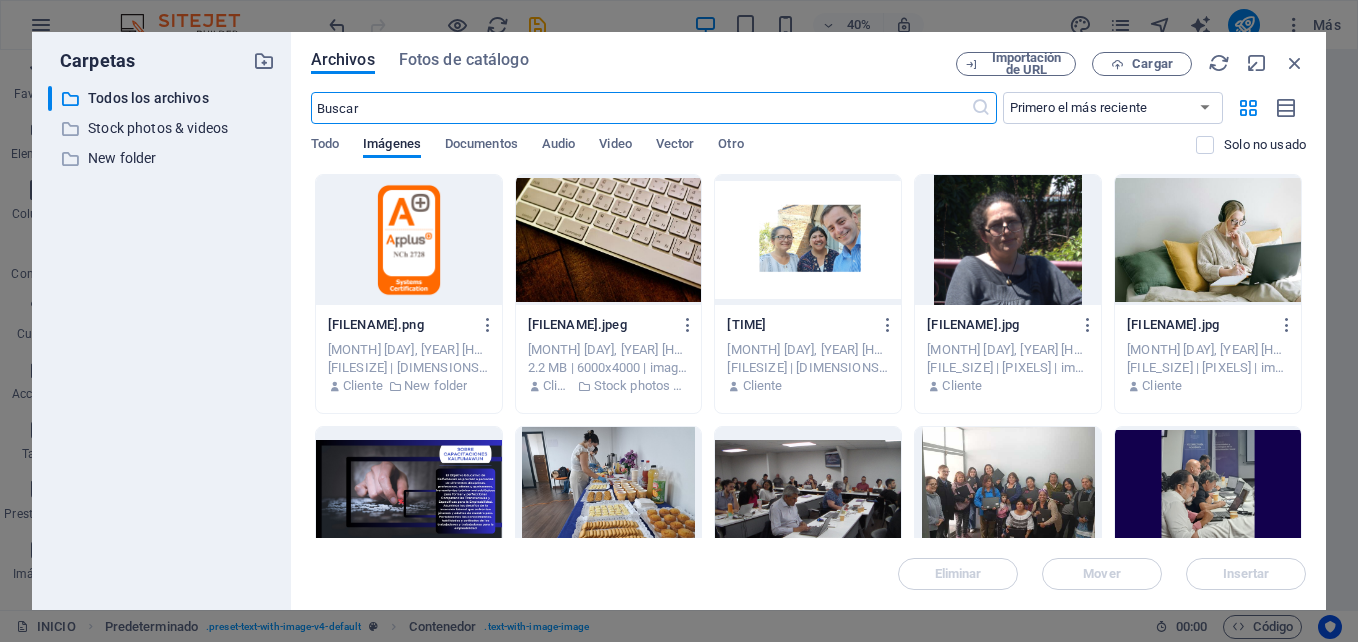 scroll, scrollTop: 2724, scrollLeft: 0, axis: vertical 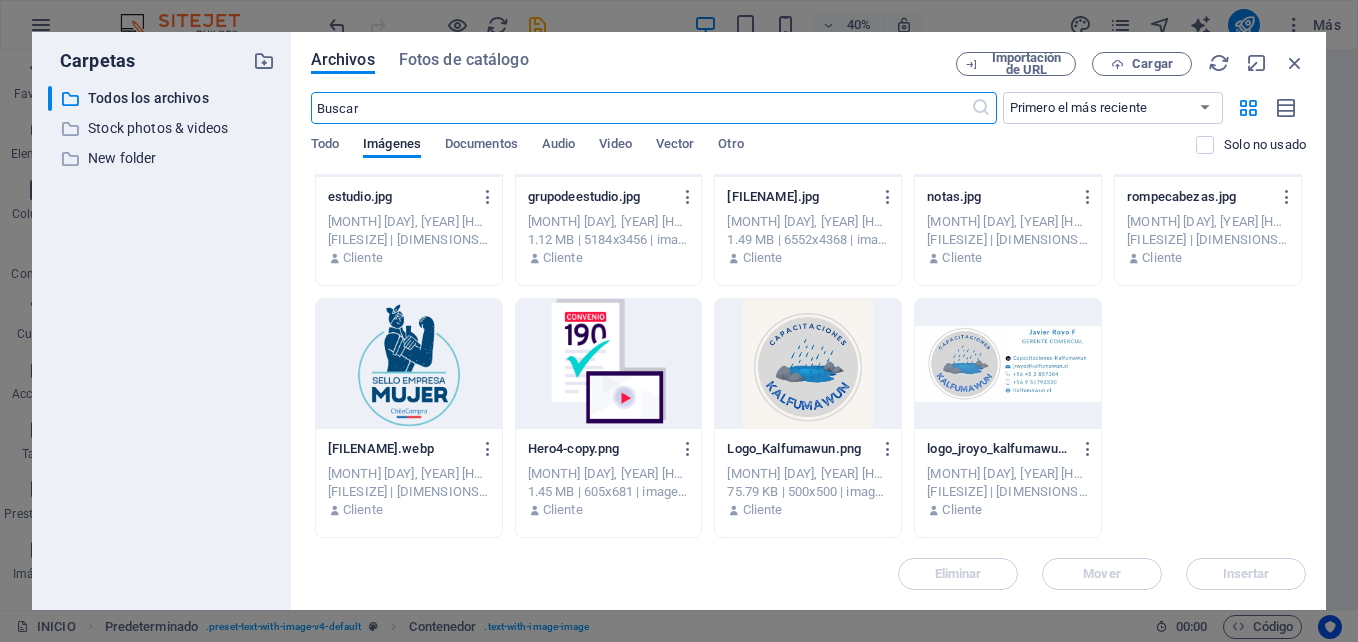 click at bounding box center (409, 364) 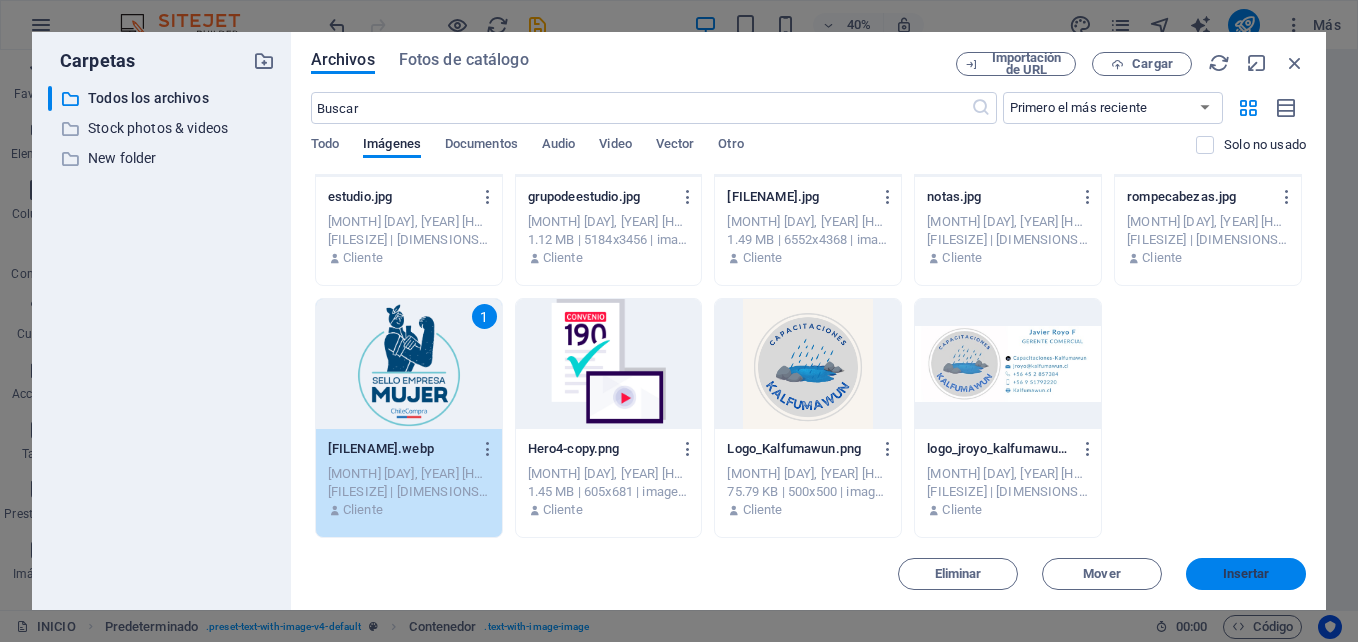 click on "Insertar" at bounding box center [1246, 574] 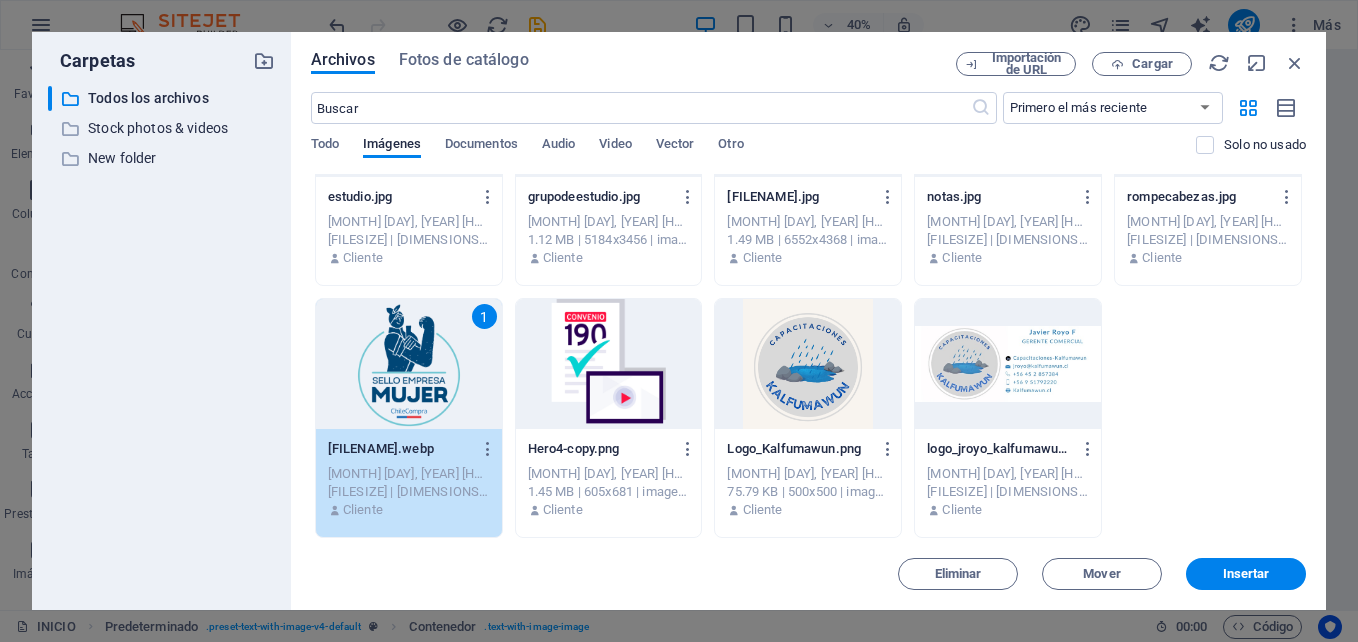 scroll, scrollTop: 1944, scrollLeft: 0, axis: vertical 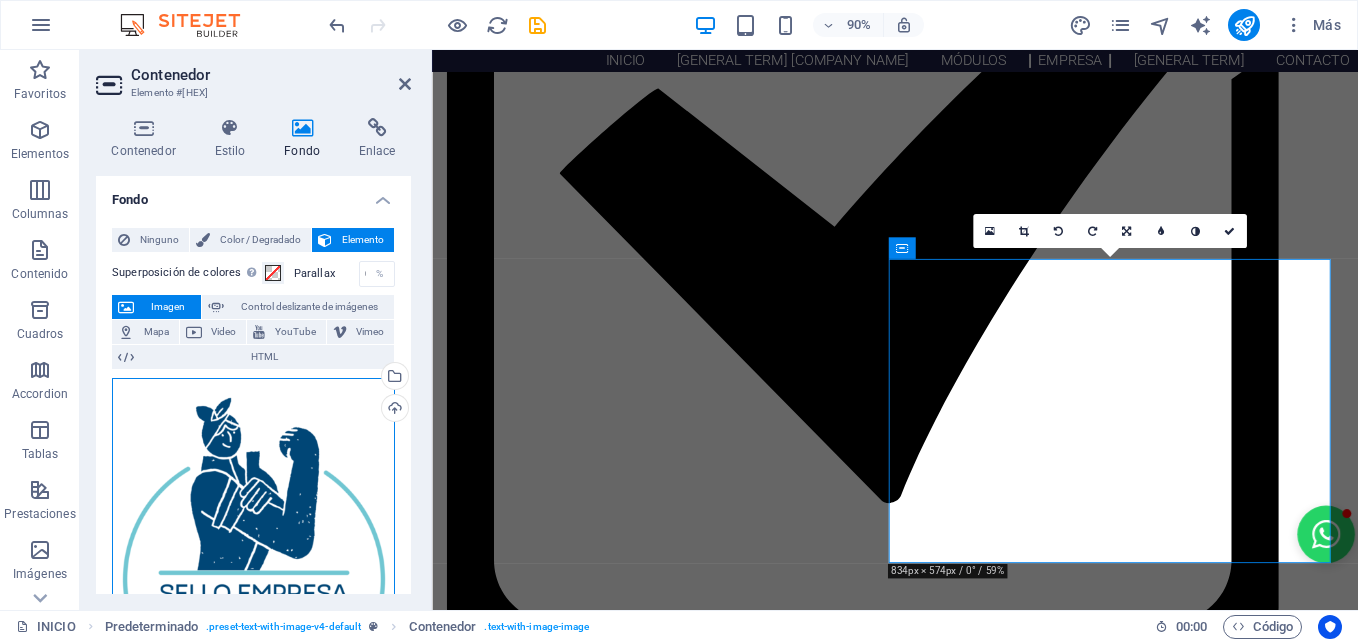 click on "Arrastra archivos aquí, haz clic para escoger archivos o  selecciona archivos de Archivos o de nuestra galería gratuita de fotos y vídeos" at bounding box center (253, 550) 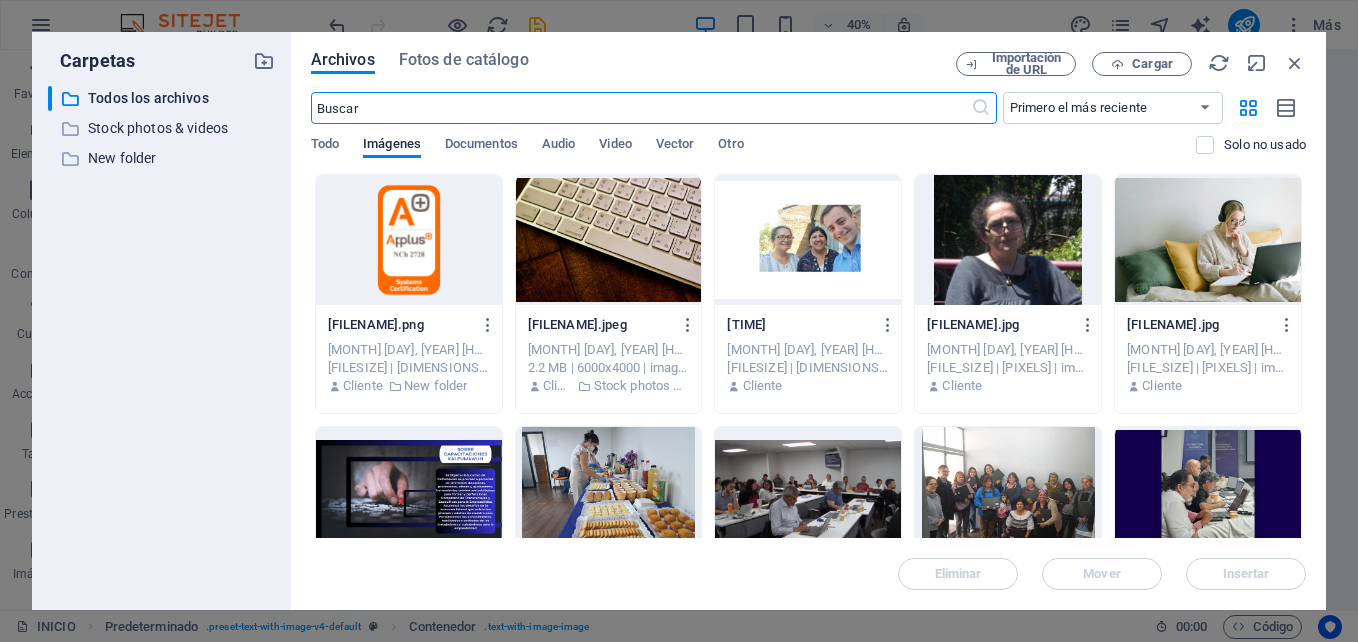 scroll, scrollTop: 2084, scrollLeft: 0, axis: vertical 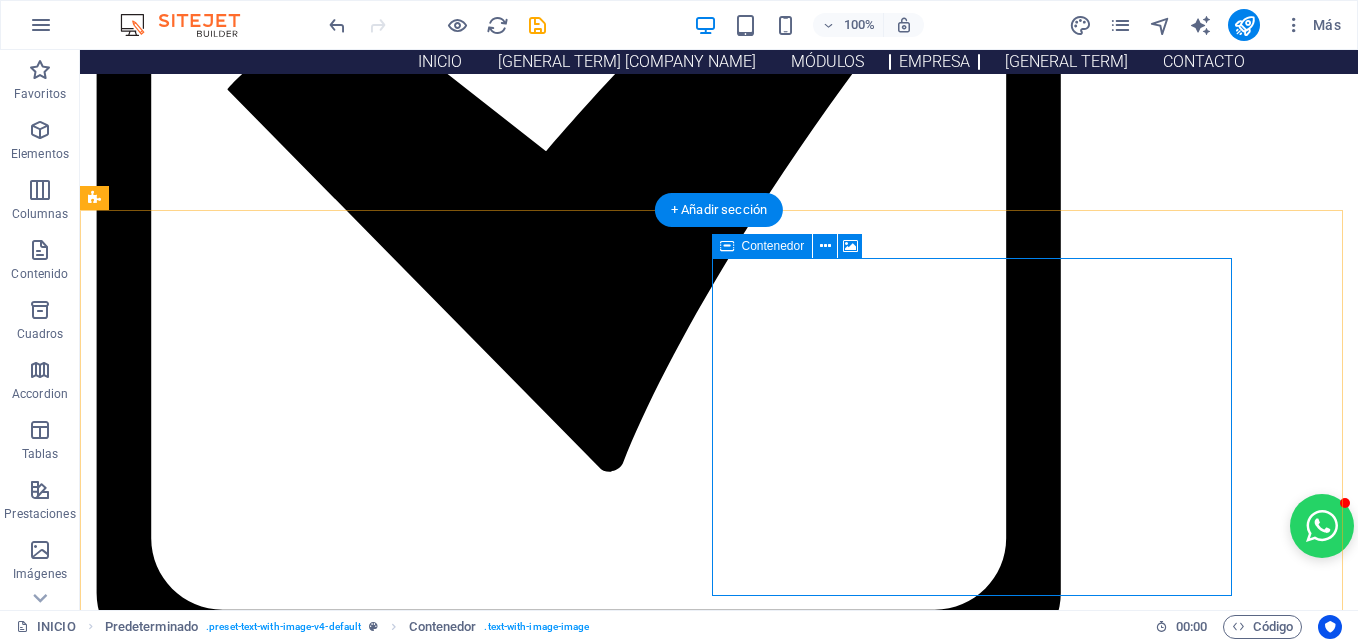 click on "Suelta el contenido aquí o  Añadir elementos  Pegar portapapeles" at bounding box center (616, 3421) 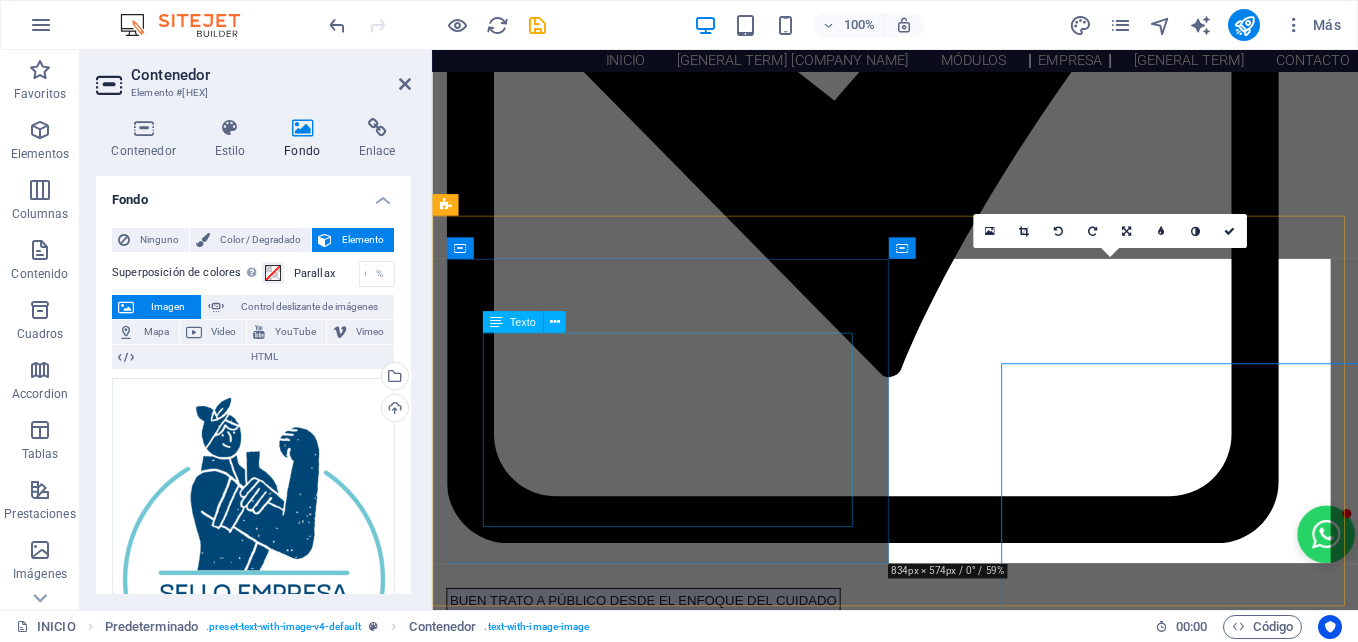 scroll, scrollTop: 1944, scrollLeft: 0, axis: vertical 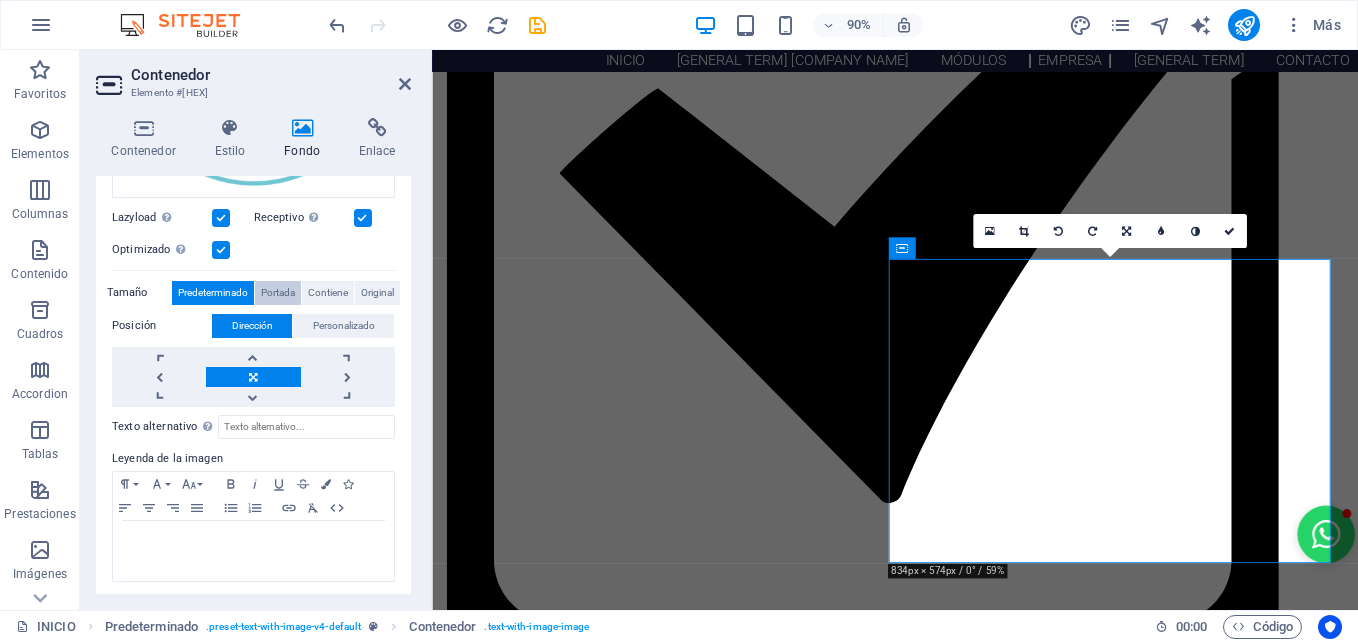 click on "Portada" at bounding box center (278, 293) 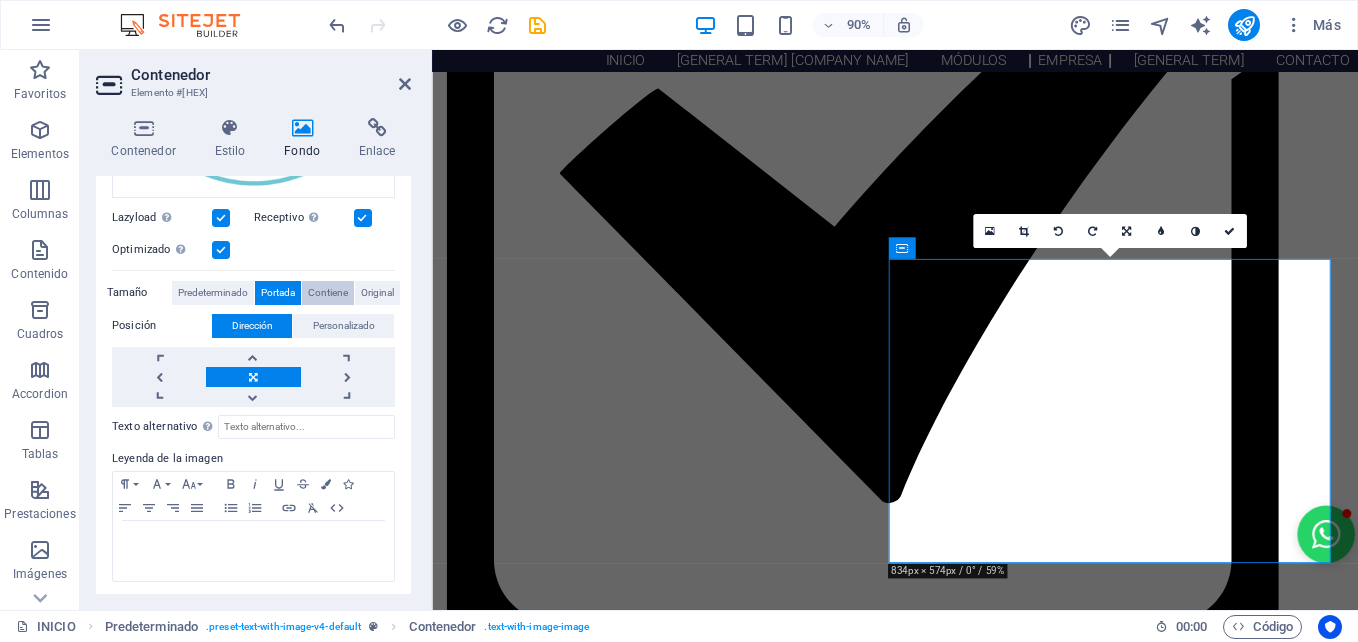 click on "Contiene" at bounding box center (328, 293) 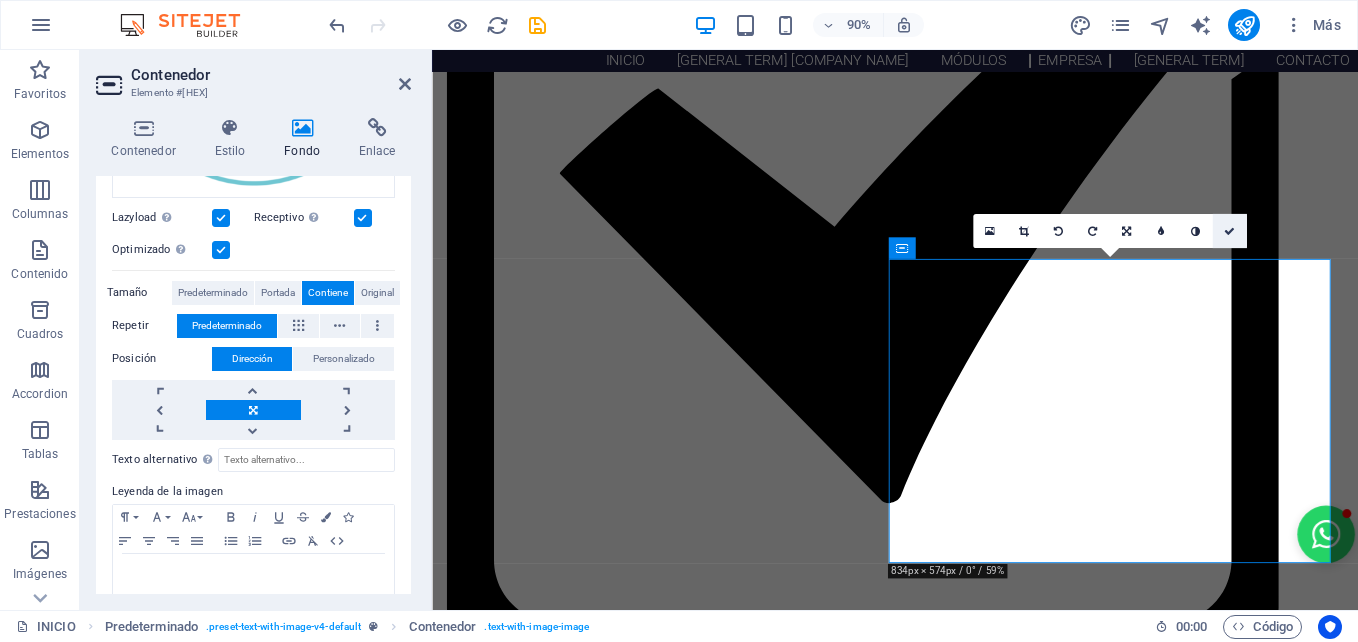 click at bounding box center [1229, 231] 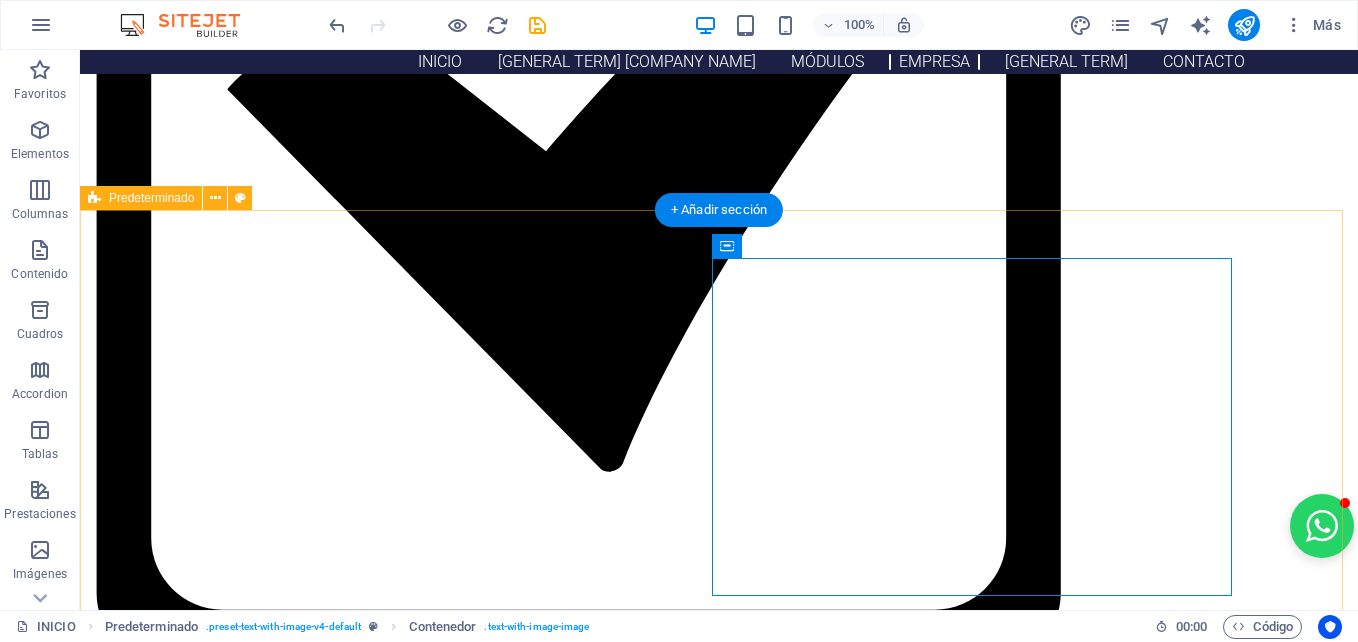 scroll, scrollTop: 2184, scrollLeft: 0, axis: vertical 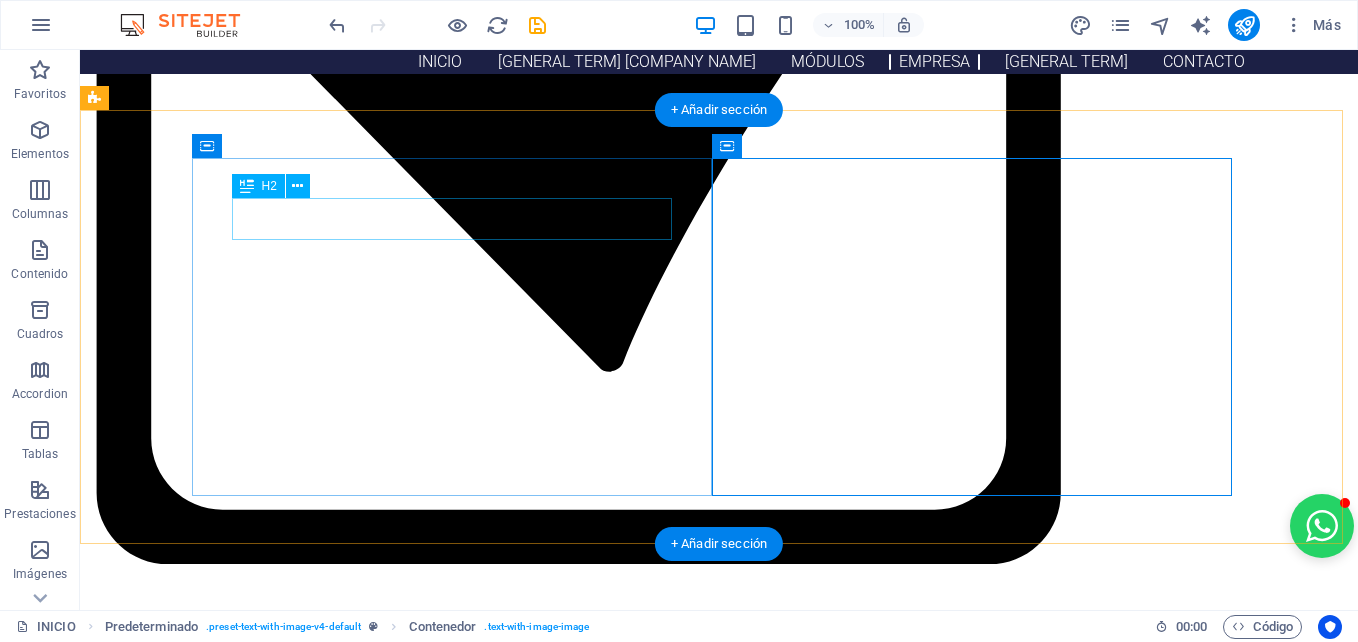 click on "New headline" at bounding box center [616, 2707] 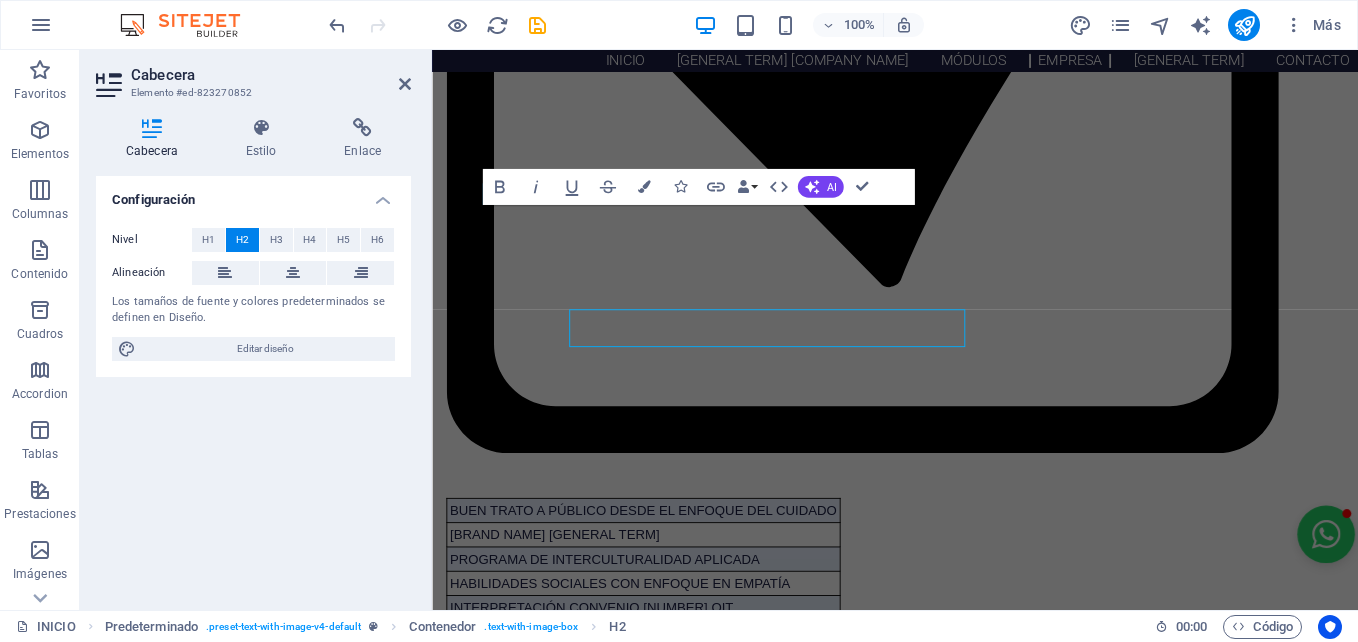 scroll, scrollTop: 2044, scrollLeft: 0, axis: vertical 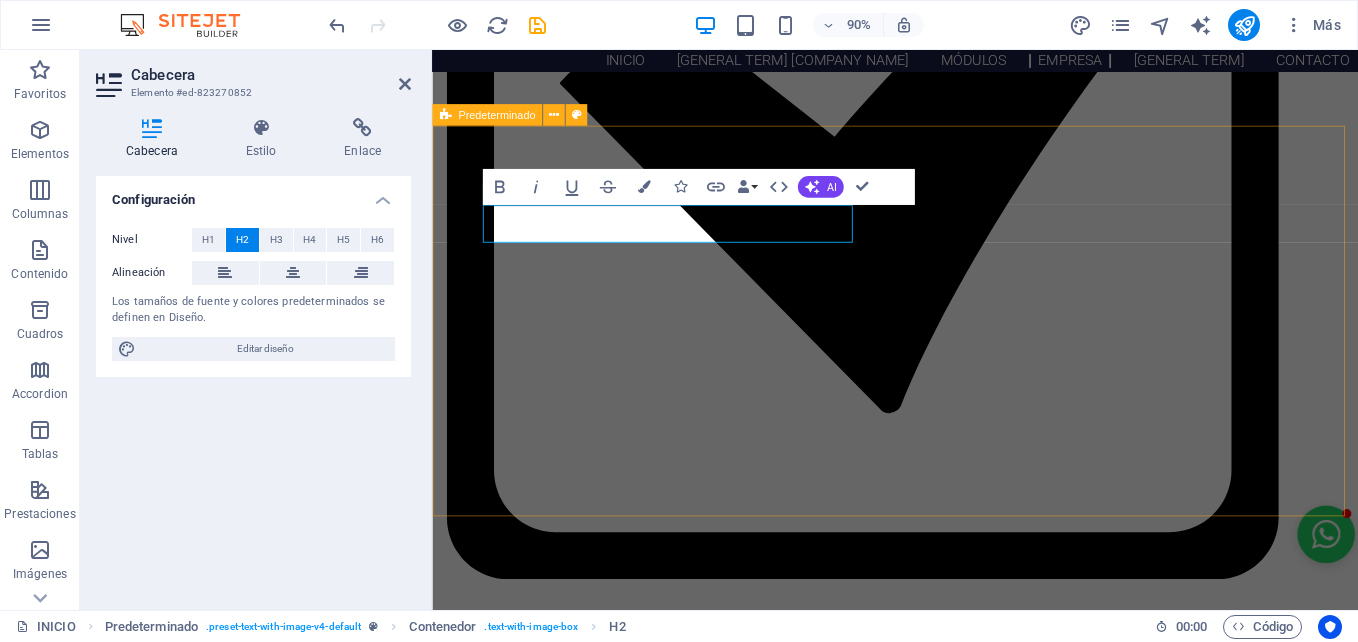 type 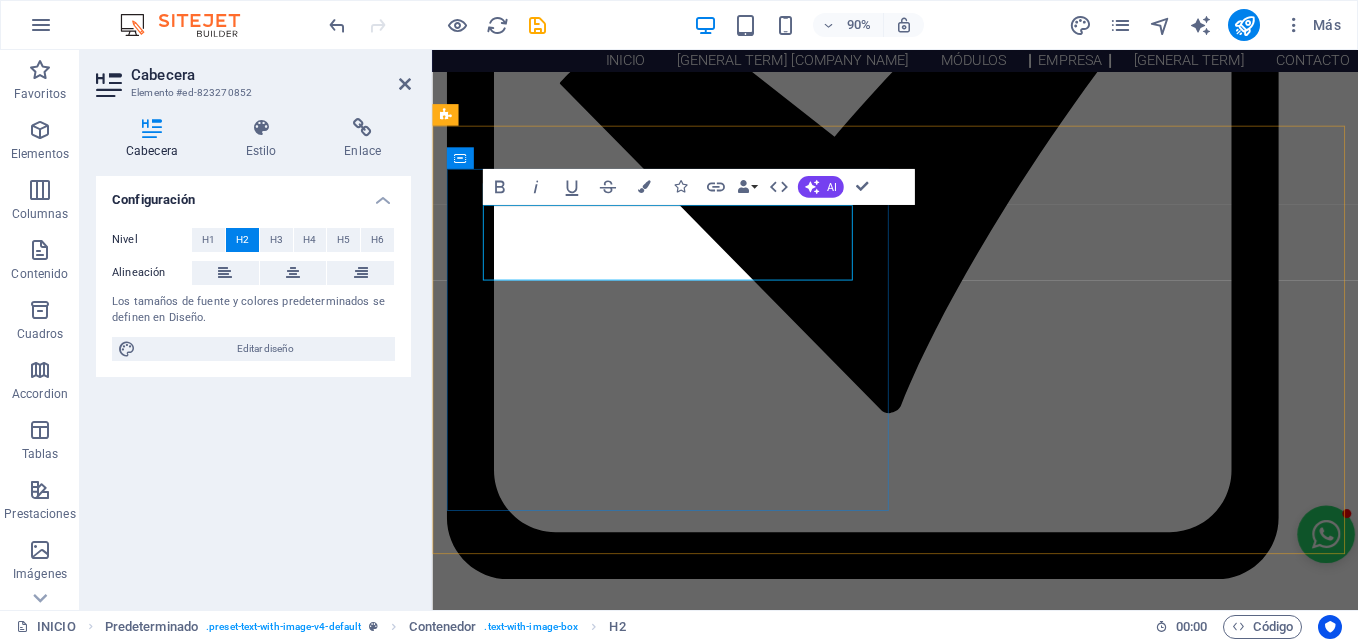 click on "[FILENAME]" at bounding box center (946, 2664) 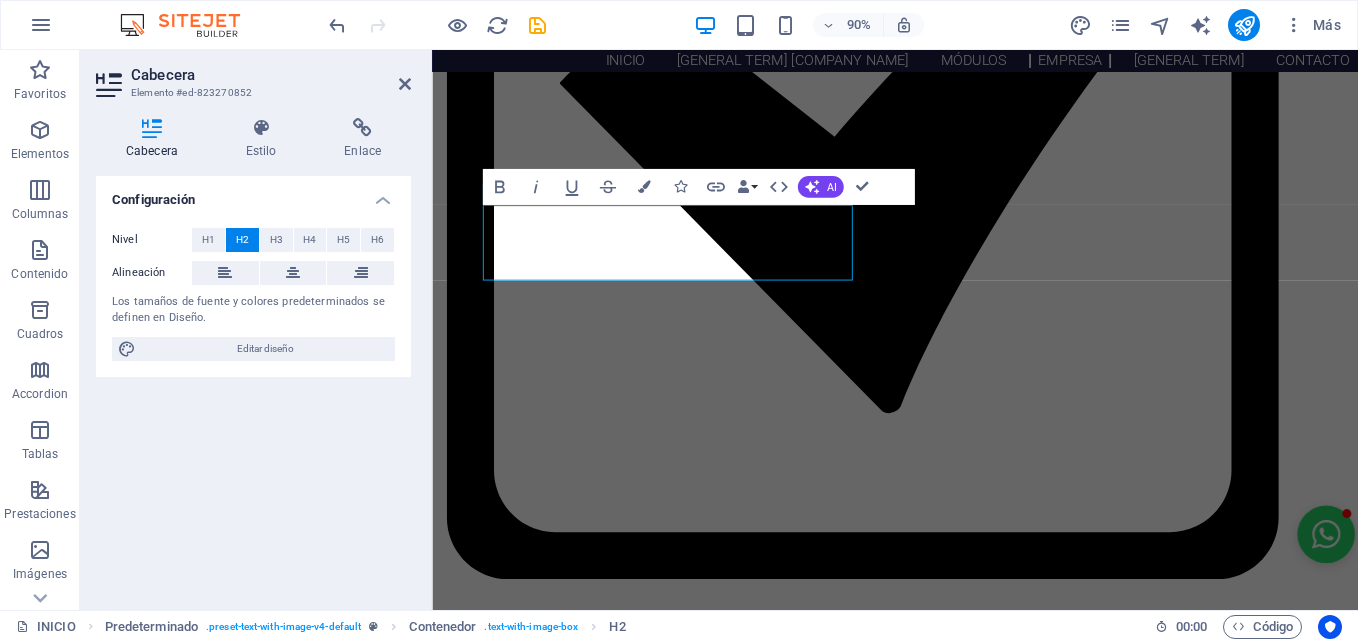 drag, startPoint x: 653, startPoint y: 279, endPoint x: 400, endPoint y: 208, distance: 262.77368 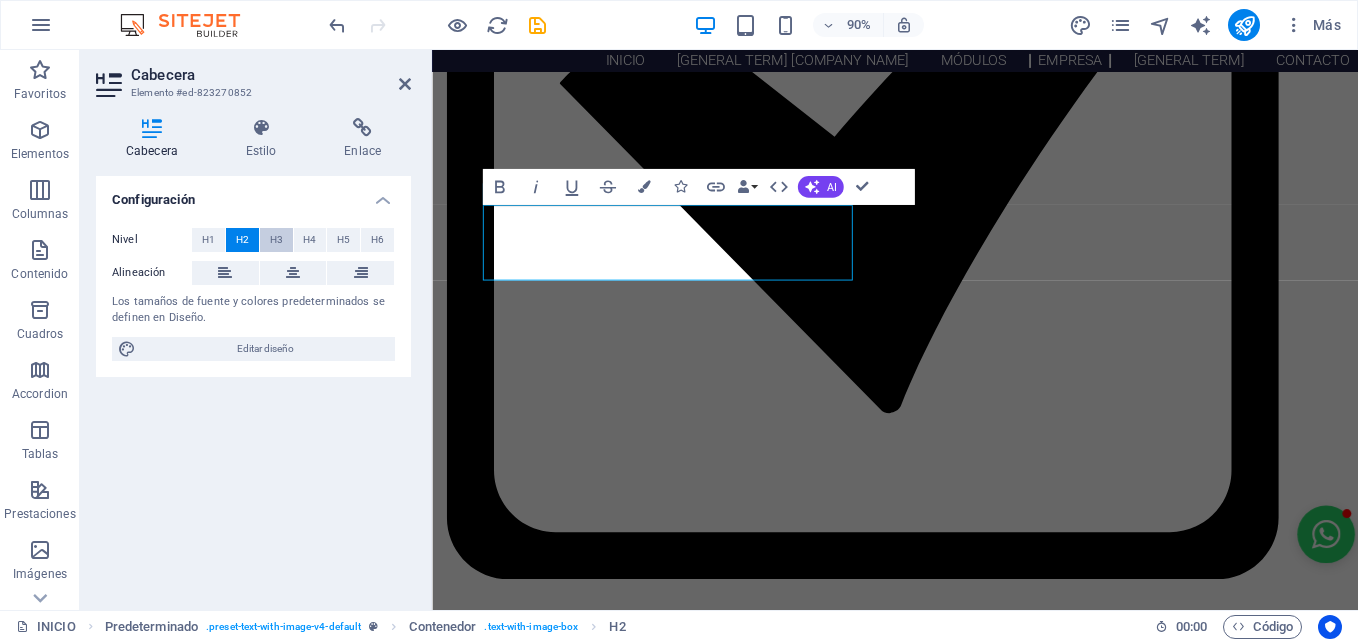 click on "H3" at bounding box center (276, 240) 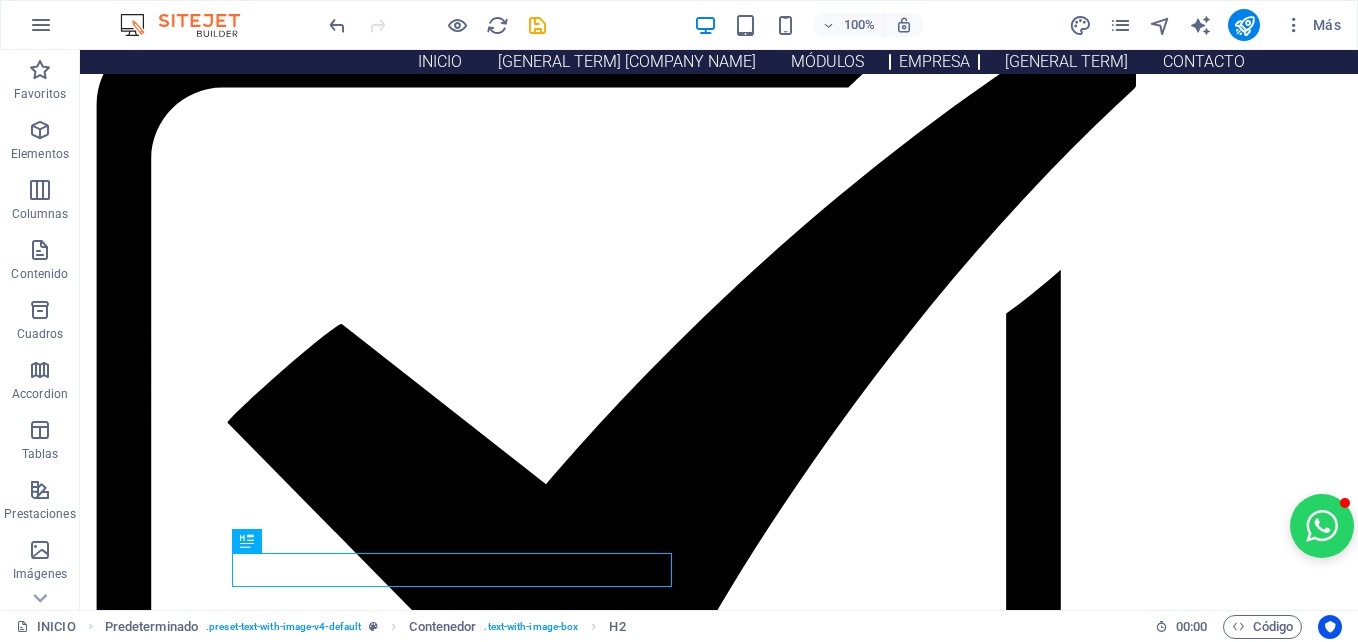 scroll, scrollTop: 1854, scrollLeft: 0, axis: vertical 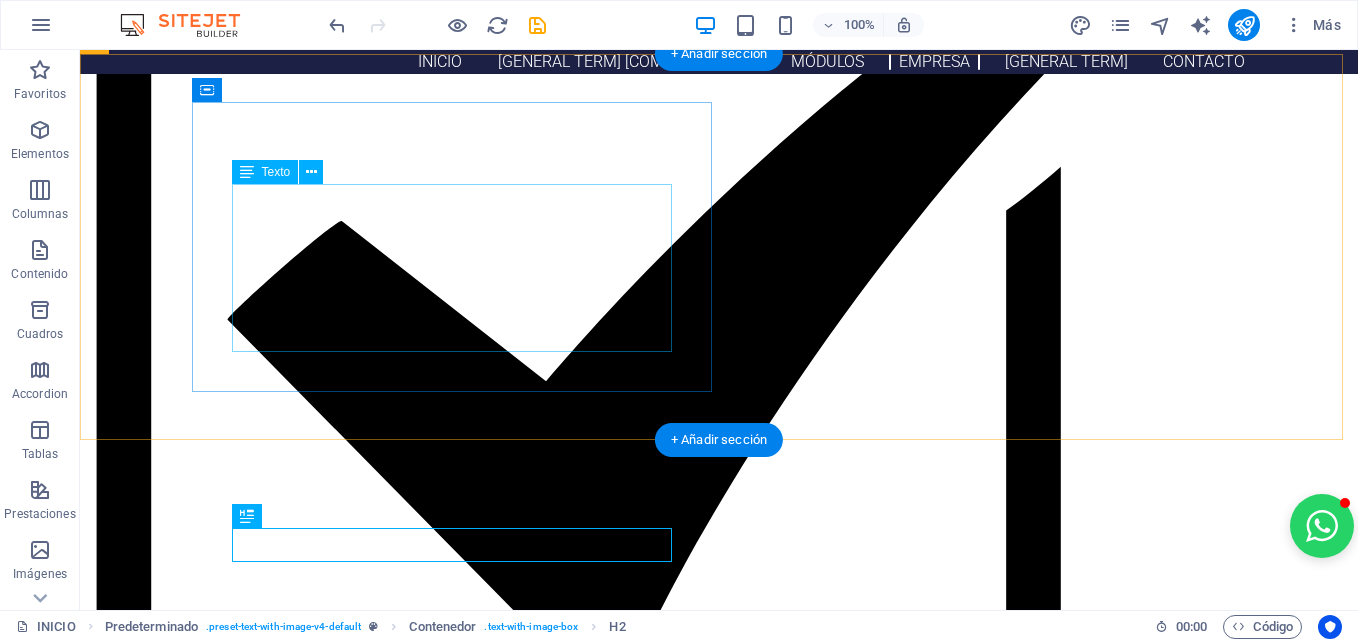 click on "New headline" at bounding box center [616, 2291] 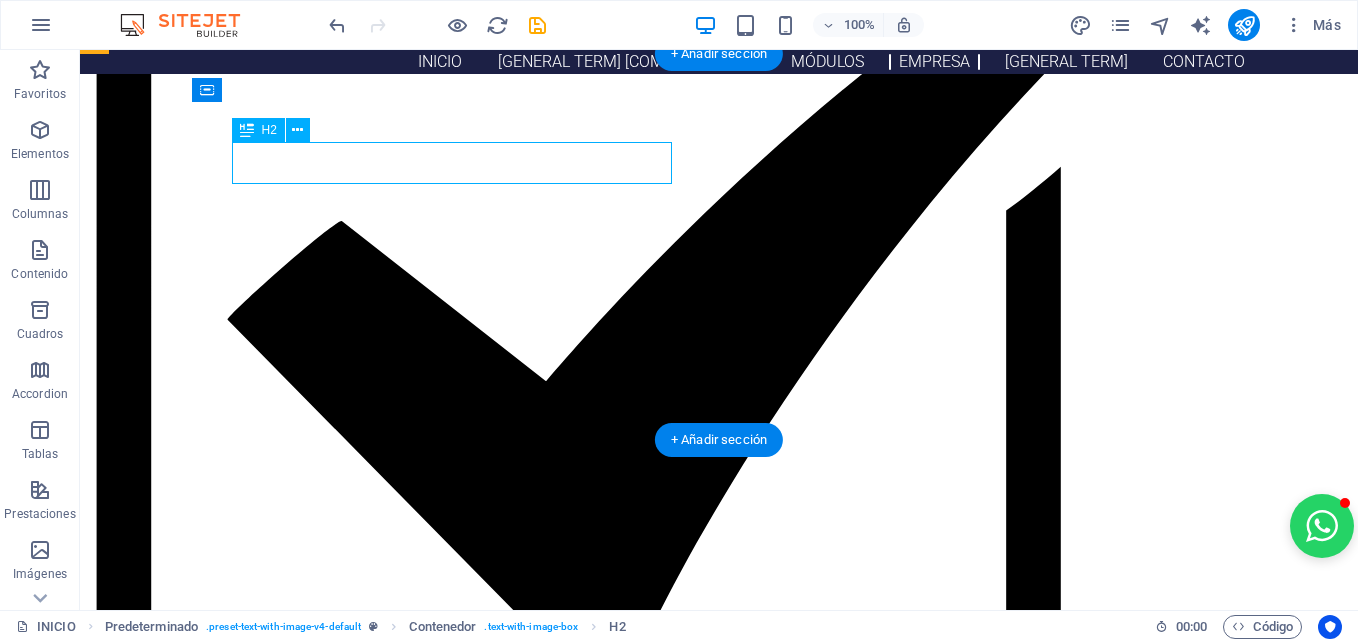 click on "New headline" at bounding box center (616, 2291) 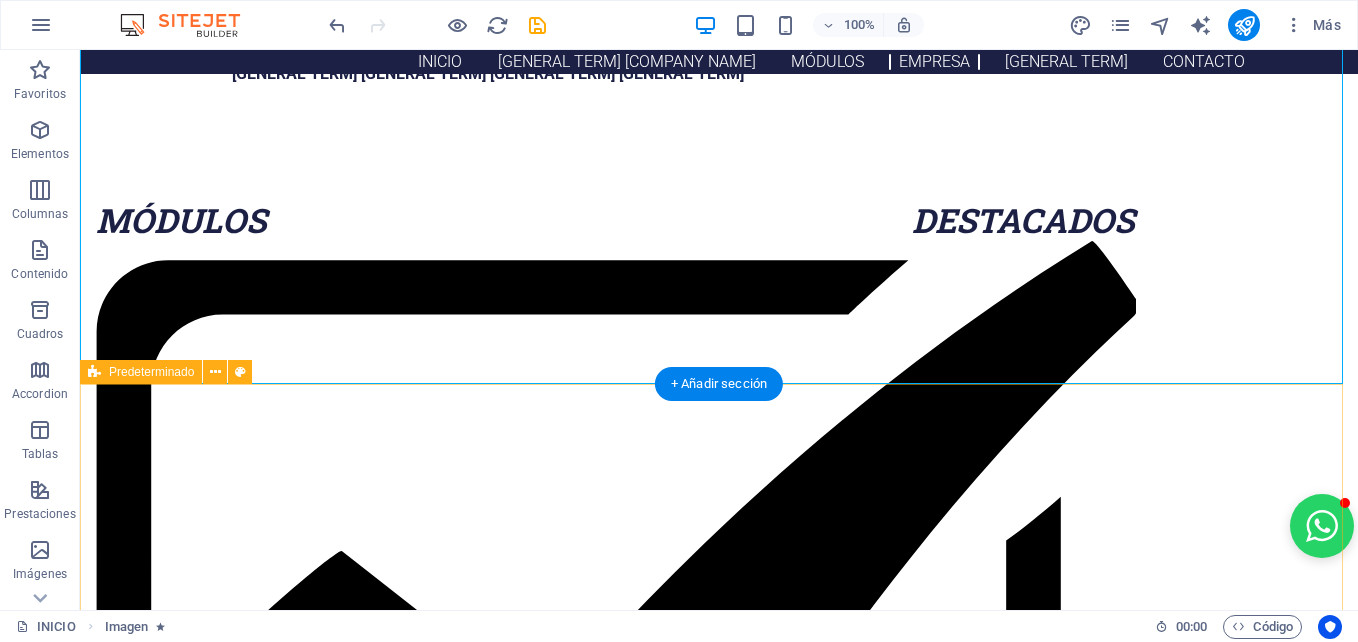 scroll, scrollTop: 1624, scrollLeft: 0, axis: vertical 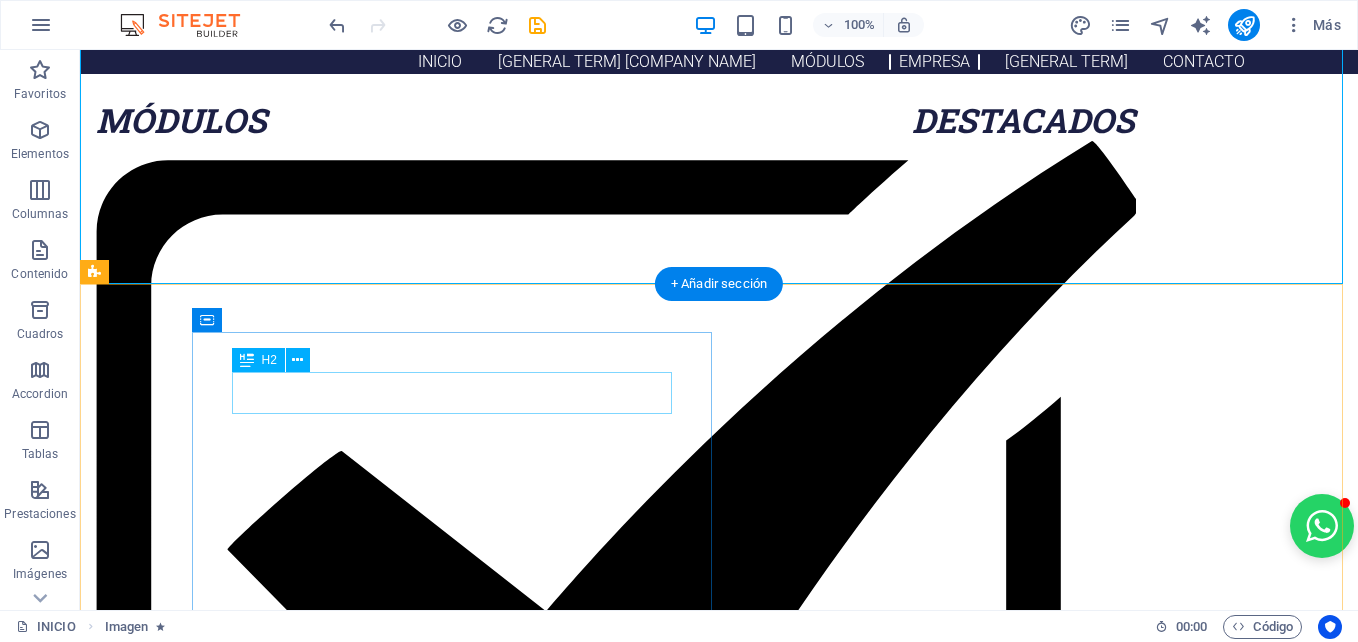 click on "New headline" at bounding box center (616, 2521) 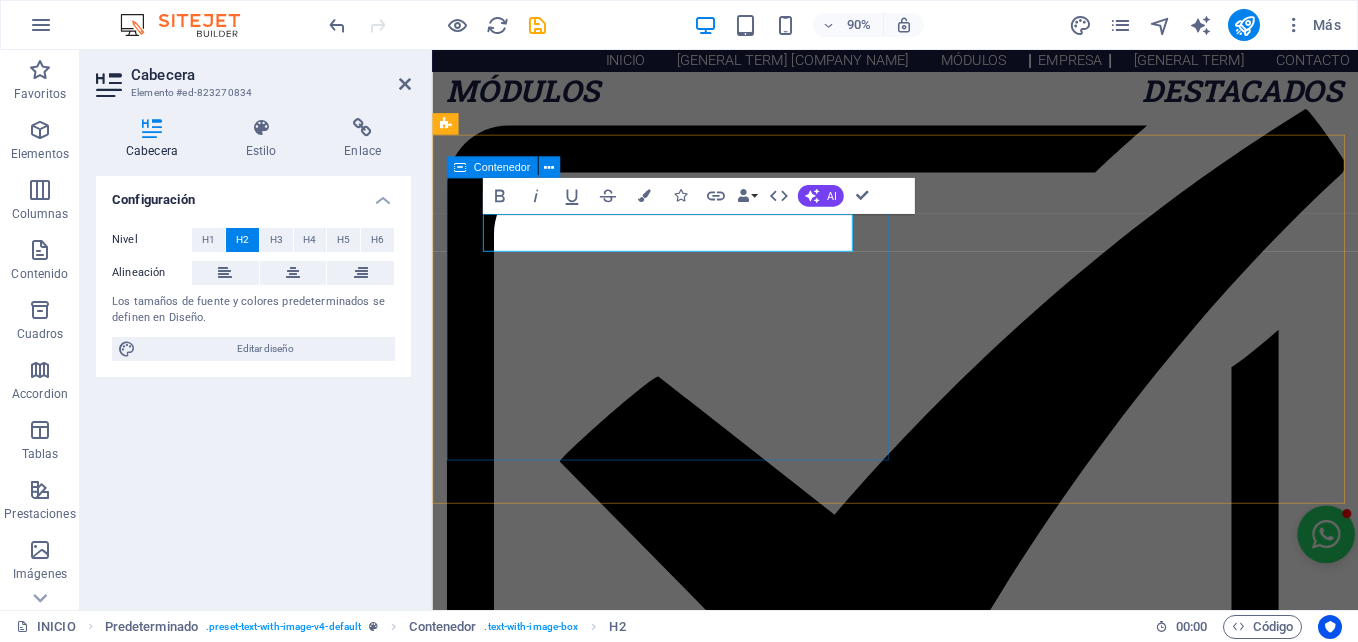 type 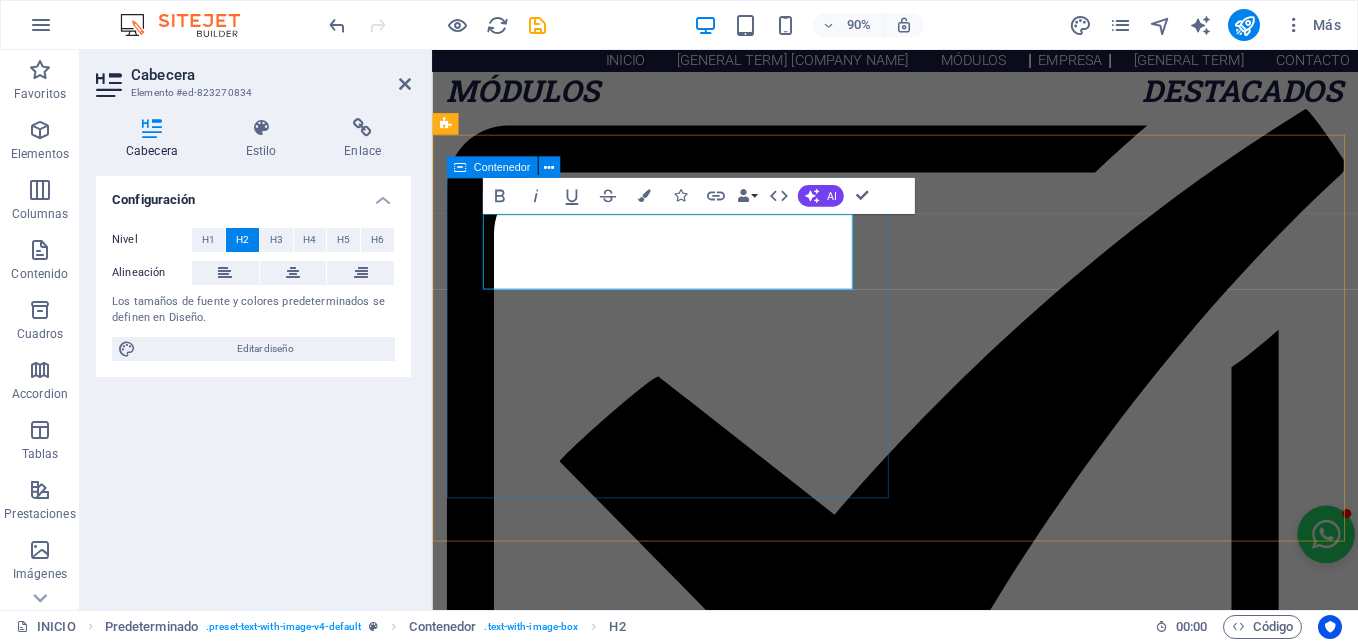 drag, startPoint x: 647, startPoint y: 289, endPoint x: 479, endPoint y: 244, distance: 173.9224 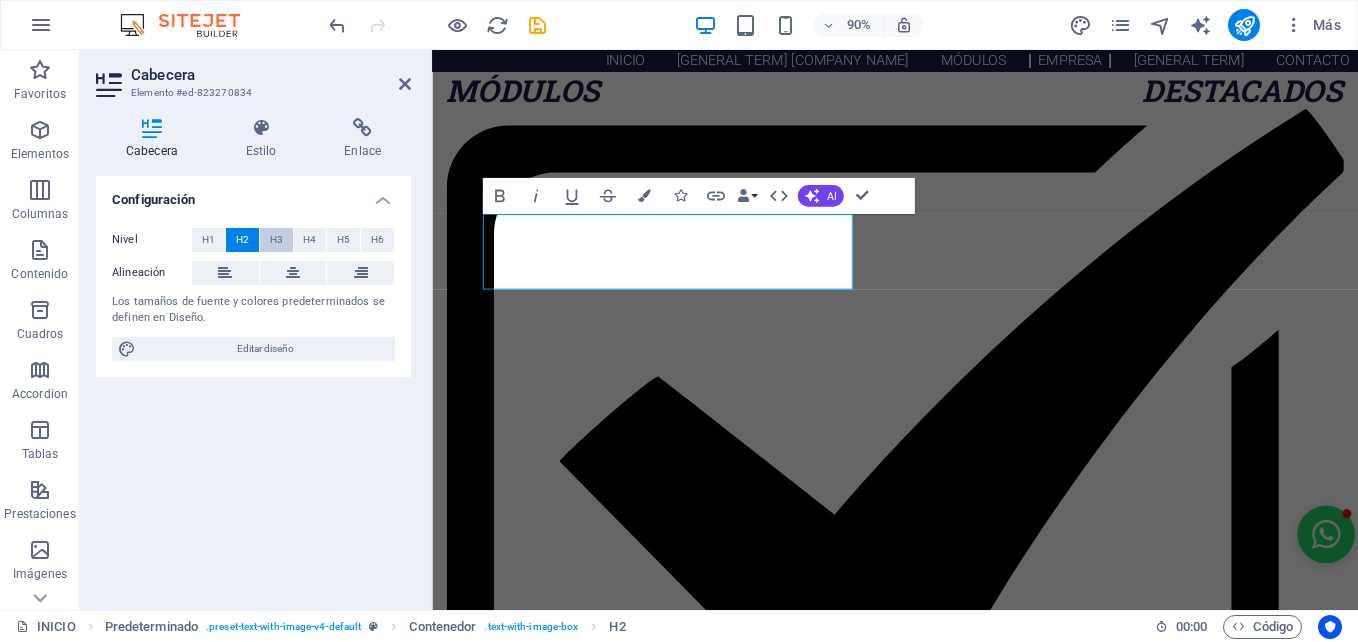 click on "H3" at bounding box center [276, 240] 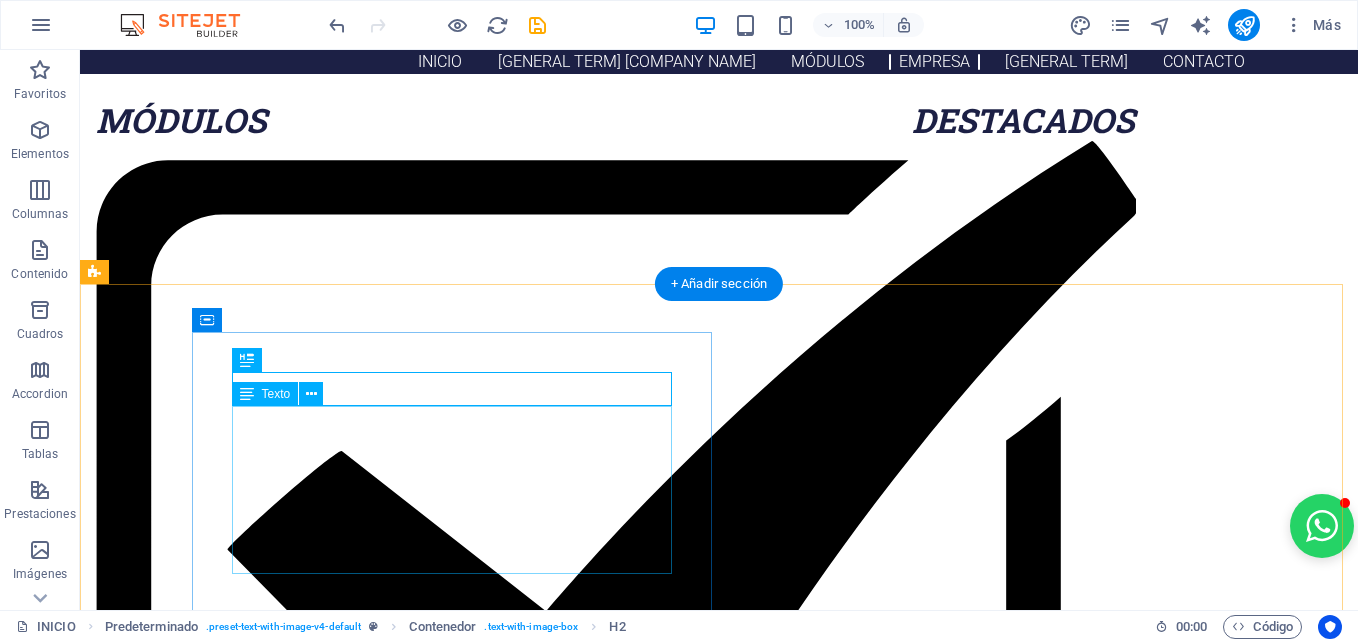 click on "Lorem ipsum dolor sit amet, consectetuer adipiscing elit. Aenean commodo ligula eget dolor. Lorem ipsum dolor sit amet, consectetuer adipiscing elit leget dolor. Lorem ipsum dolor sit amet, consectetuer adipiscing elit. Aenean commodo ligula eget dolor. Lorem ipsum dolor sit amet, consectetuer adipiscing elit dolor consectetuer adipiscing elit leget dolor. Lorem elit saget ipsum dolor sit amet, consectetuer." at bounding box center [616, 2582] 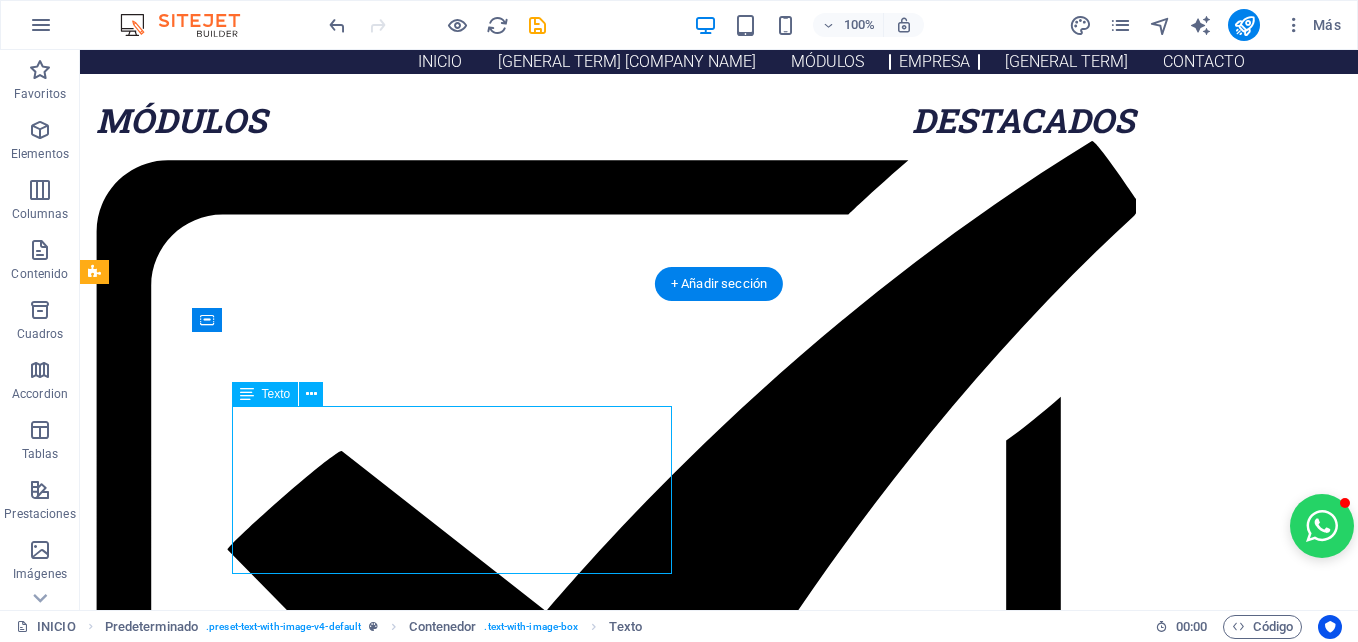 click on "Lorem ipsum dolor sit amet, consectetuer adipiscing elit. Aenean commodo ligula eget dolor. Lorem ipsum dolor sit amet, consectetuer adipiscing elit leget dolor. Lorem ipsum dolor sit amet, consectetuer adipiscing elit. Aenean commodo ligula eget dolor. Lorem ipsum dolor sit amet, consectetuer adipiscing elit dolor consectetuer adipiscing elit leget dolor. Lorem elit saget ipsum dolor sit amet, consectetuer." at bounding box center [616, 2582] 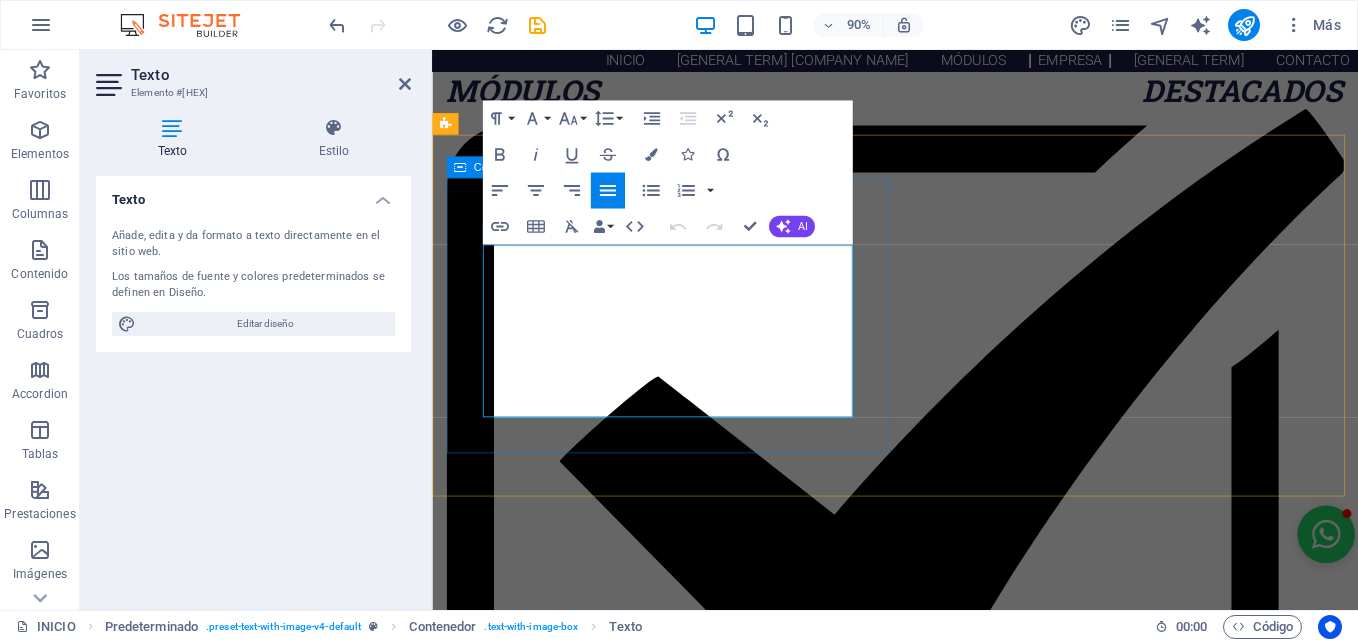 drag, startPoint x: 571, startPoint y: 425, endPoint x: 486, endPoint y: 253, distance: 191.85672 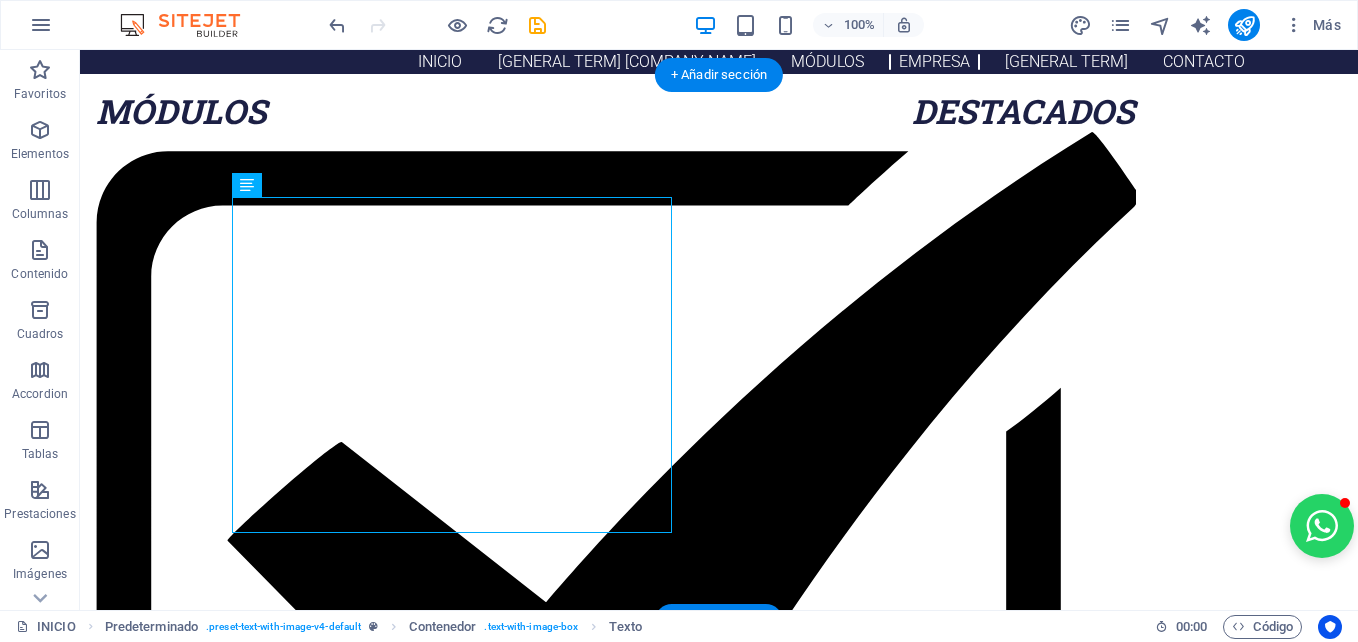scroll, scrollTop: 1833, scrollLeft: 0, axis: vertical 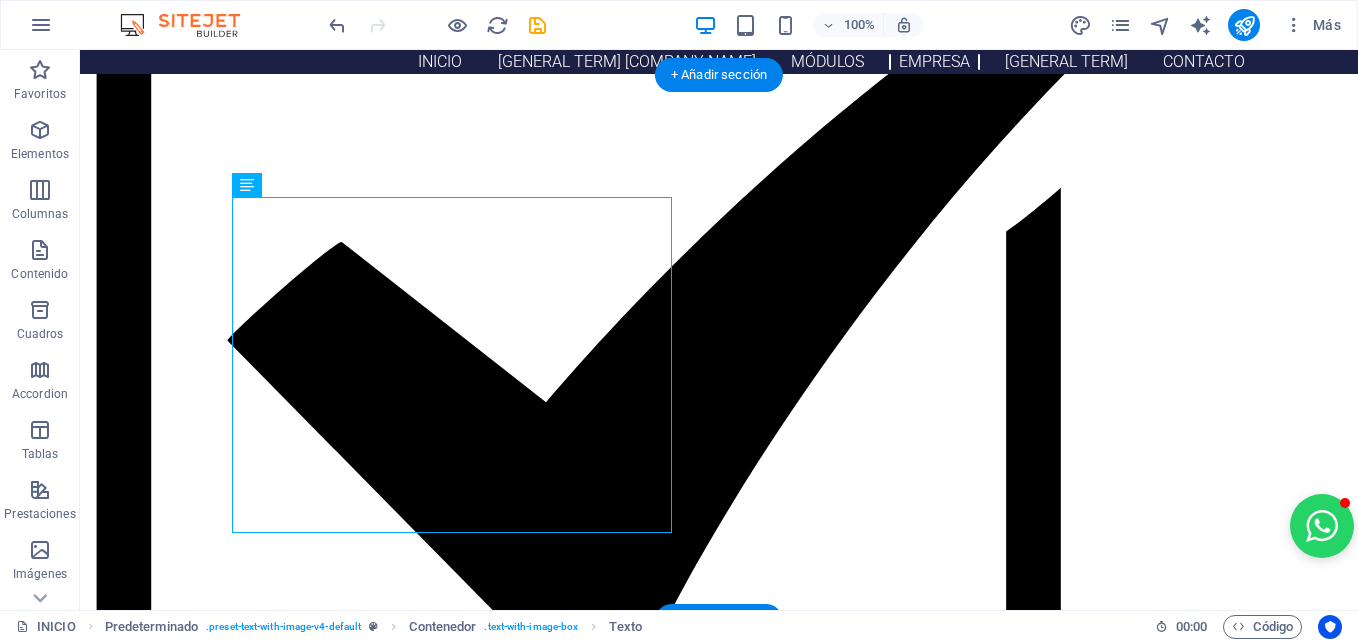 click at bounding box center [616, 2734] 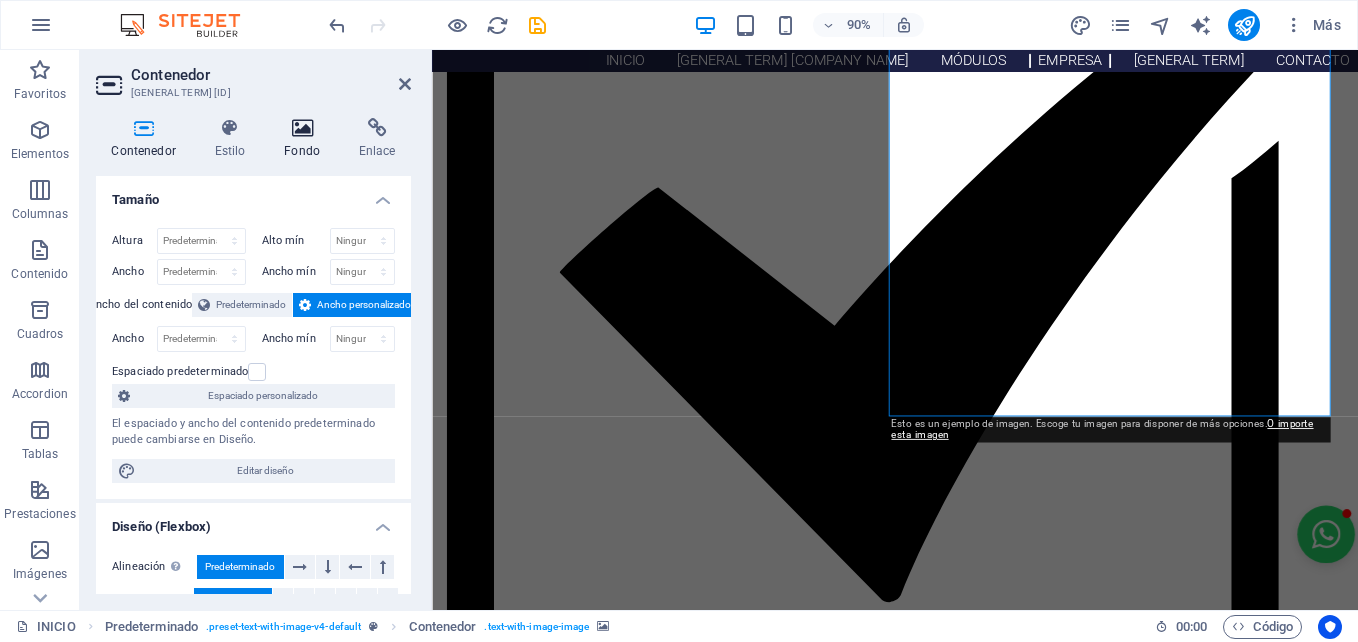 click on "Fondo" at bounding box center (306, 139) 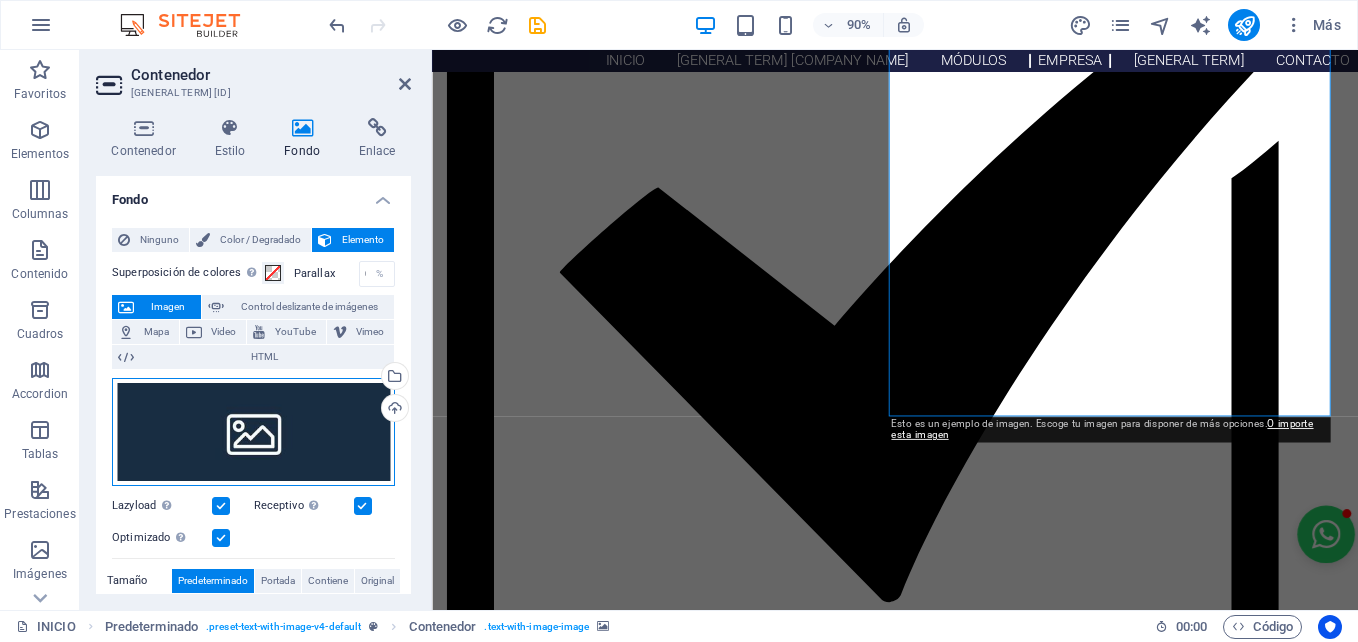 click on "Arrastra archivos aquí, haz clic para escoger archivos o  selecciona archivos de Archivos o de nuestra galería gratuita de fotos y vídeos" at bounding box center [253, 432] 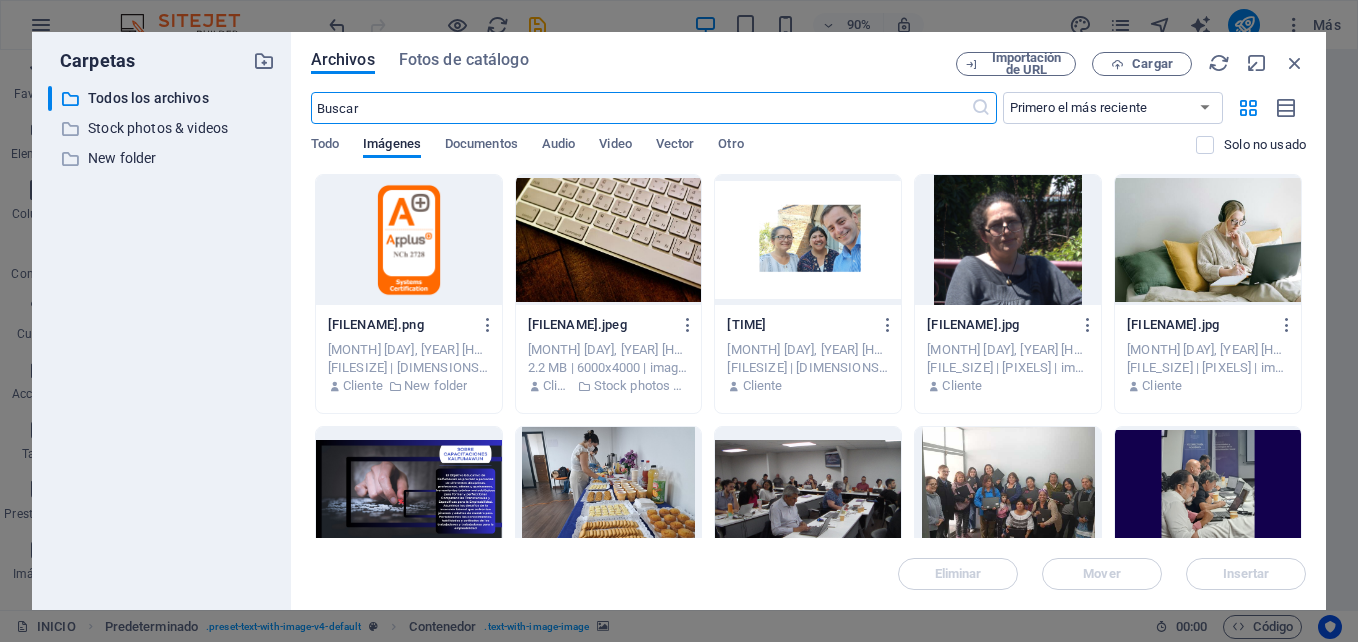 scroll, scrollTop: 2579, scrollLeft: 0, axis: vertical 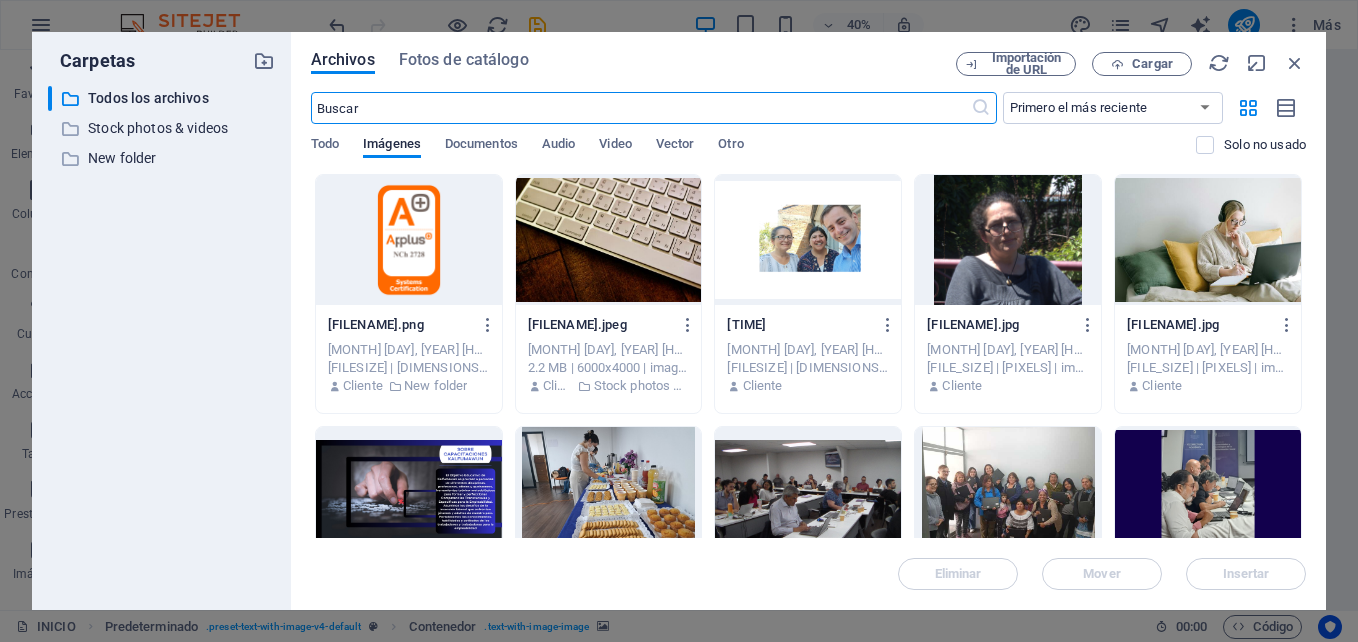 click at bounding box center [409, 240] 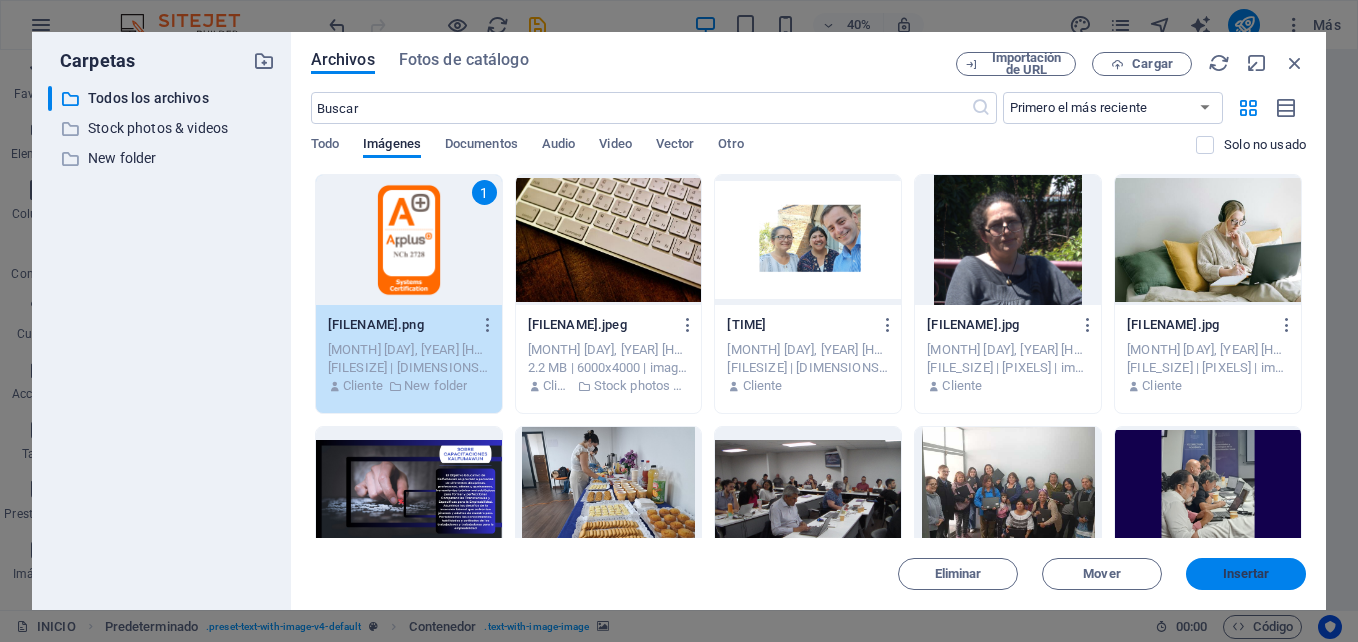 click on "Insertar" at bounding box center [1246, 574] 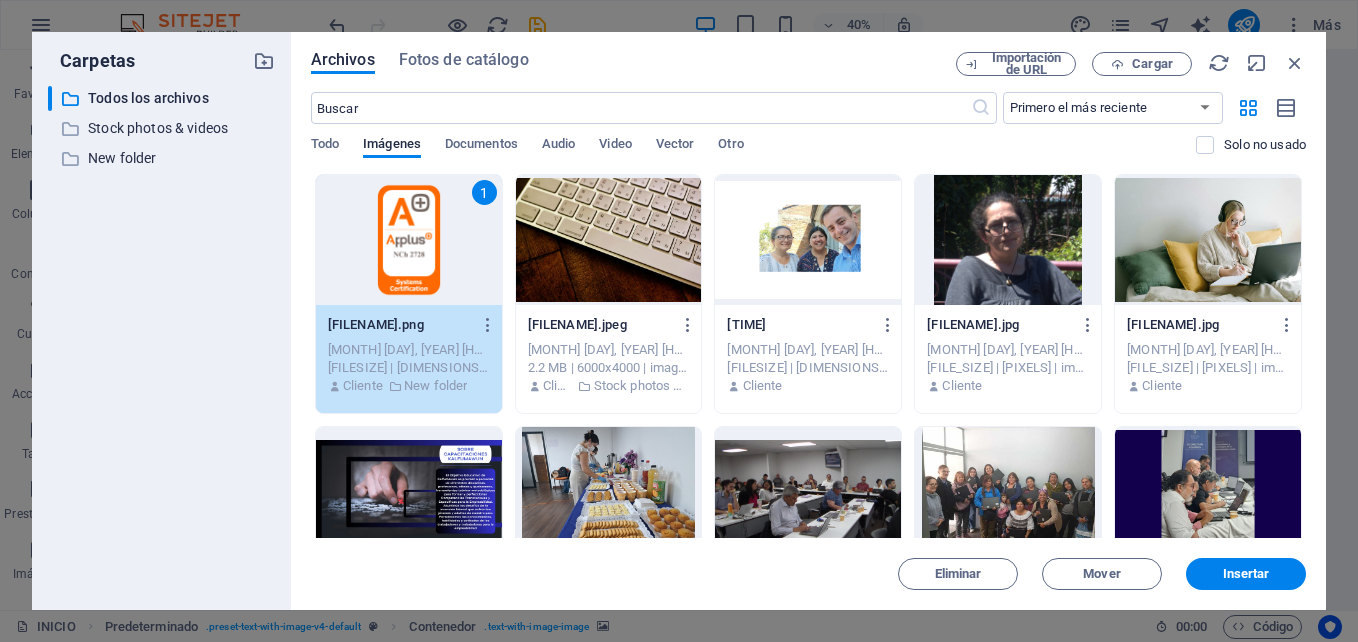 scroll, scrollTop: 1833, scrollLeft: 0, axis: vertical 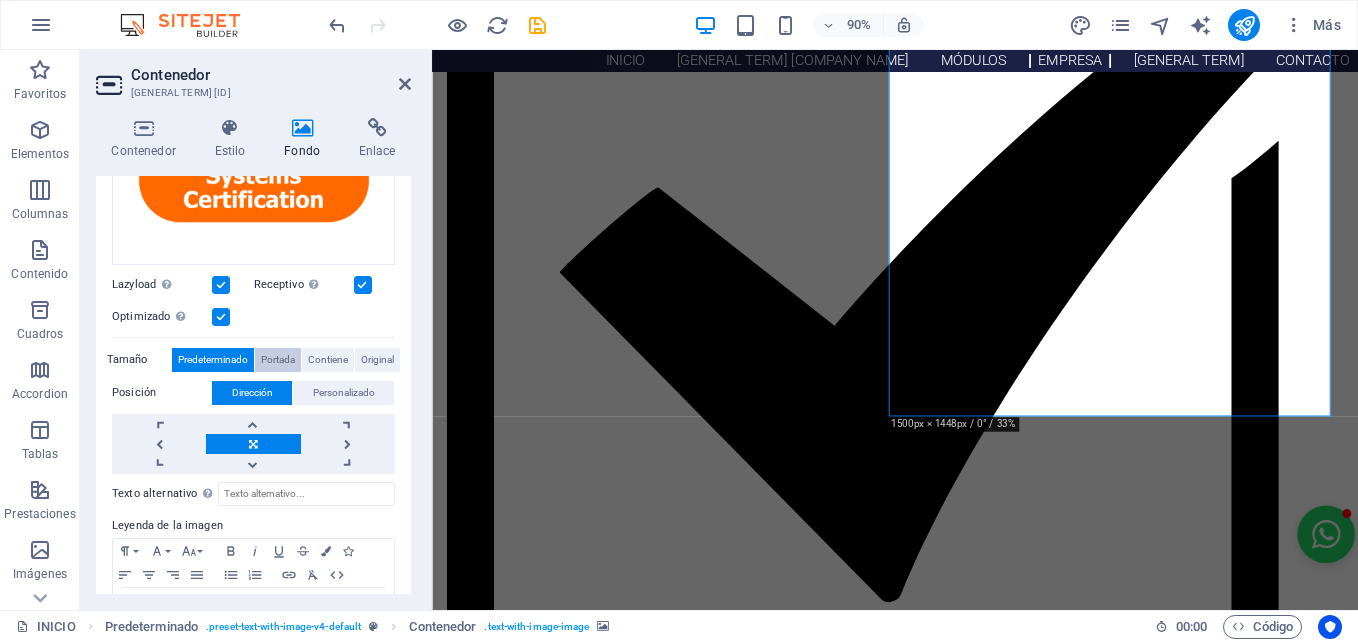 drag, startPoint x: 277, startPoint y: 349, endPoint x: 298, endPoint y: 351, distance: 21.095022 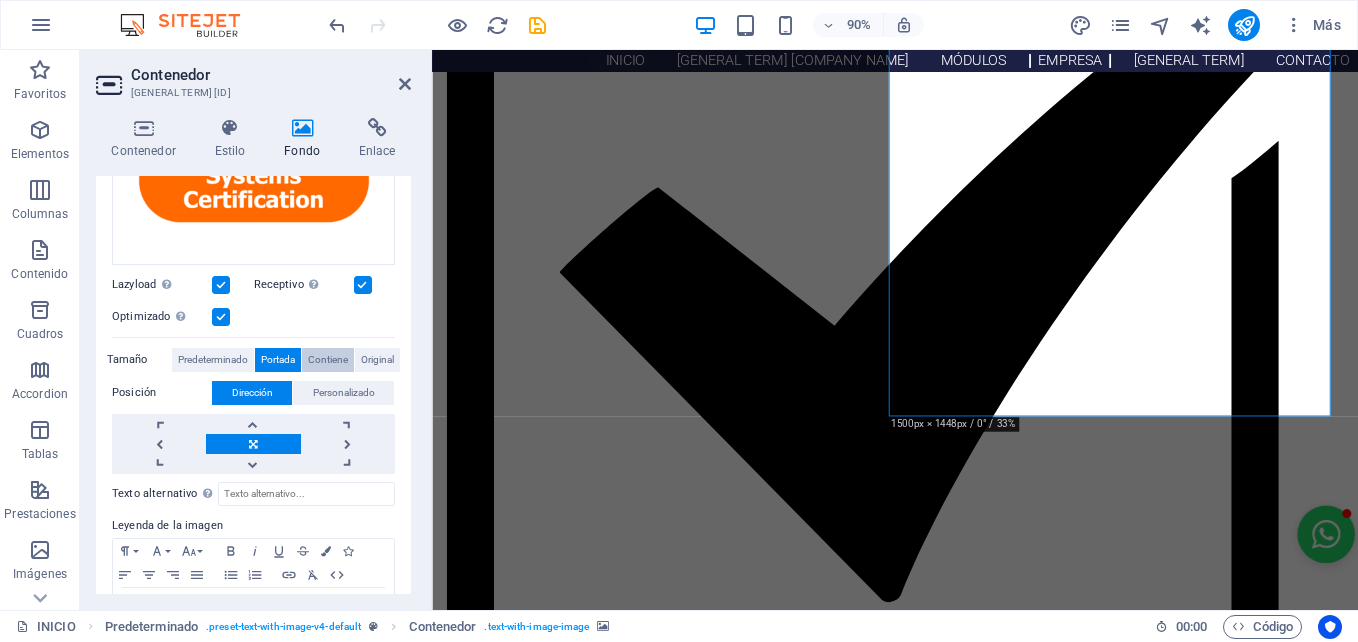 click on "Contiene" at bounding box center [328, 360] 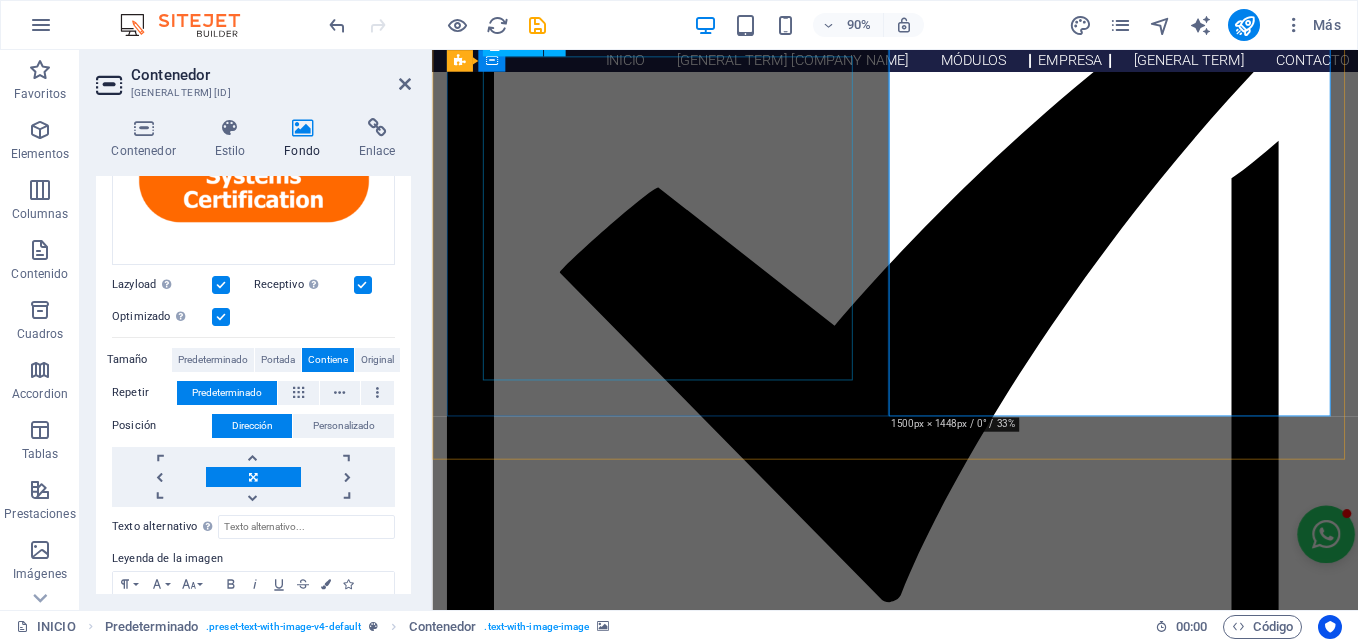 scroll, scrollTop: 1633, scrollLeft: 0, axis: vertical 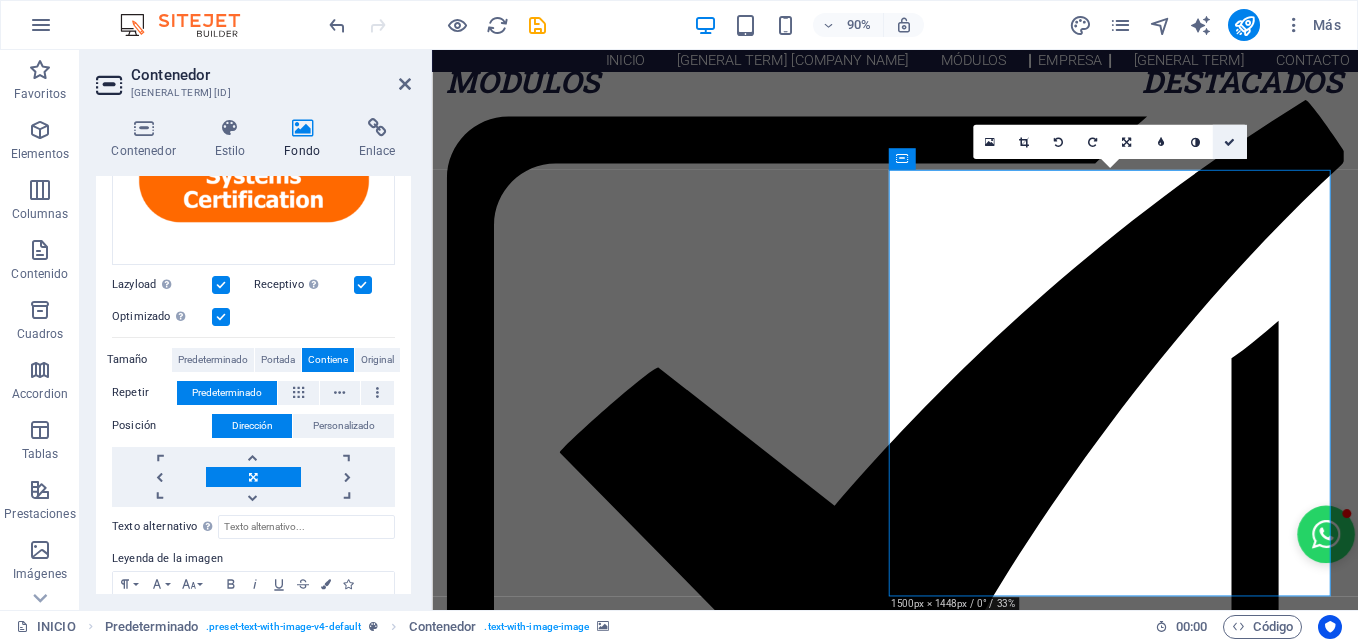 click at bounding box center (1229, 142) 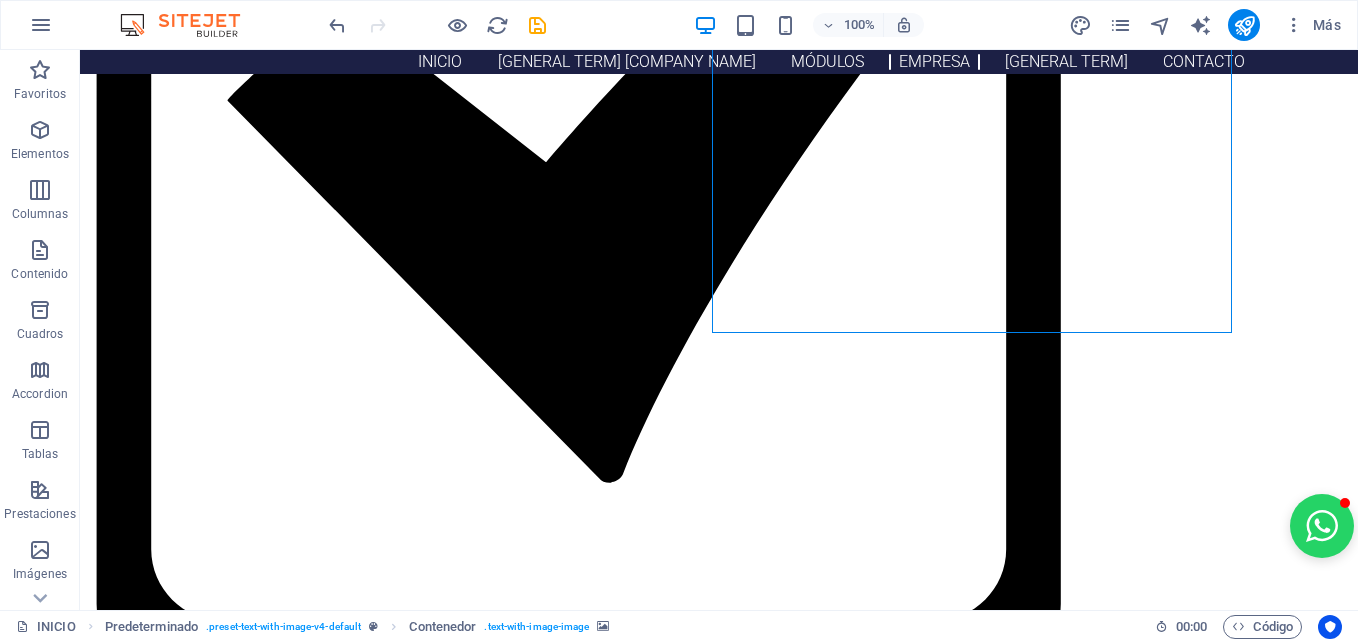 scroll, scrollTop: 1807, scrollLeft: 0, axis: vertical 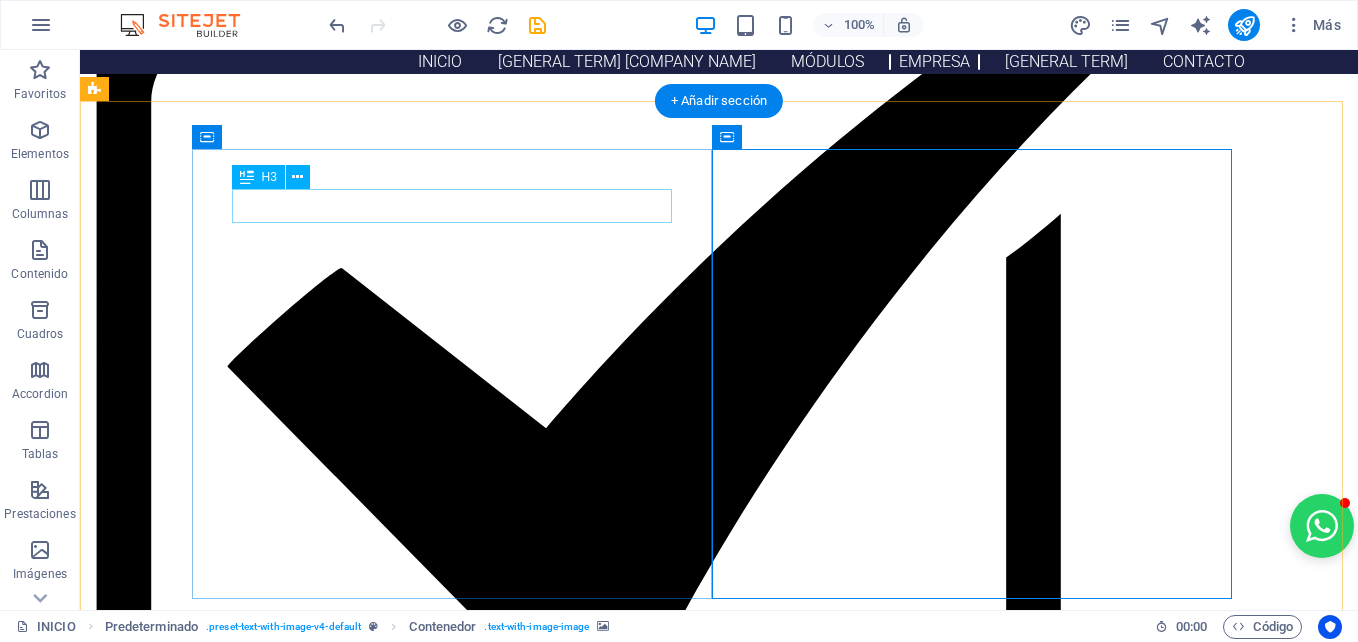 click on "En [BRAND] contamos con la certificación de nuestro Sistema de Gestión bajo la Norma Chilena NCh2728:2015, otorgada por la certificadora Applus y con registro nacional N° OT-3083/24 en el Instituto Nacional de Normalización. Este reconocimiento acredita la calidad y solidez de nuestros procesos en la comercialización, diseño, desarrollo, planificación, ejecución y evaluación de servicios de capacitación en el área de Ciencias y Técnicas Aplicadas, bajo modalidad e-learning y presencial, dirigidos a personas naturales, empresas públicas y privadas en todo el territorio nacional. Esta certificación respalda nuestro compromiso con la mejora continua, la excelencia formativa y el cumplimiento riguroso de estándares de calidad reconocidos a nivel nacional." at bounding box center [616, 2423] 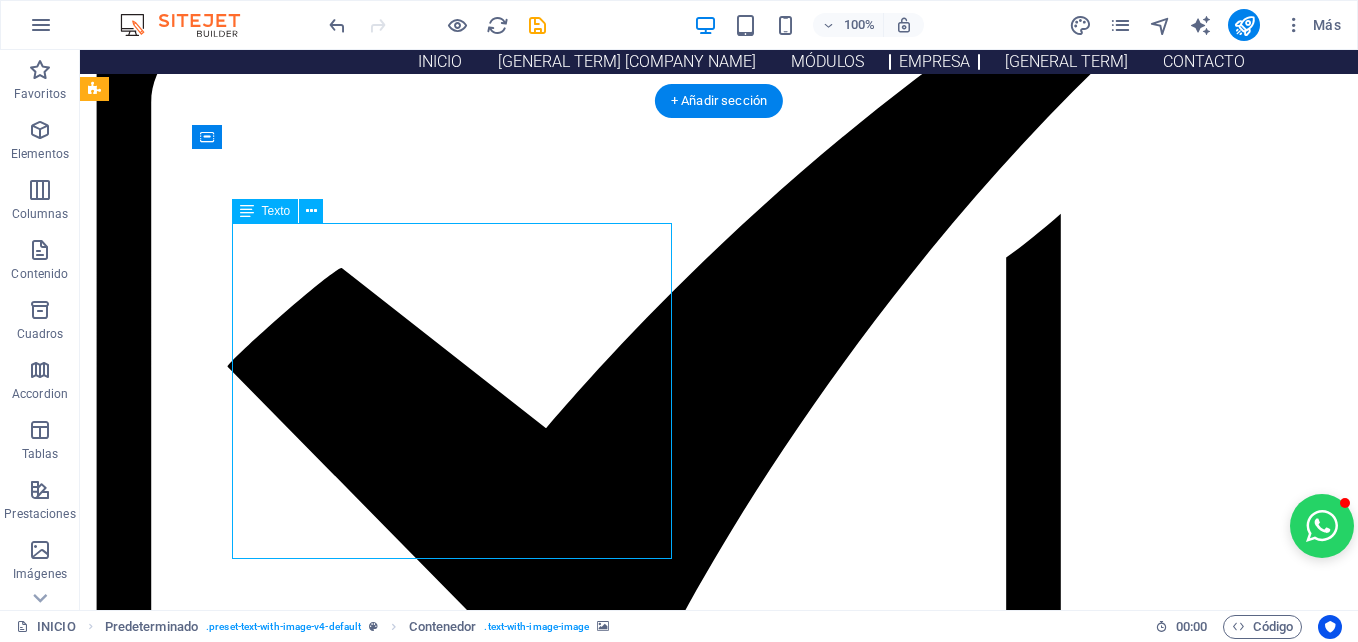 click on "En [BRAND] contamos con la certificación de nuestro Sistema de Gestión bajo la Norma Chilena NCh2728:2015, otorgada por la certificadora Applus y con registro nacional N° OT-3083/24 en el Instituto Nacional de Normalización. Este reconocimiento acredita la calidad y solidez de nuestros procesos en la comercialización, diseño, desarrollo, planificación, ejecución y evaluación de servicios de capacitación en el área de Ciencias y Técnicas Aplicadas, bajo modalidad e-learning y presencial, dirigidos a personas naturales, empresas públicas y privadas en todo el territorio nacional. Esta certificación respalda nuestro compromiso con la mejora continua, la excelencia formativa y el cumplimiento riguroso de estándares de calidad reconocidos a nivel nacional." at bounding box center [616, 2423] 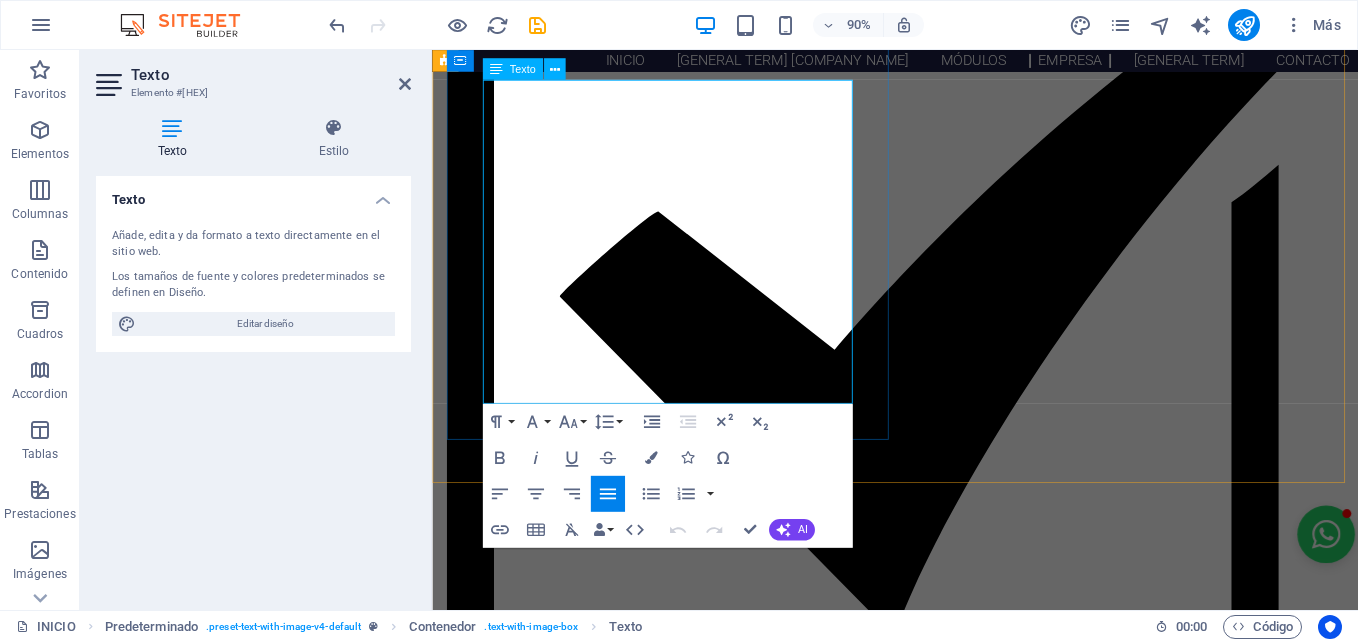 drag, startPoint x: 599, startPoint y: 95, endPoint x: 514, endPoint y: 87, distance: 85.37564 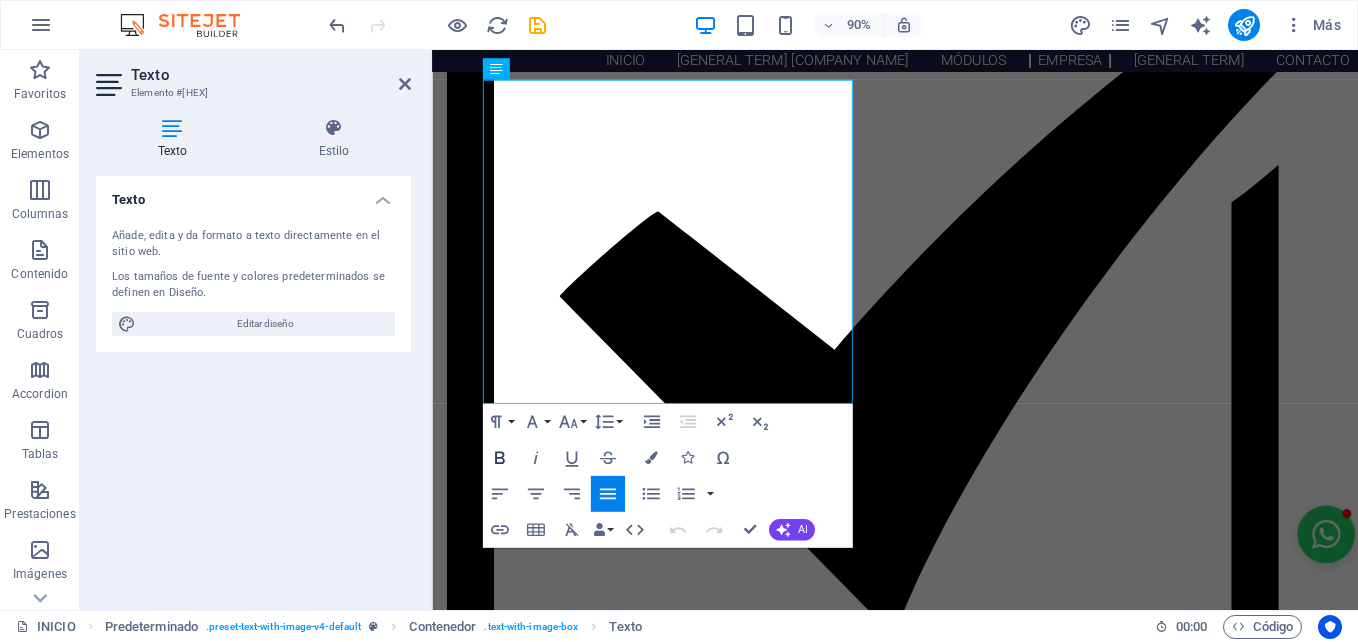 click 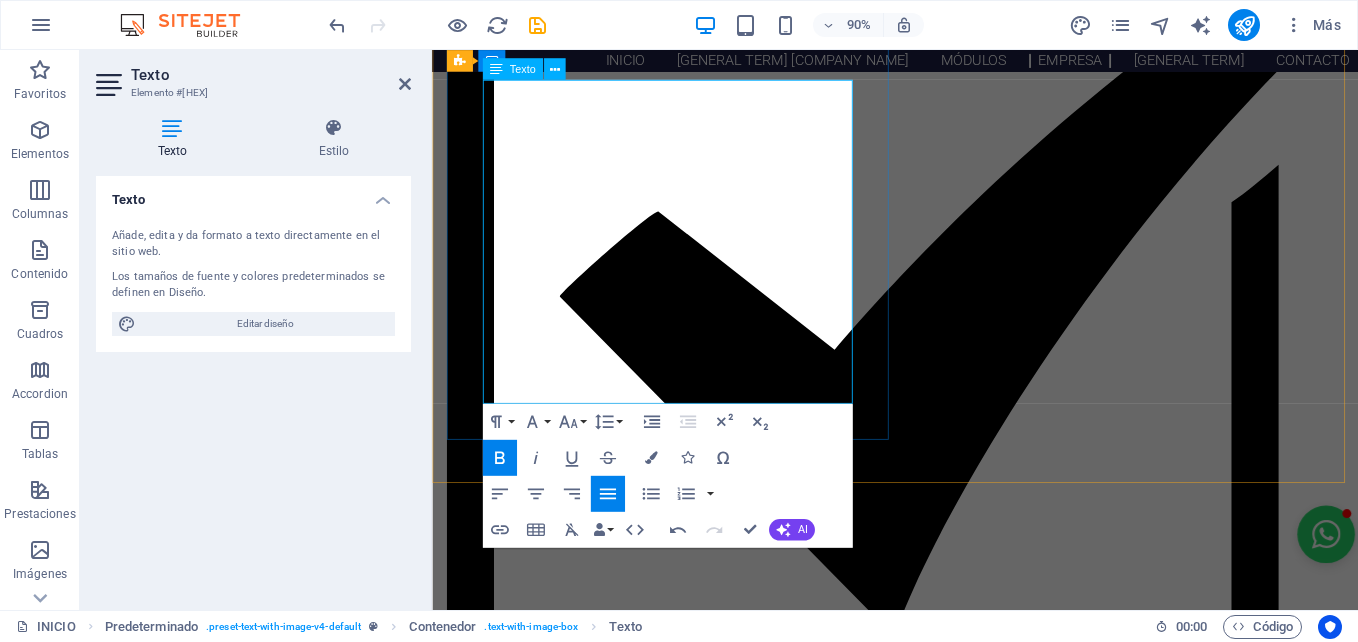 drag, startPoint x: 488, startPoint y: 115, endPoint x: 894, endPoint y: 124, distance: 406.09973 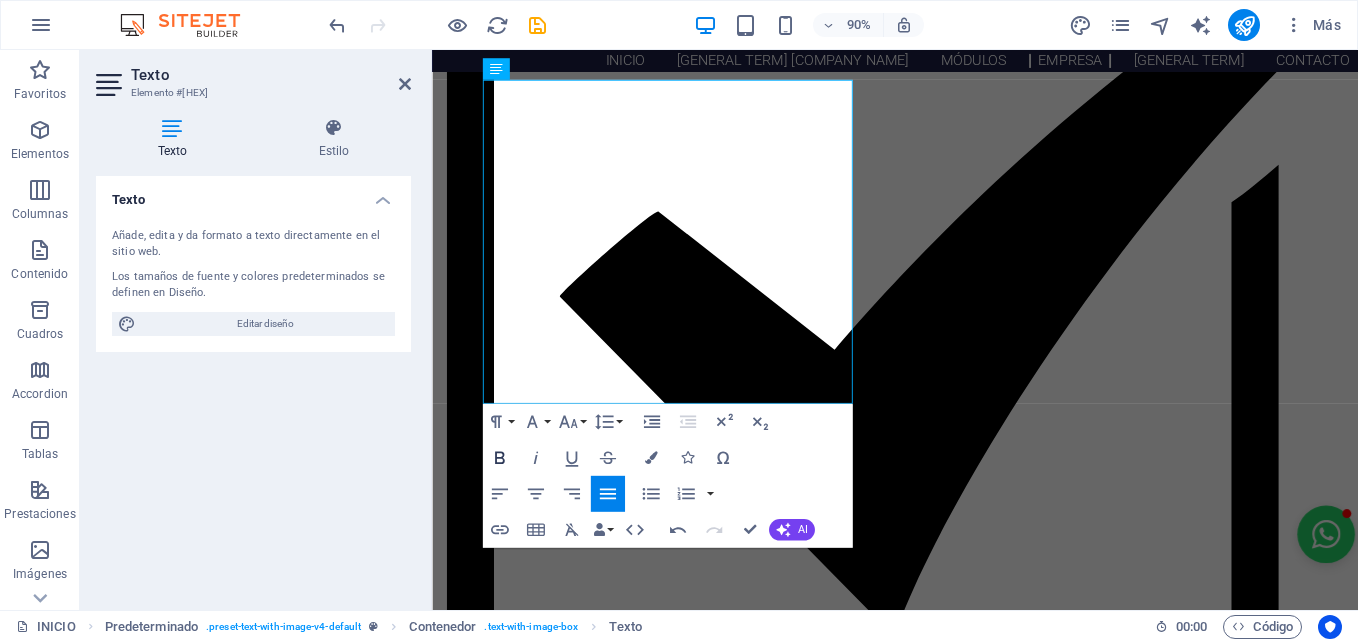 click 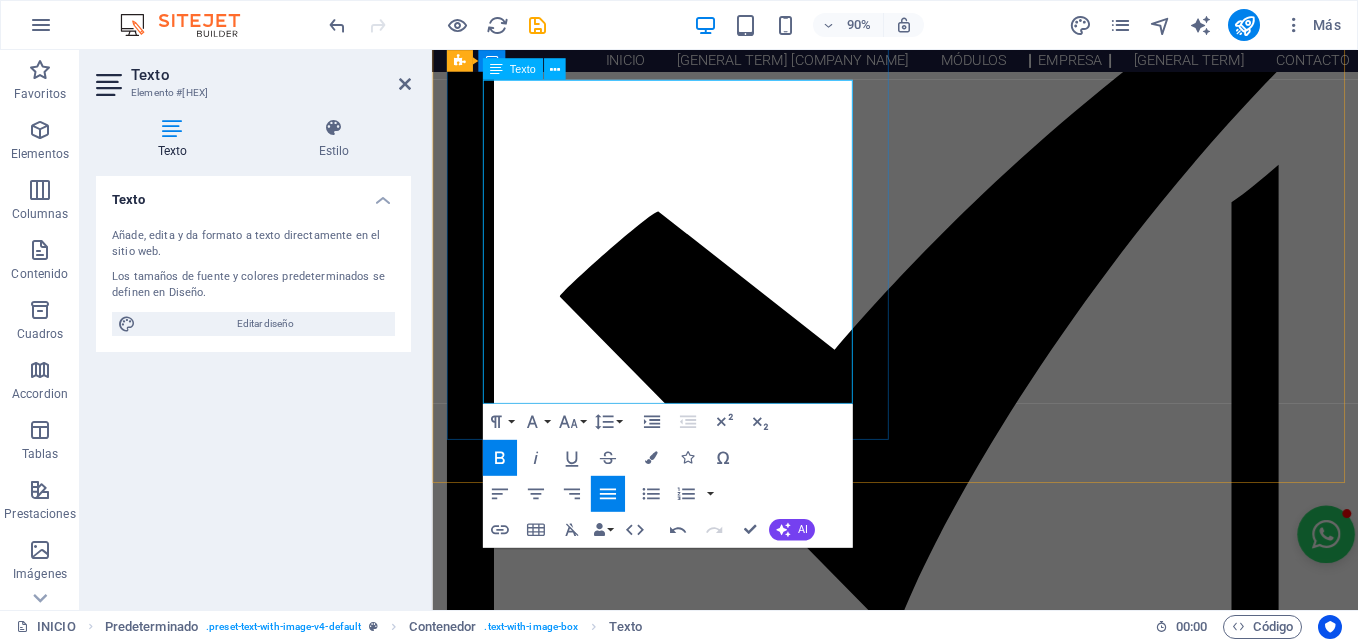 click on "En [BRAND] contamos con la certificación de nuestro Sistema de Gestión bajo la Norma Chilena NCh2728:2015, otorgada por la certificadora Applus y con registro nacional N° OT-3083/24 en el Instituto Nacional de Normalización. Este reconocimiento acredita la calidad y solidez de nuestros procesos en la comercialización, diseño, desarrollo, planificación, ejecución y evaluación de servicios de capacitación en el área de Ciencias y Técnicas Aplicadas, bajo modalidad e-learning y presencial, dirigidos a personas naturales, empresas públicas y privadas en todo el territorio nacional. Esta certificación respalda nuestro compromiso con la mejora continua, la excelencia formativa y el cumplimiento riguroso de estándares de calidad reconocidos a nivel nacional." at bounding box center [946, 2228] 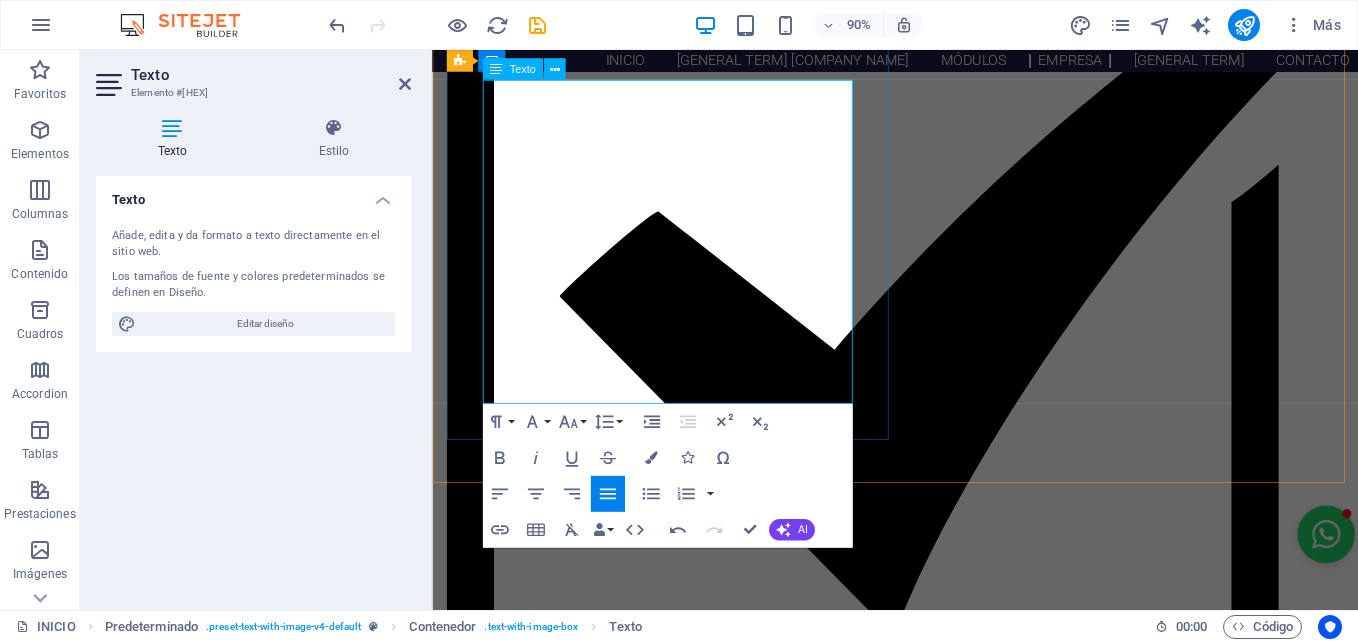 drag, startPoint x: 615, startPoint y: 168, endPoint x: 720, endPoint y: 174, distance: 105.17129 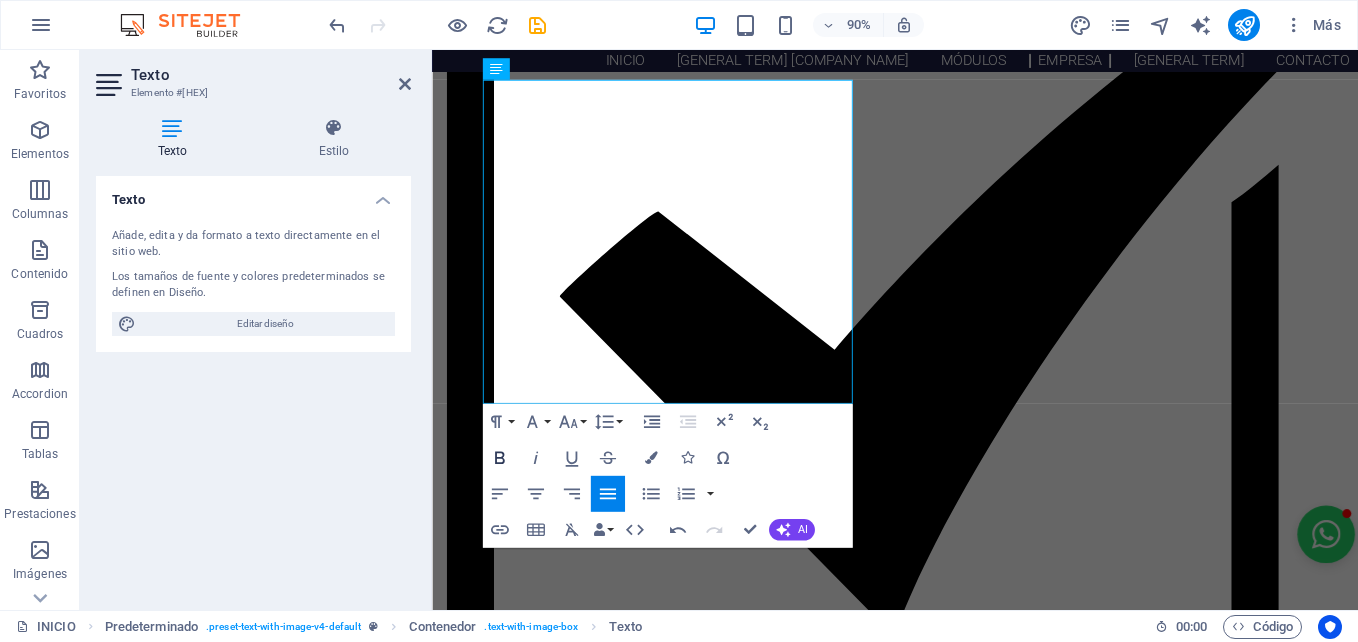 click 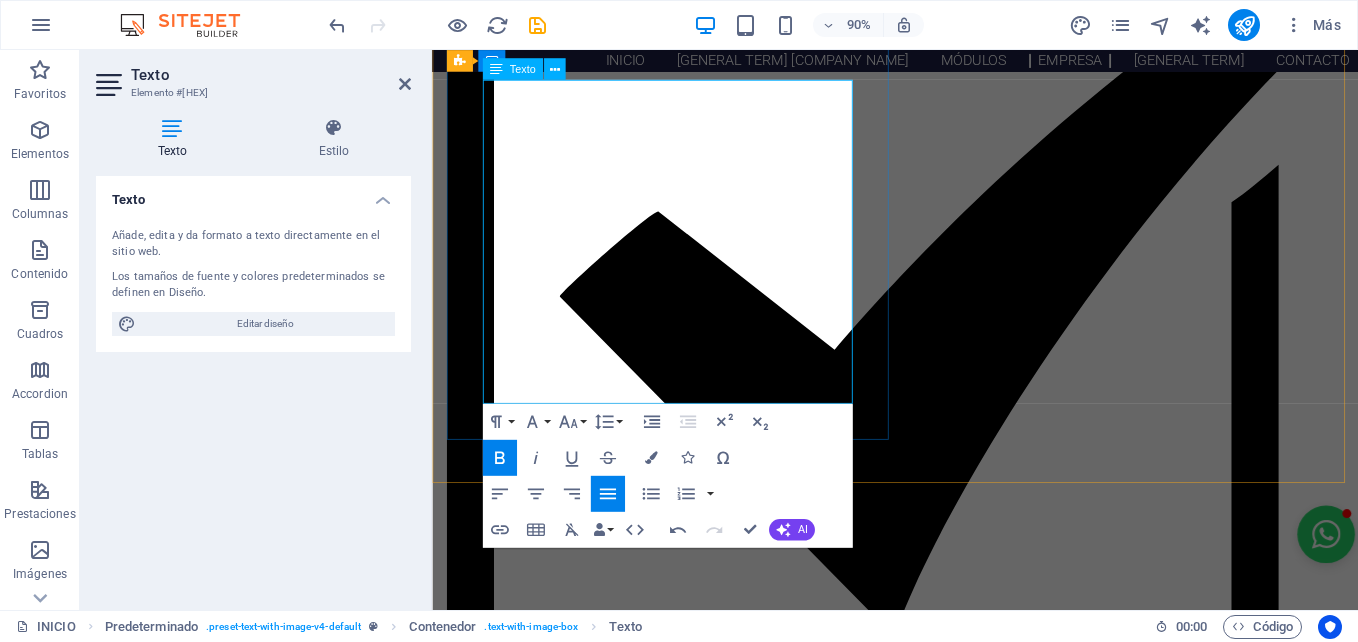 click on "En Kalfumawun contamos con la certificación de nuestro Sistema de Gestión bajo la Norma Chilena NCh2728:2015, otorgada por la certificadora Applus y con registro nacional N° [REG_NUM] en el Instituto Nacional de Normalización. Este reconocimiento acredita la calidad y solidez de nuestros procesos en la comercialización, diseño, desarrollo, planificación, ejecución y evaluación de servicios de capacitación en el área de Ciencias y Técnicas Aplicadas, bajo modalidad e-learning y presencial, dirigidos a personas naturales, empresas públicas y privadas en todo el territorio [TERRITORY]. Esta certificación respalda nuestro compromiso con la mejora continua, la excelencia formativa y el cumplimiento riguroso de estándares de calidad reconocidos a nivel nacional." at bounding box center [946, 2216] 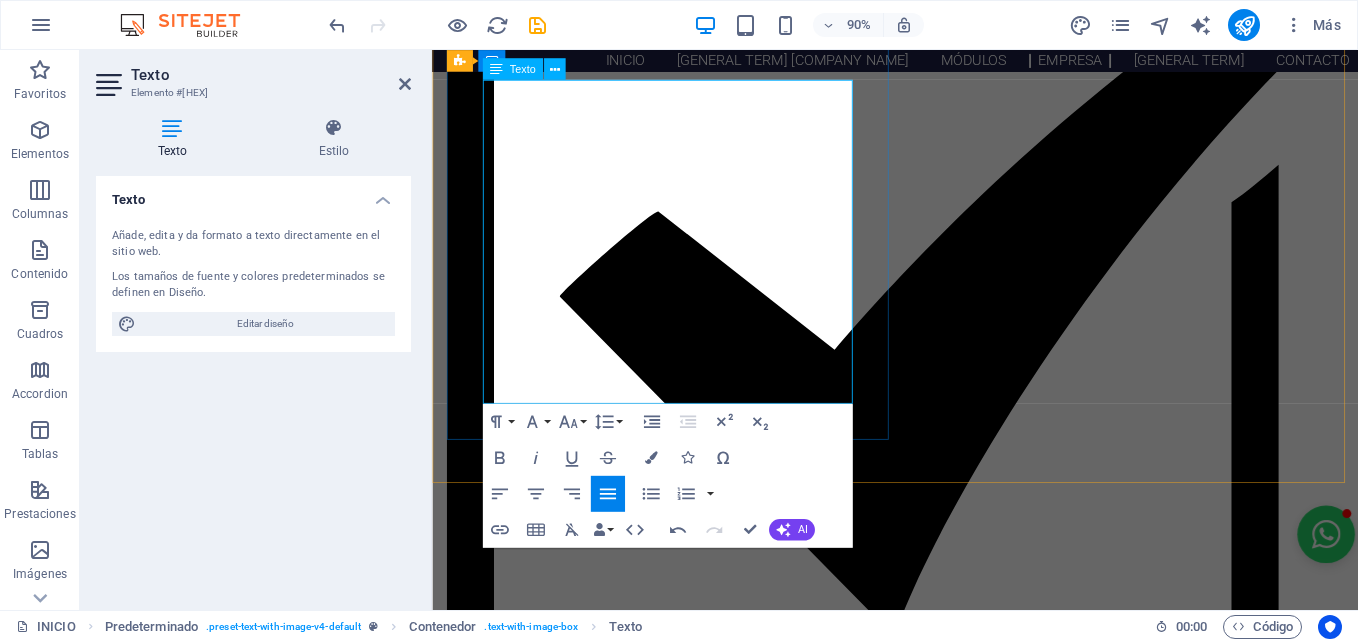 drag, startPoint x: 727, startPoint y: 168, endPoint x: 615, endPoint y: 193, distance: 114.75626 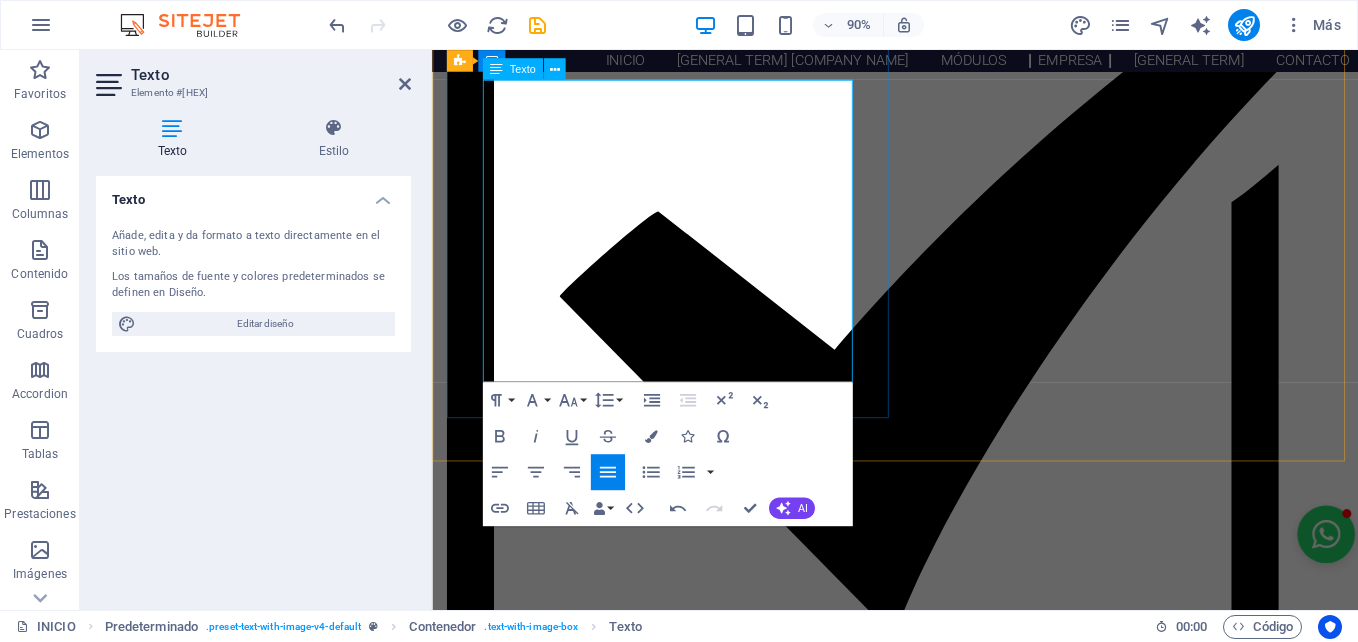 type 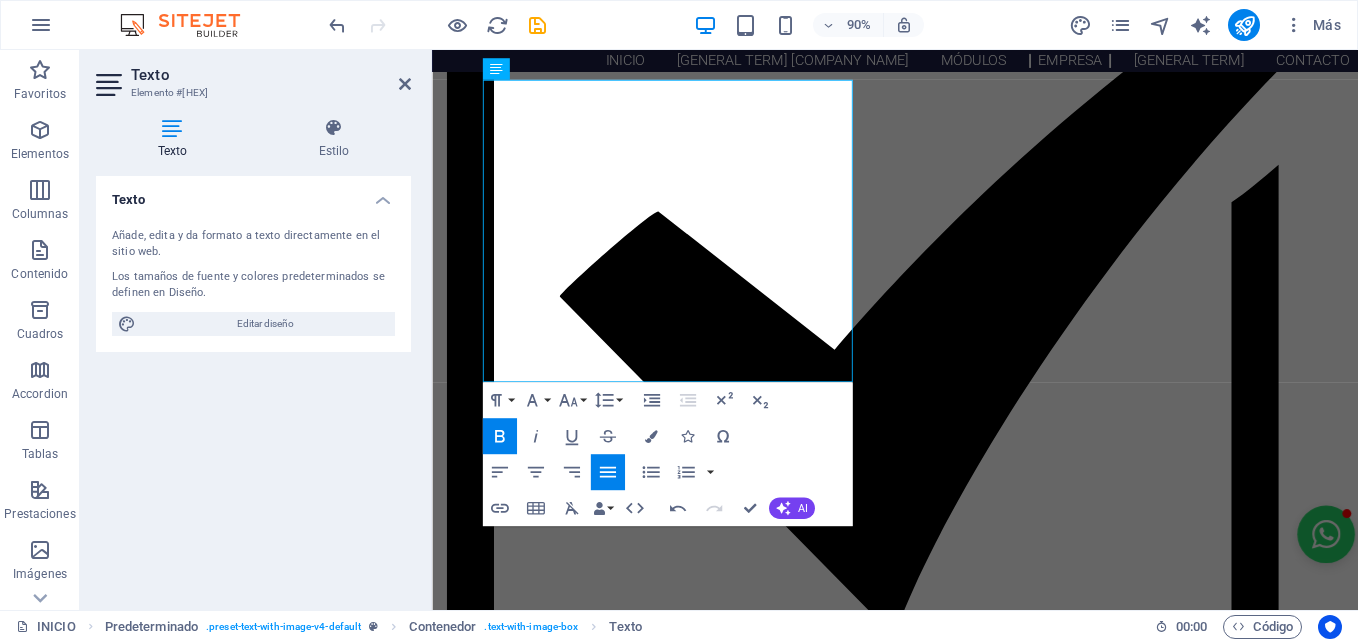 click on "Bold" at bounding box center (499, 436) 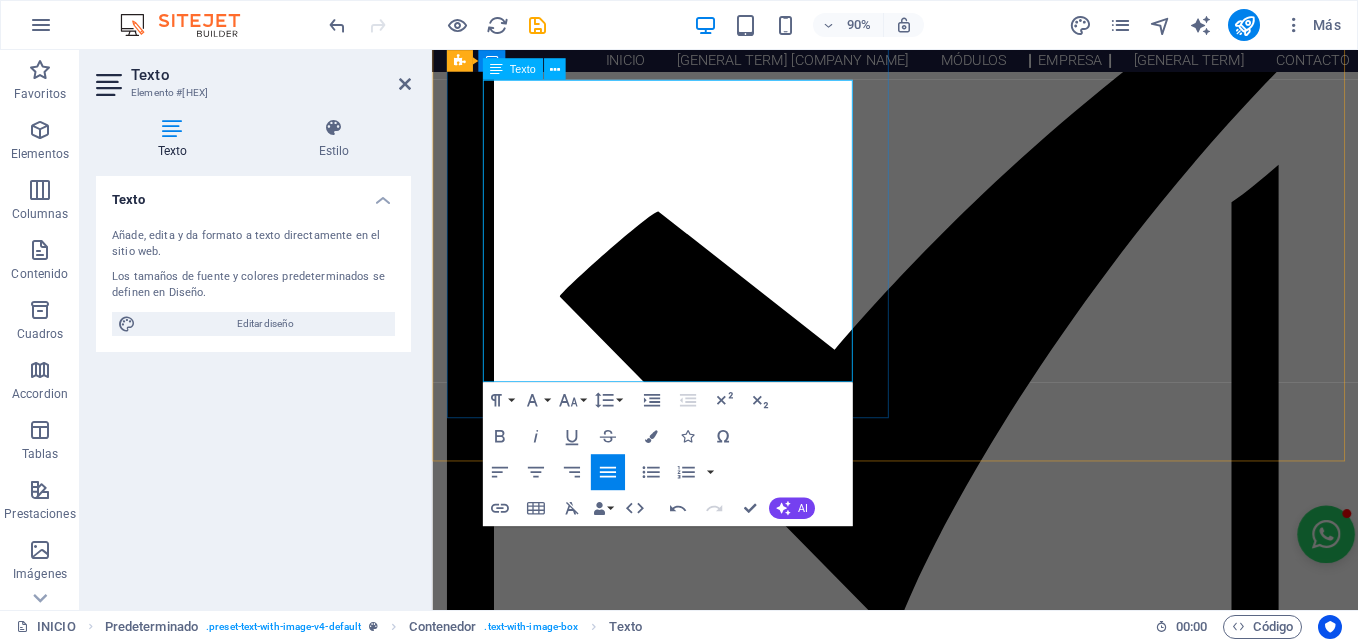 click on "En [BRAND] contamos con la certificación de nuestro Sistema de Gestión bajo la Norma Chilena NCh2728:2015, otorgada por la certificadora Applus y con registro nacional N° OT-3083/24. Este reconocimiento acredita la calidad y solidez de nuestros procesos en la comercialización, diseño, desarrollo, planificación, ejecución y evaluación de servicios de capacitación en el área de Ciencias y Técnicas Aplicadas, bajo modalidad e-learning y presencial, dirigidos a personas naturales, empresas públicas y privadas en todo el territorio nacional. Esta certificación respalda nuestro compromiso con la mejora continua, la excelencia formativa y el cumplimiento riguroso de estándares de calidad reconocidos a nivel nacional." at bounding box center (946, 2216) 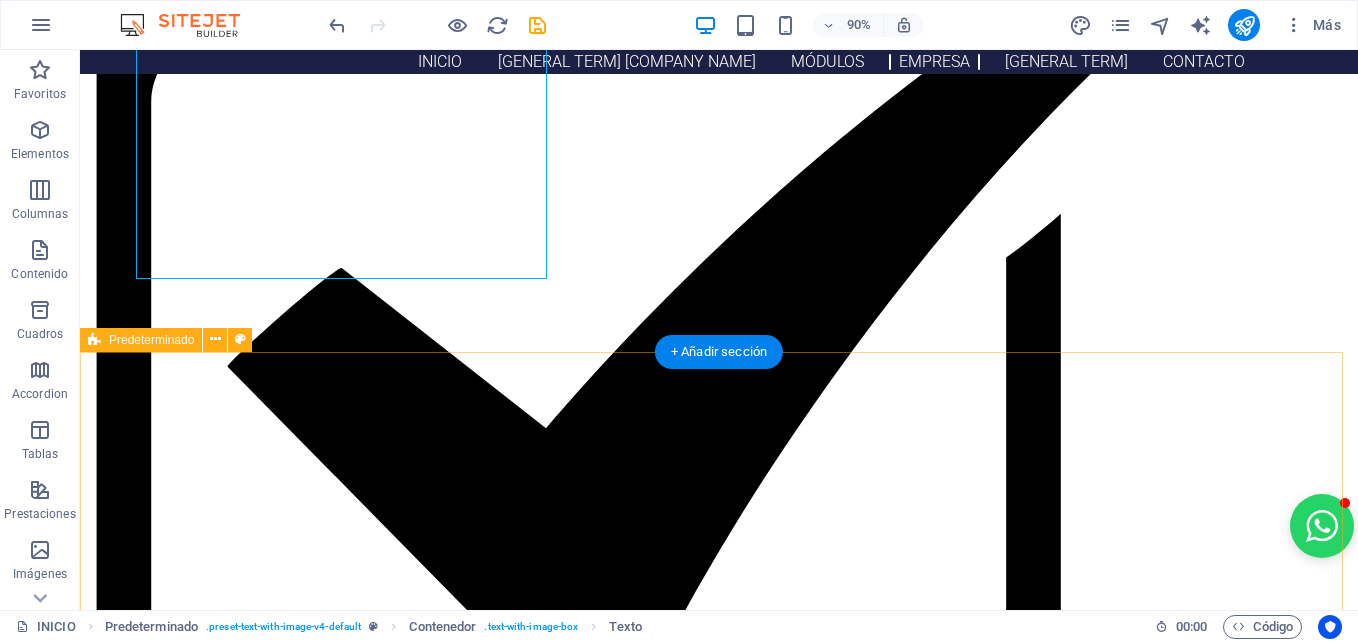 scroll, scrollTop: 1947, scrollLeft: 0, axis: vertical 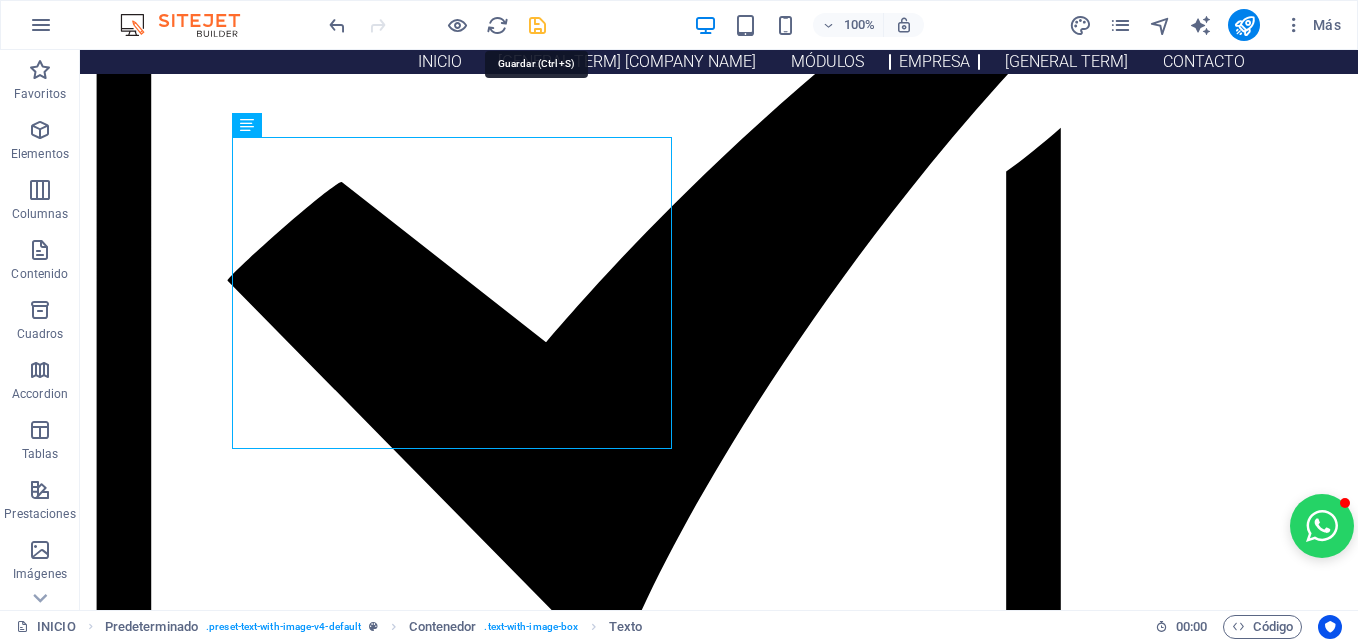 click at bounding box center [537, 25] 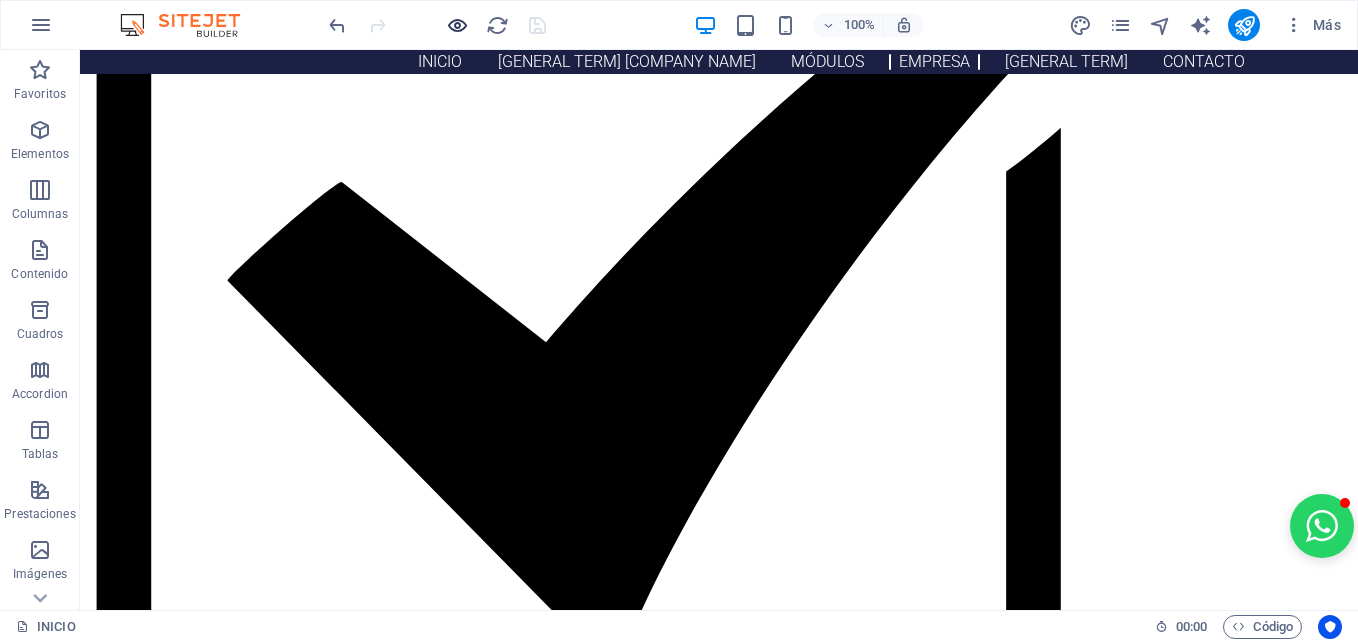 click at bounding box center [457, 25] 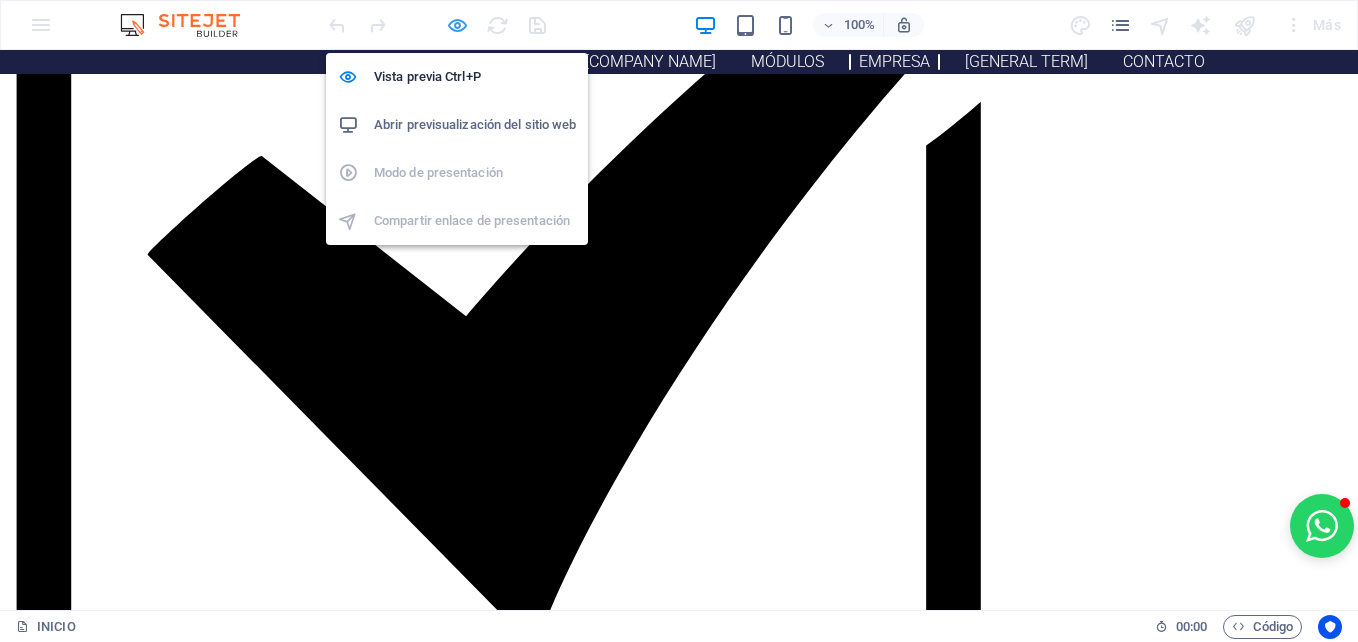 scroll, scrollTop: 1912, scrollLeft: 0, axis: vertical 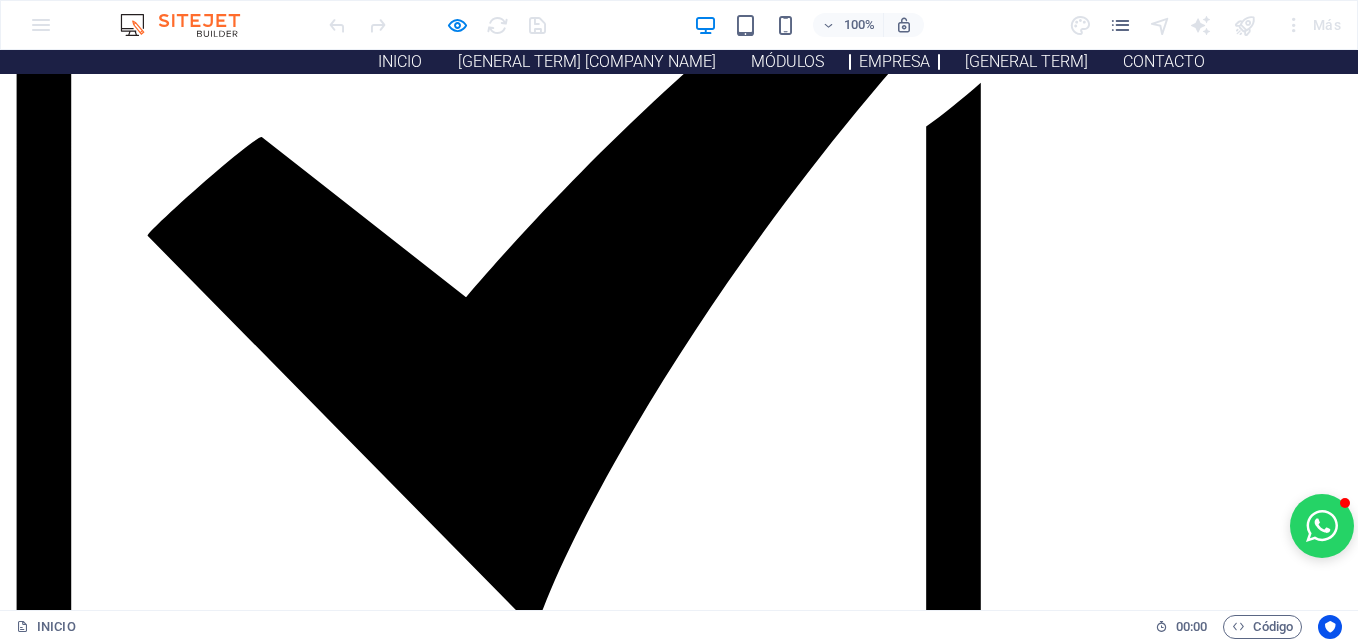 click at bounding box center (536, 2520) 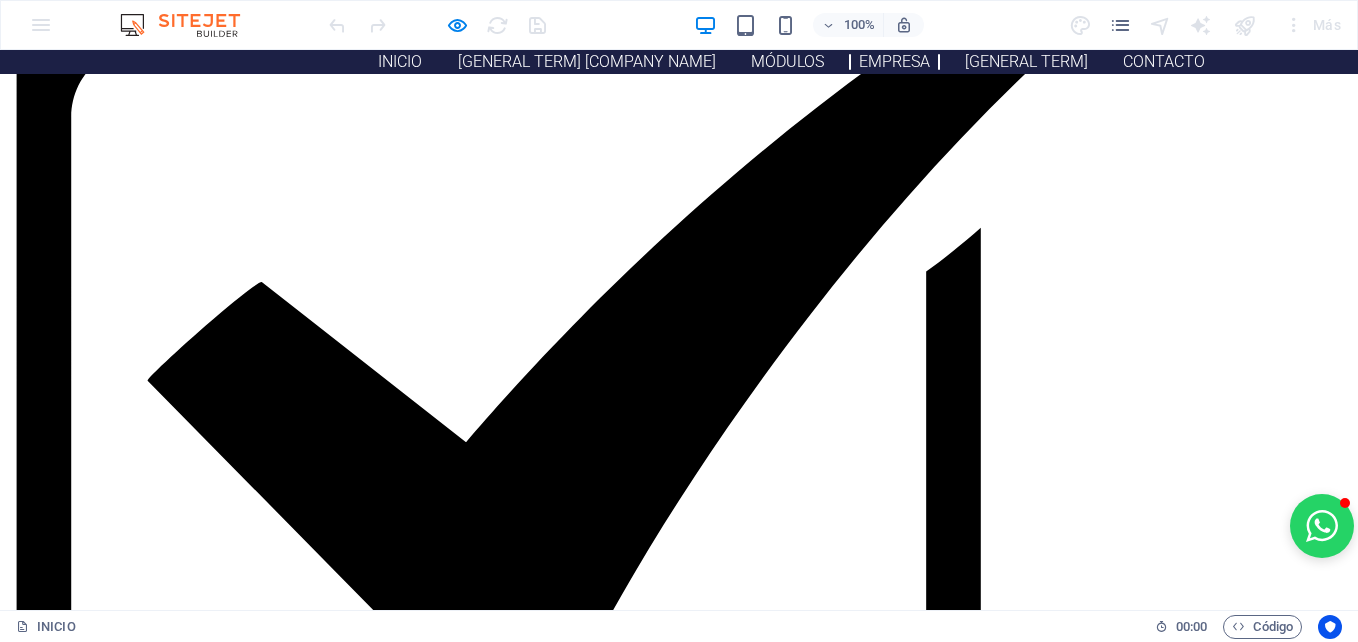 scroll, scrollTop: 1912, scrollLeft: 0, axis: vertical 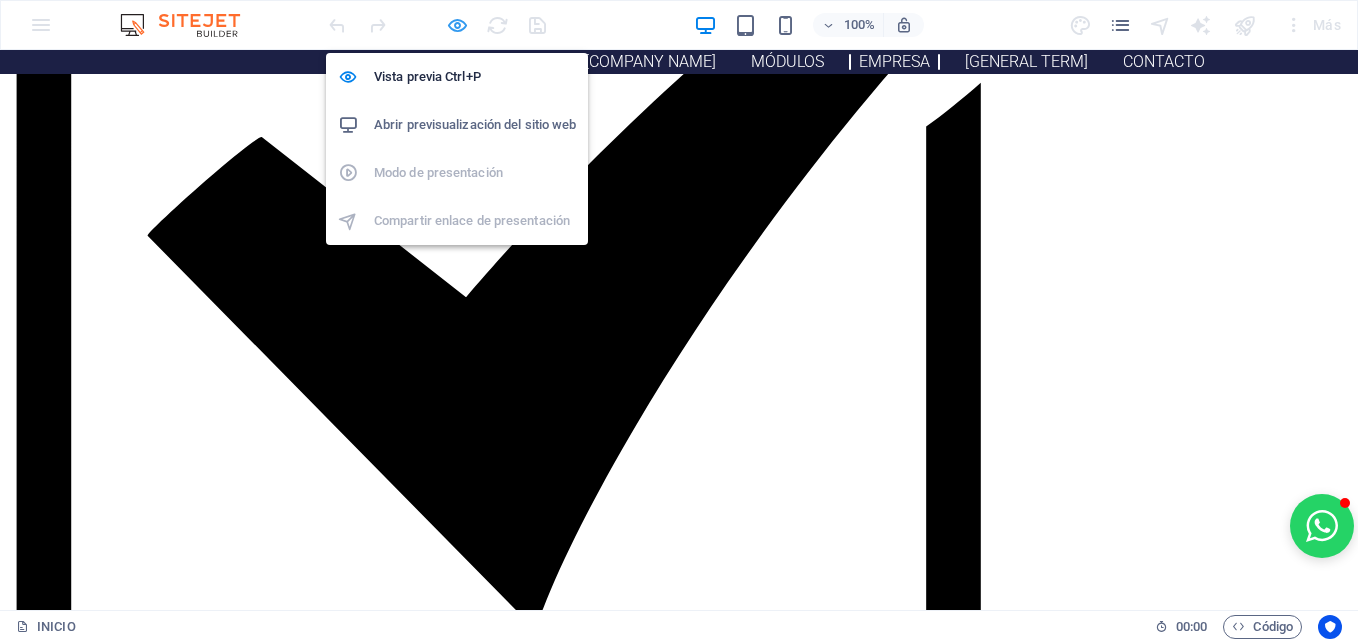 click at bounding box center (457, 25) 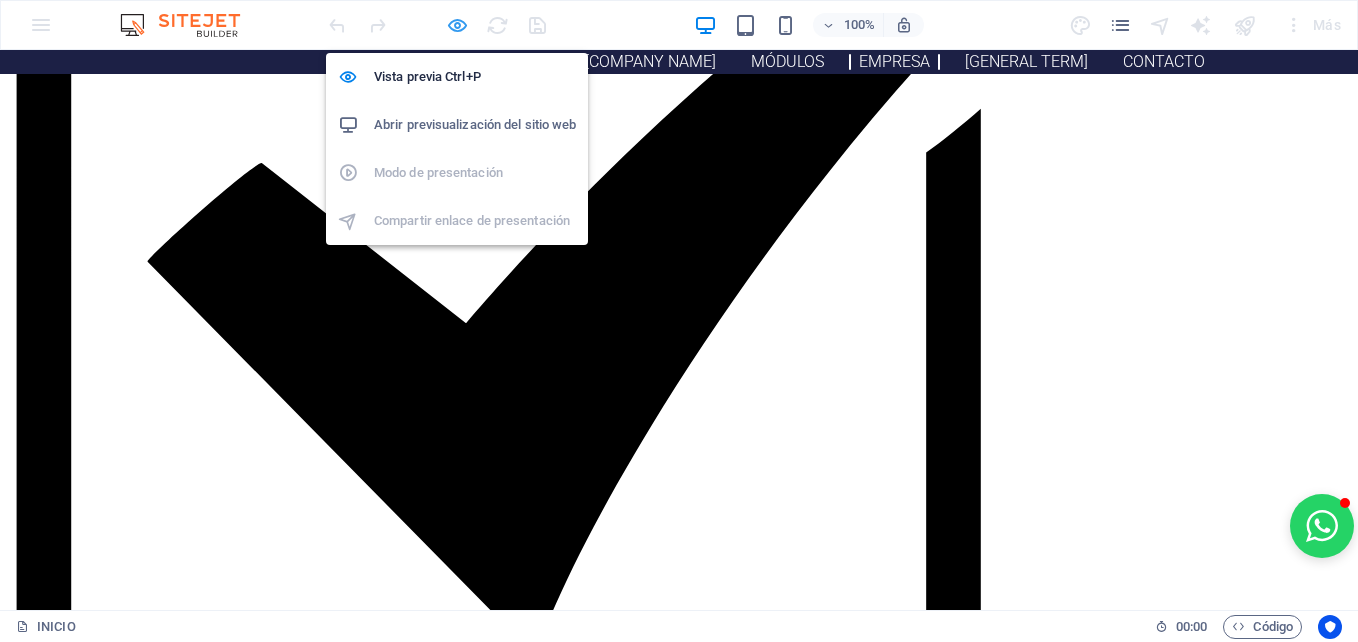 scroll, scrollTop: 1893, scrollLeft: 0, axis: vertical 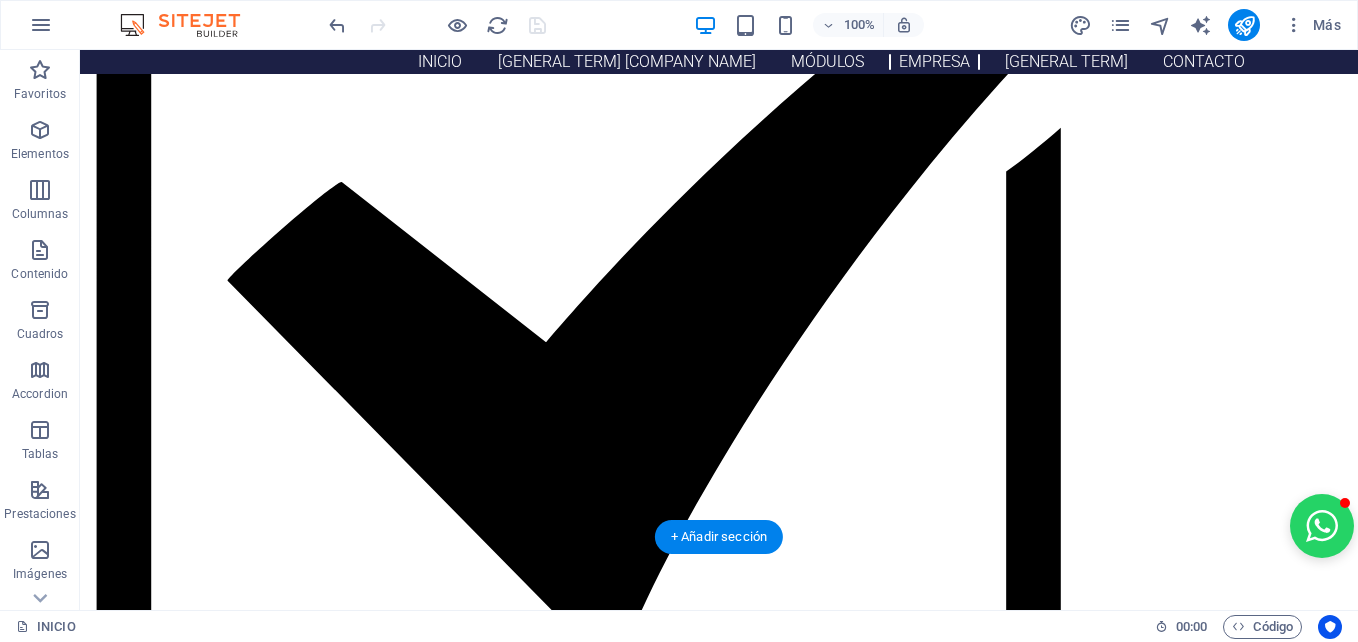 click at bounding box center [616, 2662] 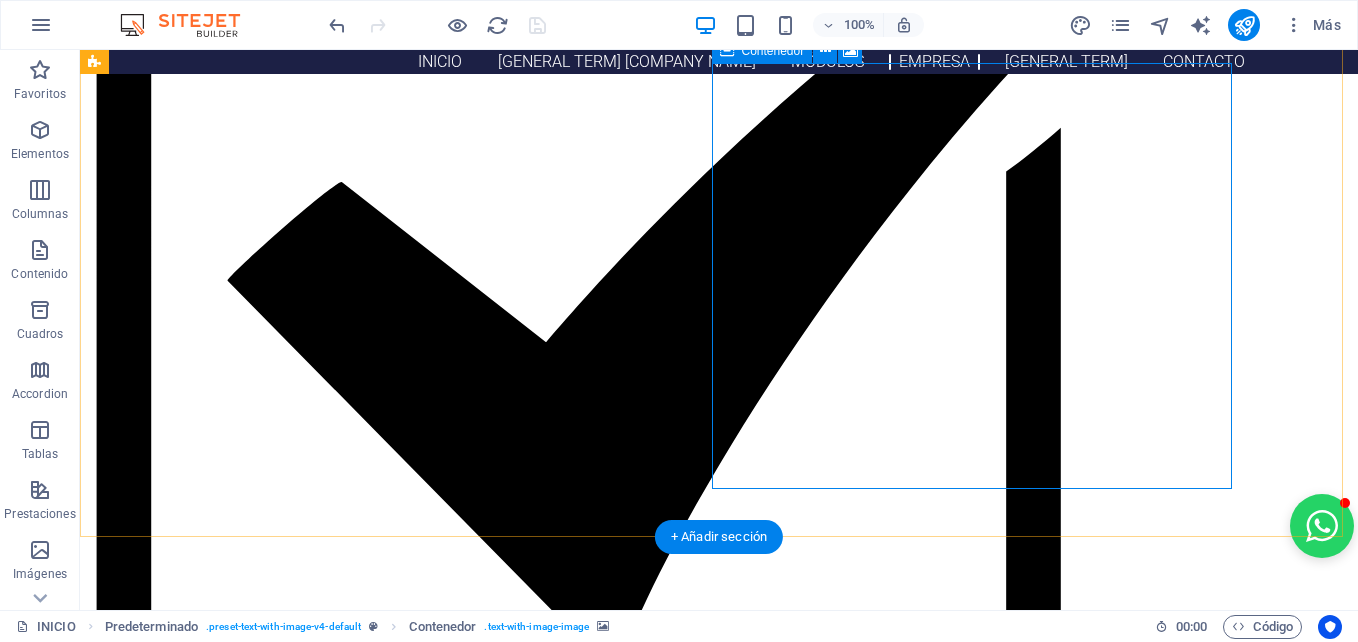 click on "Añadir elementos" at bounding box center [545, 2976] 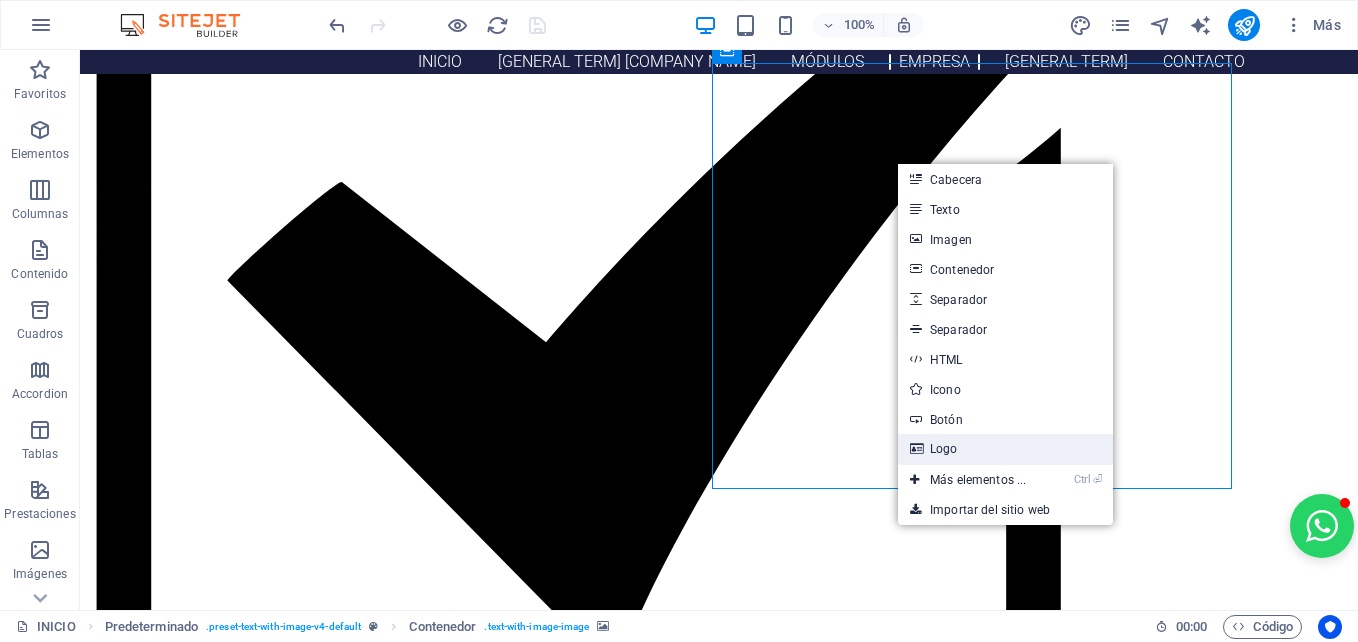 click on "Logo" at bounding box center (1005, 449) 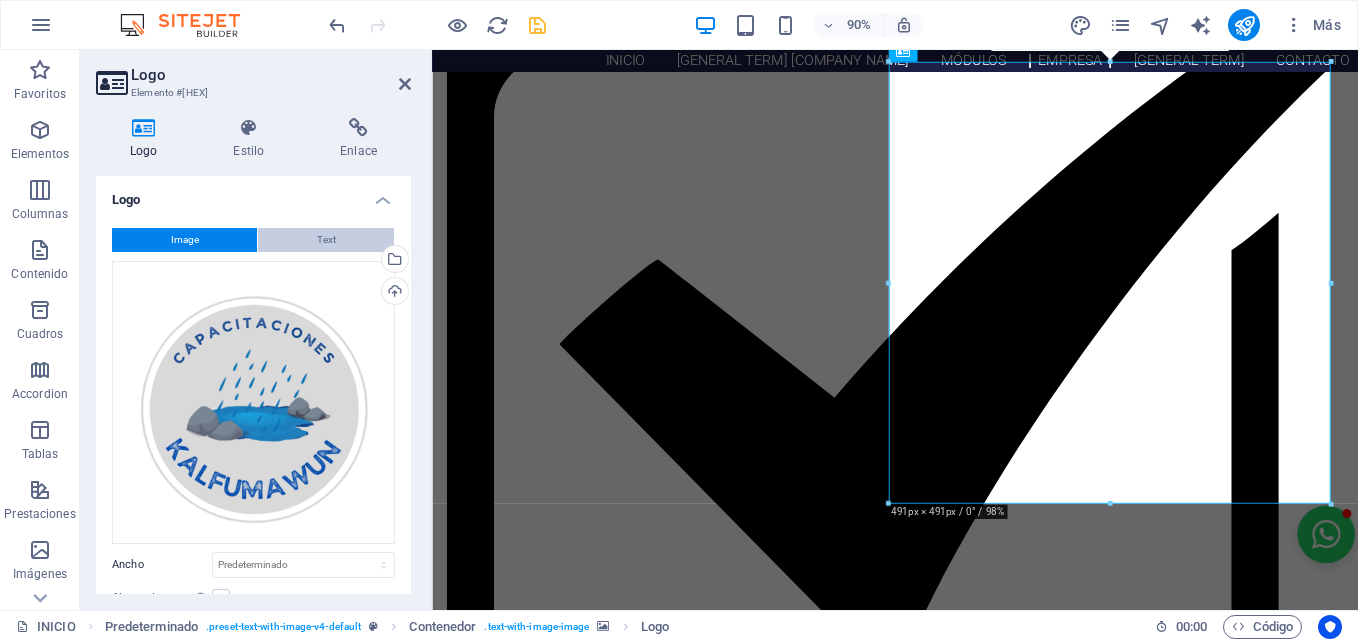 click on "Text" at bounding box center (326, 240) 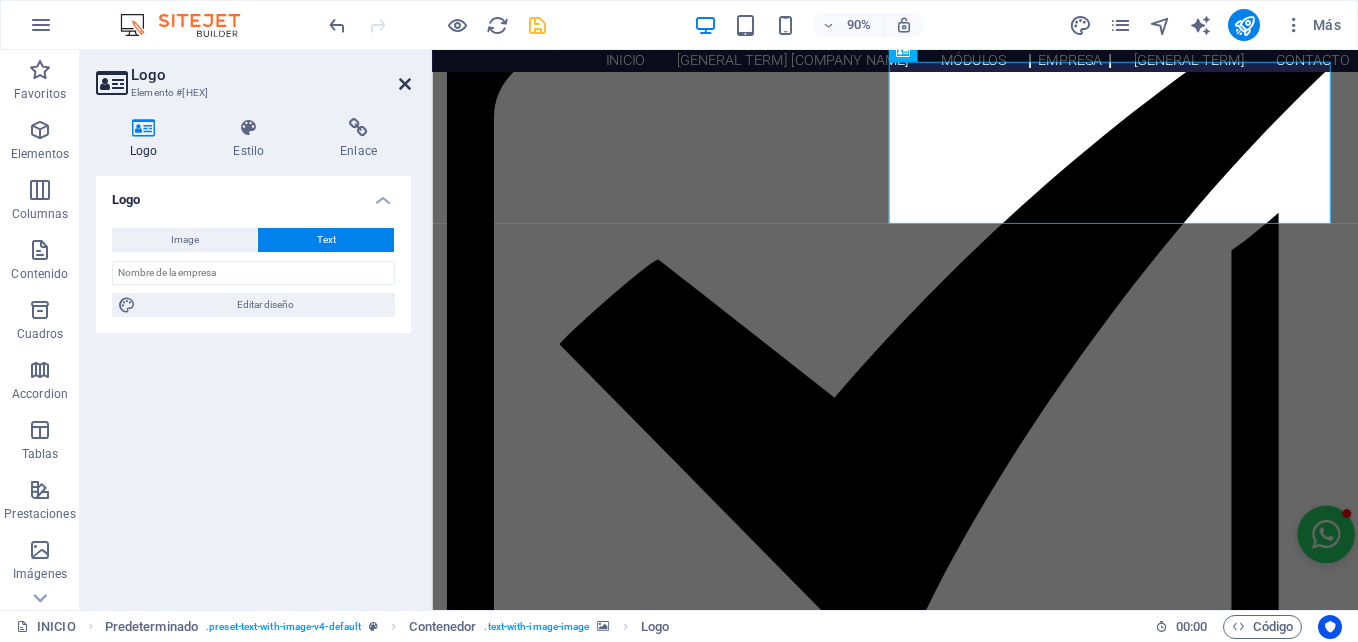 click at bounding box center [405, 84] 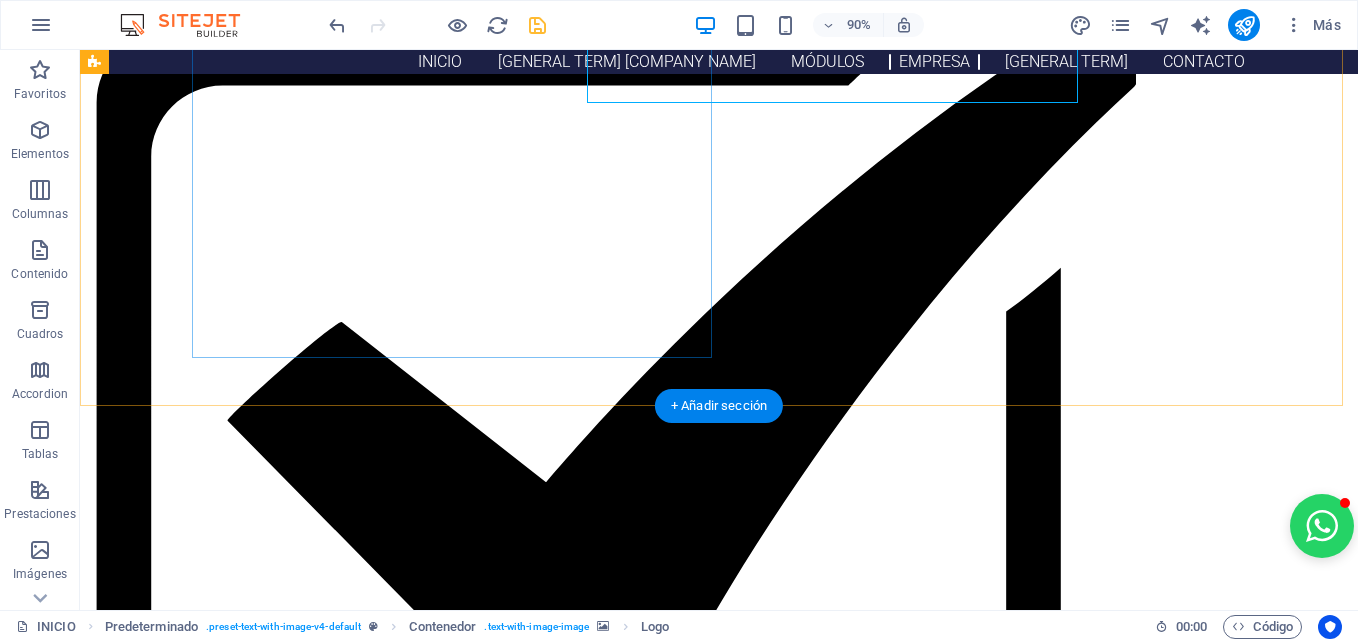 scroll, scrollTop: 1893, scrollLeft: 0, axis: vertical 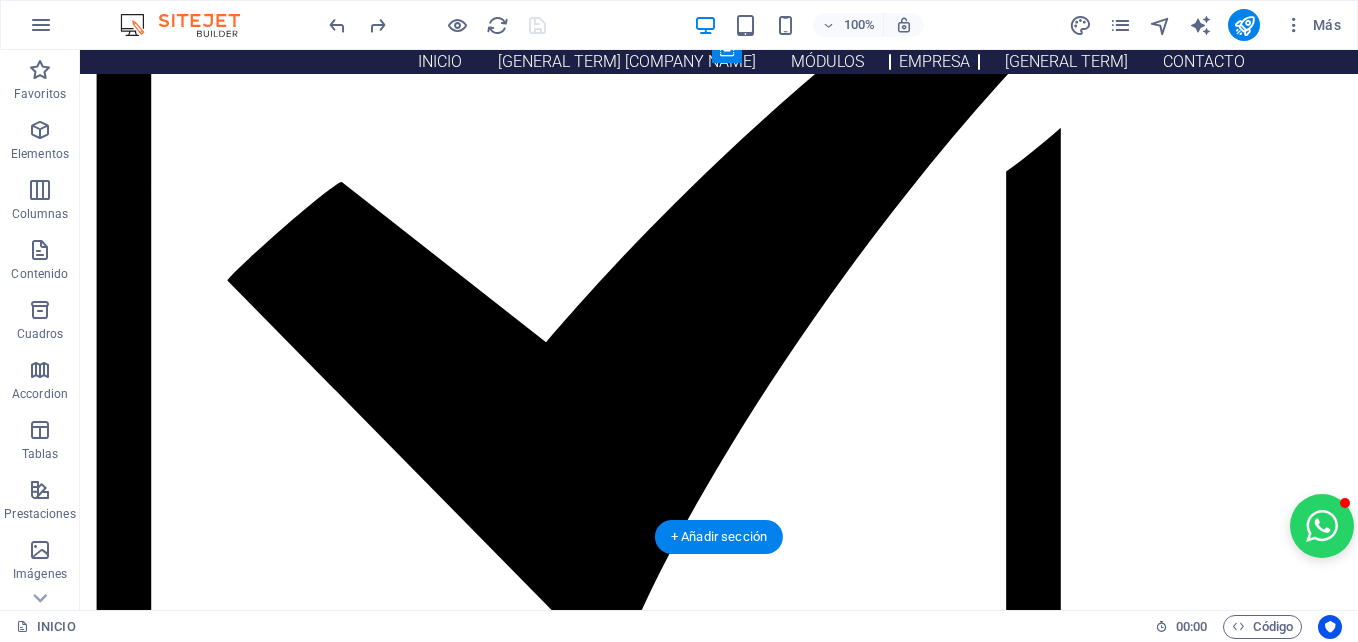 click at bounding box center [616, 2662] 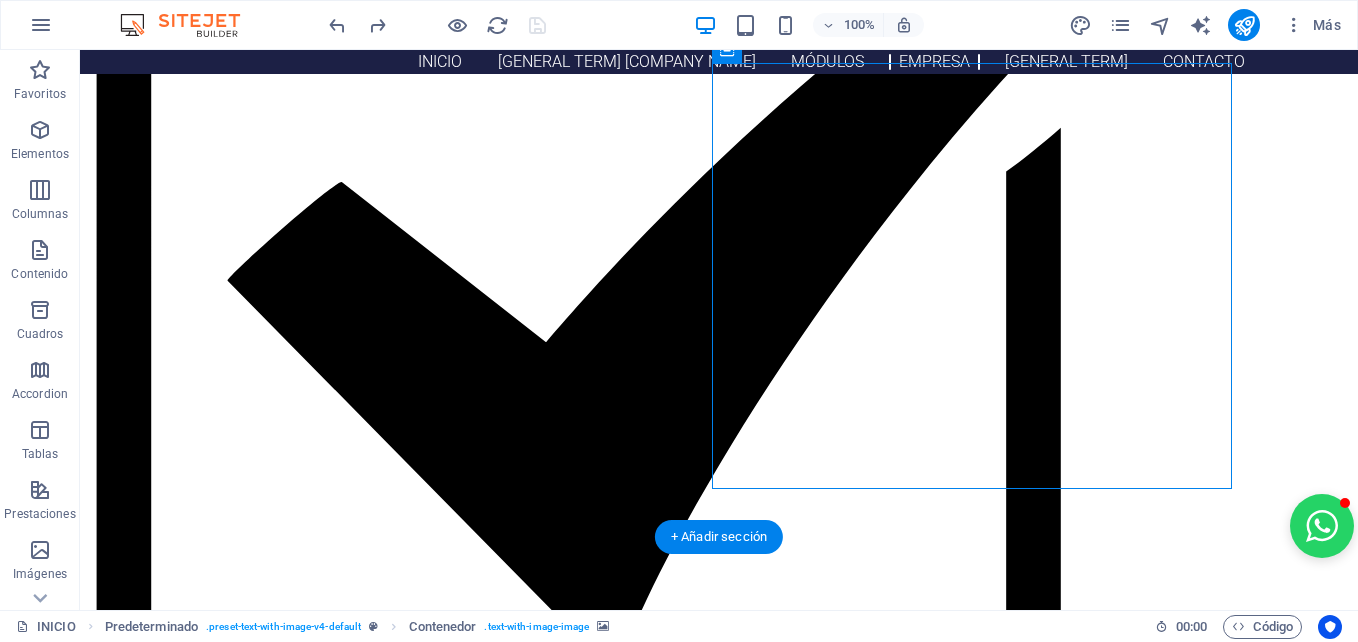 click at bounding box center (616, 2662) 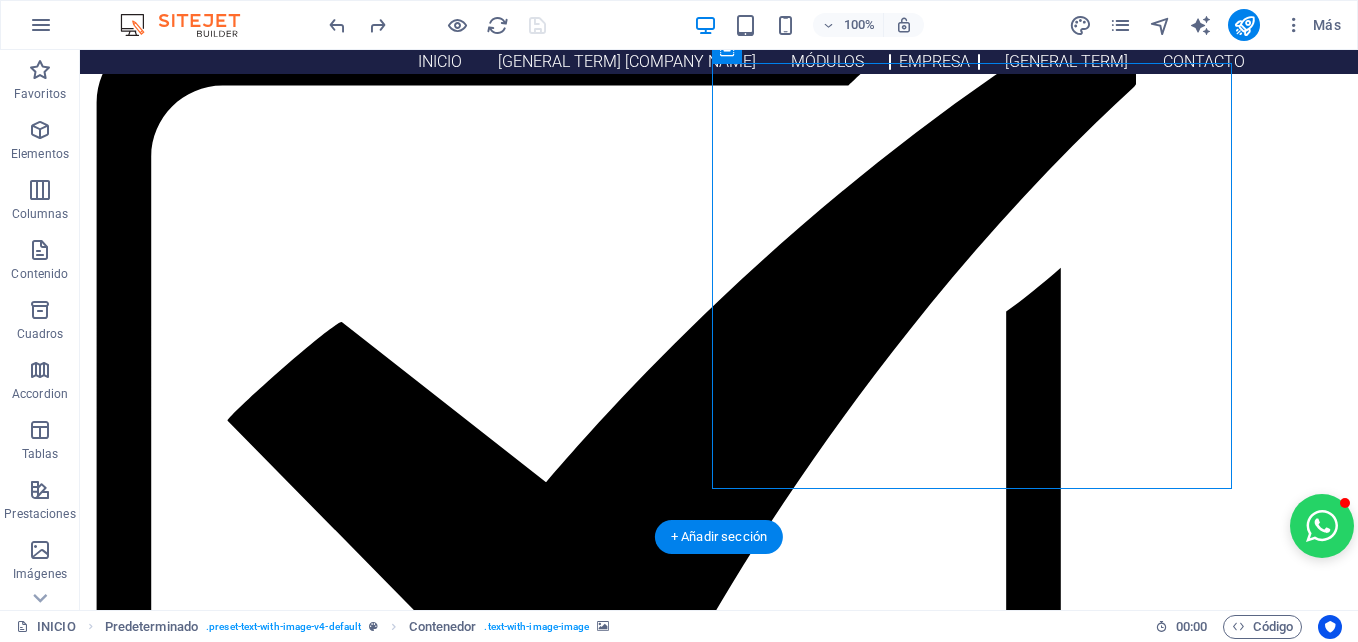 click at bounding box center [616, 2814] 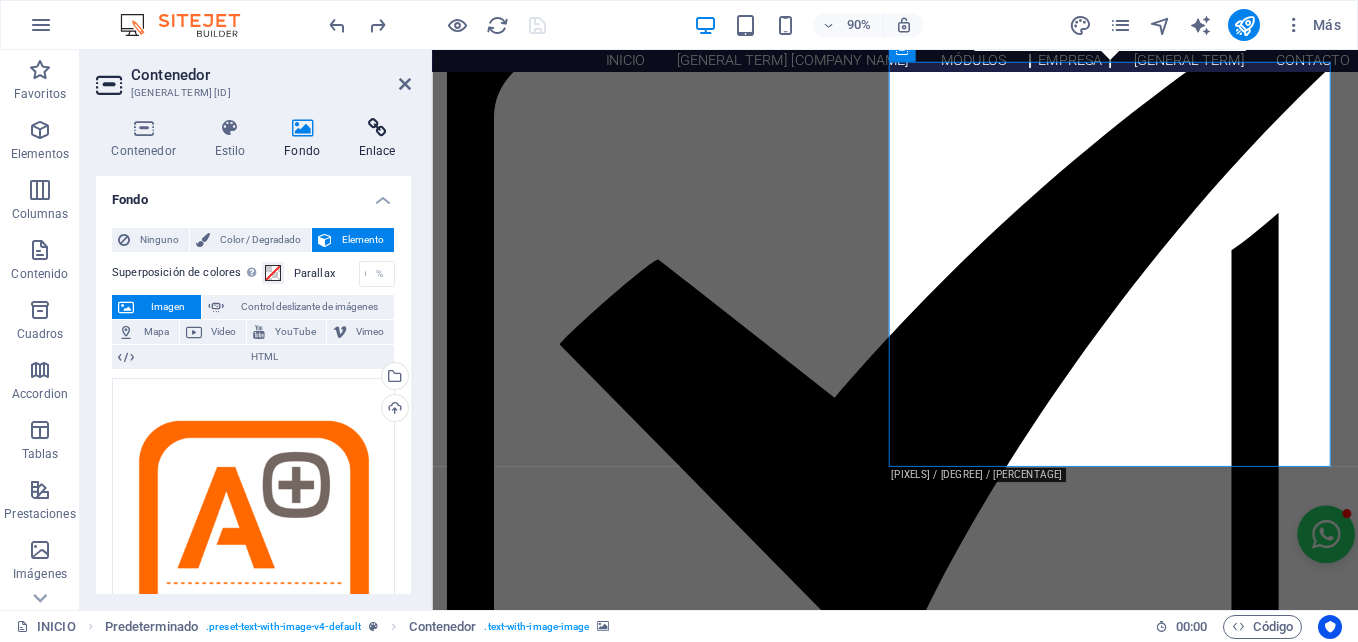 click at bounding box center (377, 128) 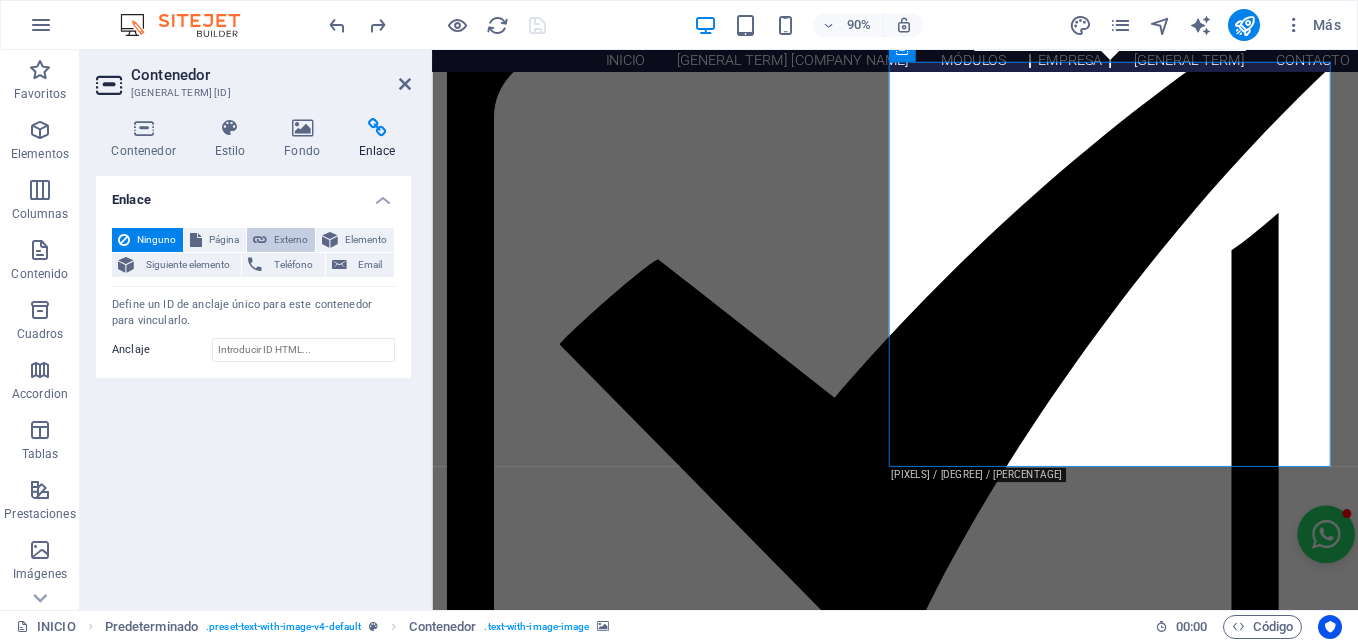 click on "Externo" at bounding box center [281, 240] 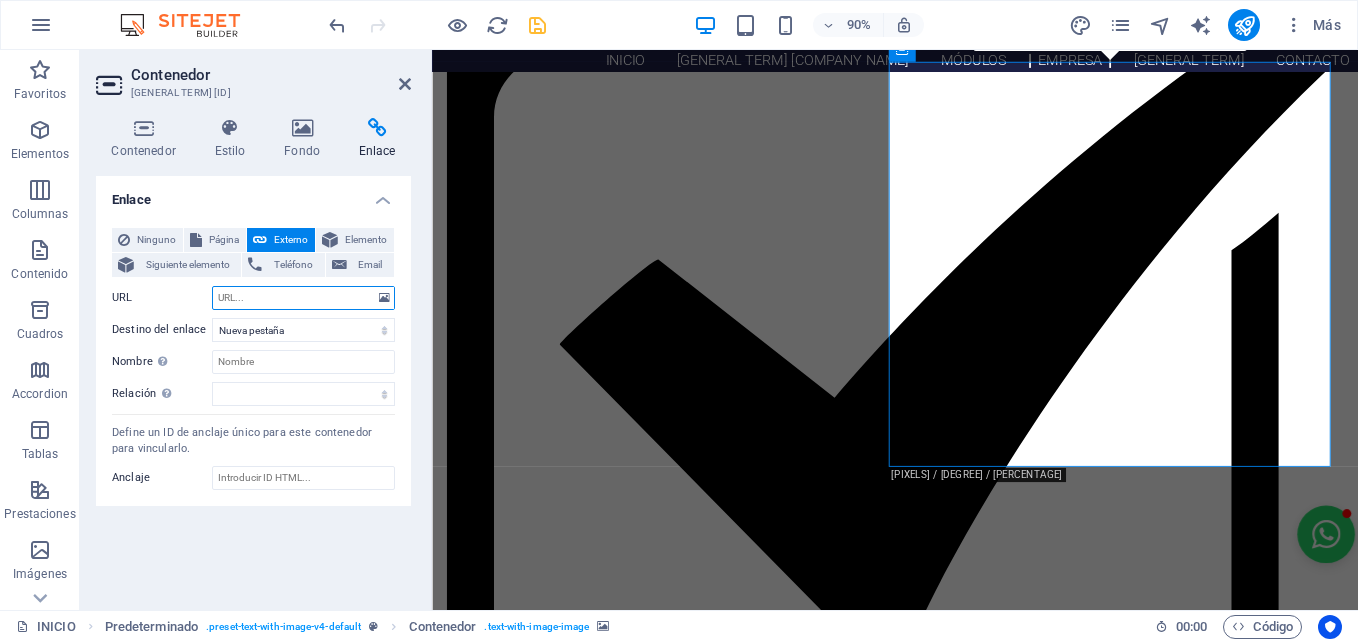 paste on "[URL]" 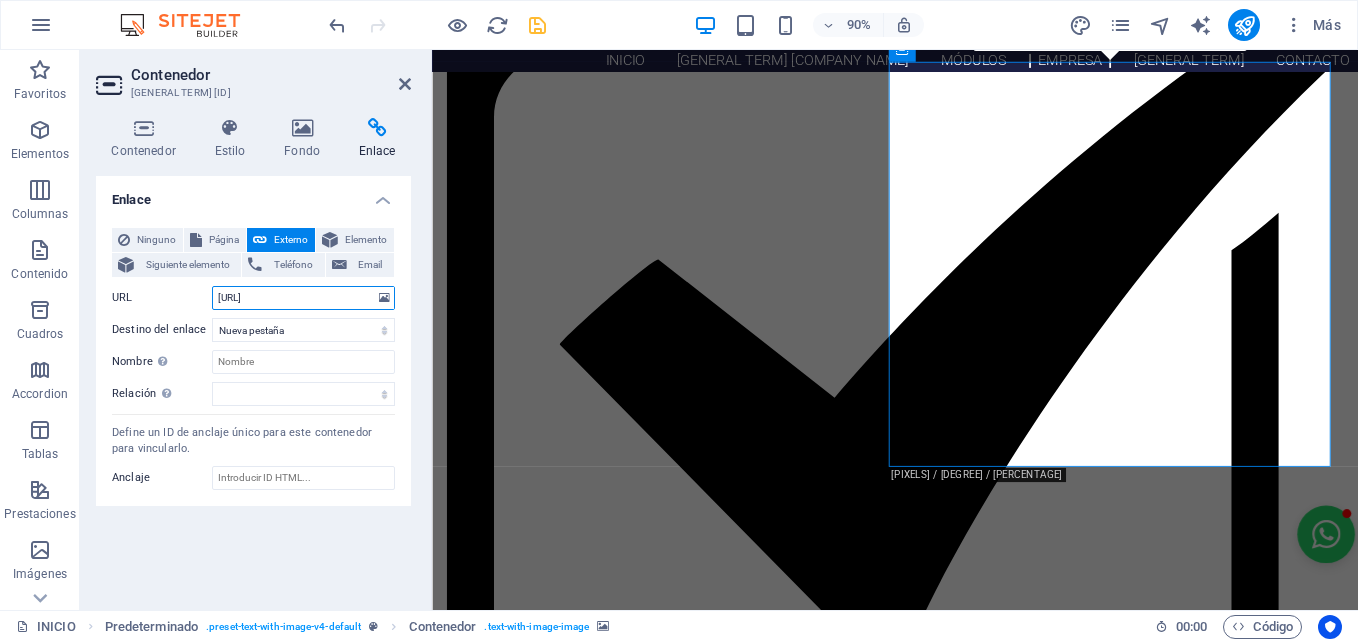 scroll, scrollTop: 0, scrollLeft: 264, axis: horizontal 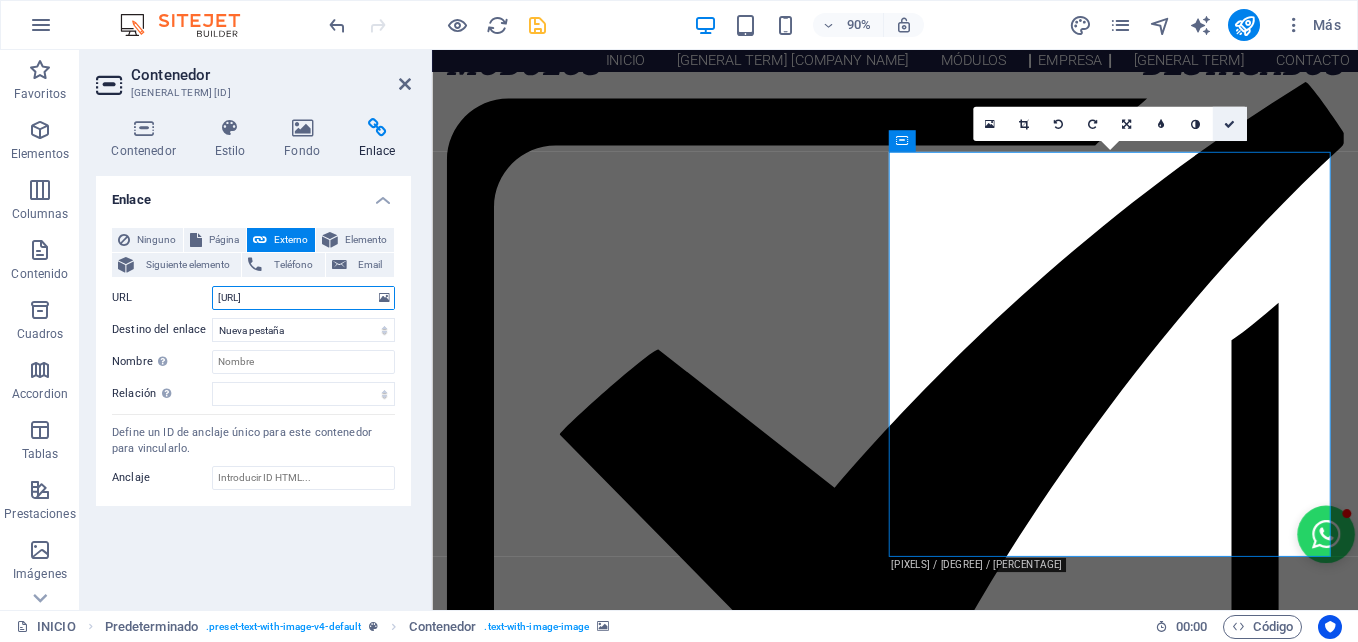 type on "[URL]" 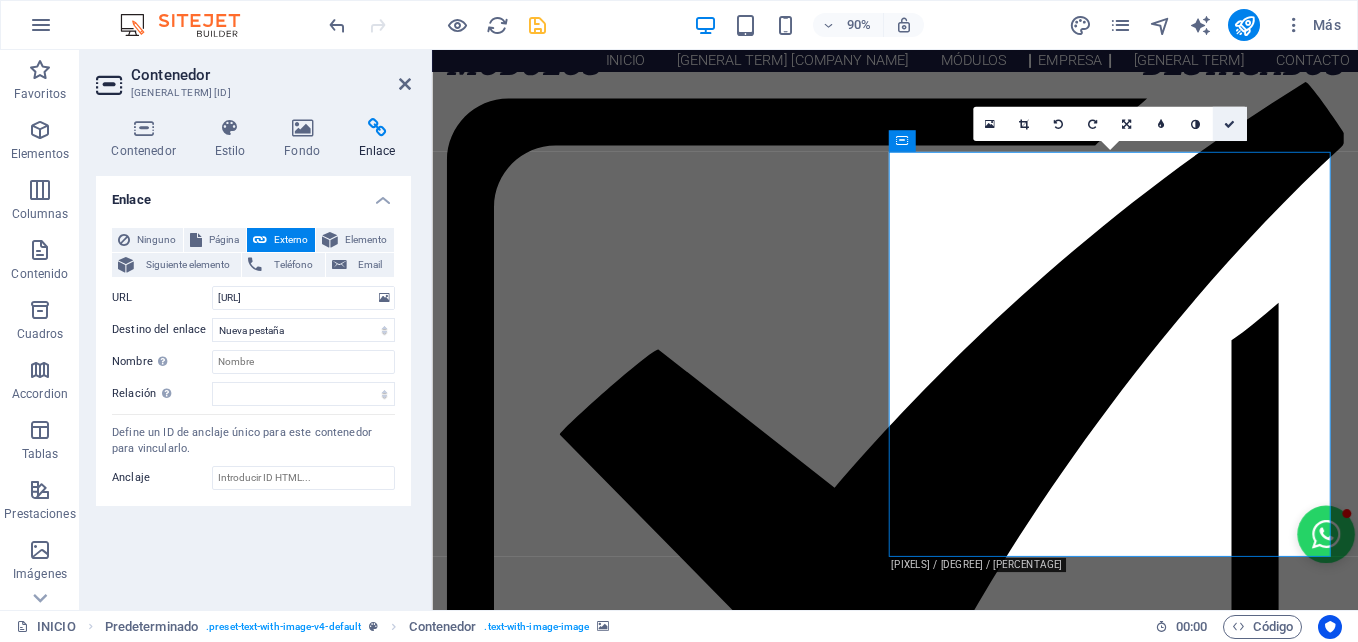 click at bounding box center (1229, 124) 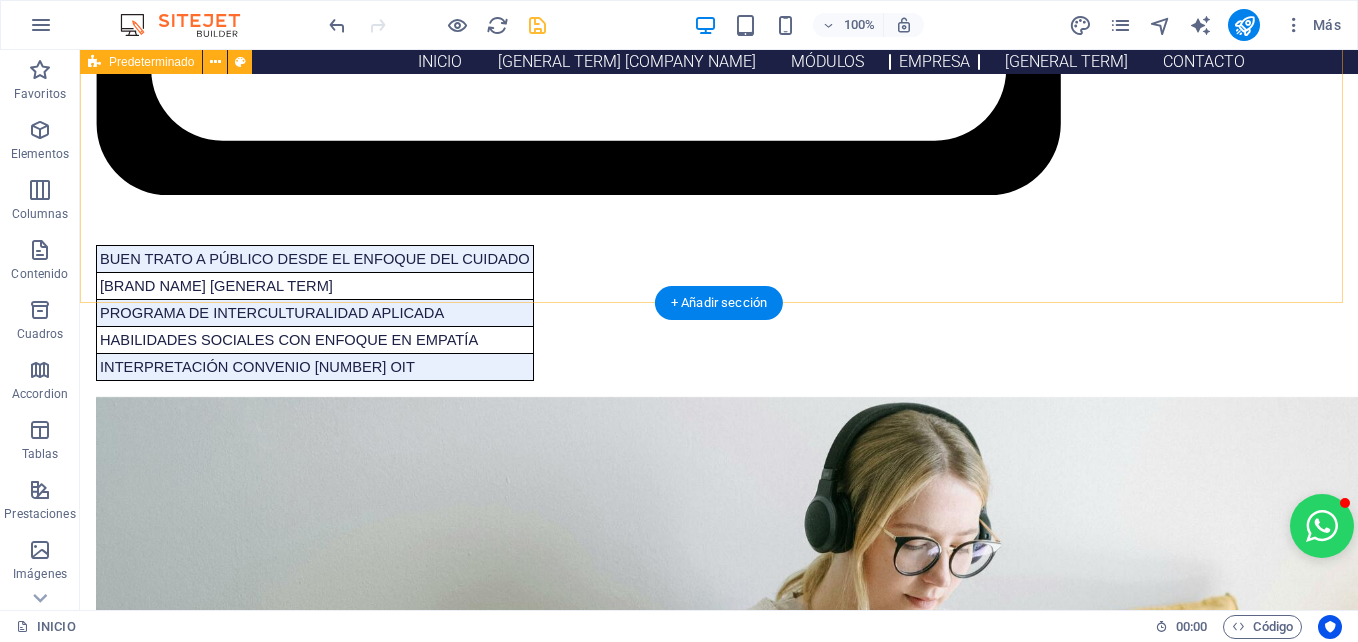 click at bounding box center [616, 2828] 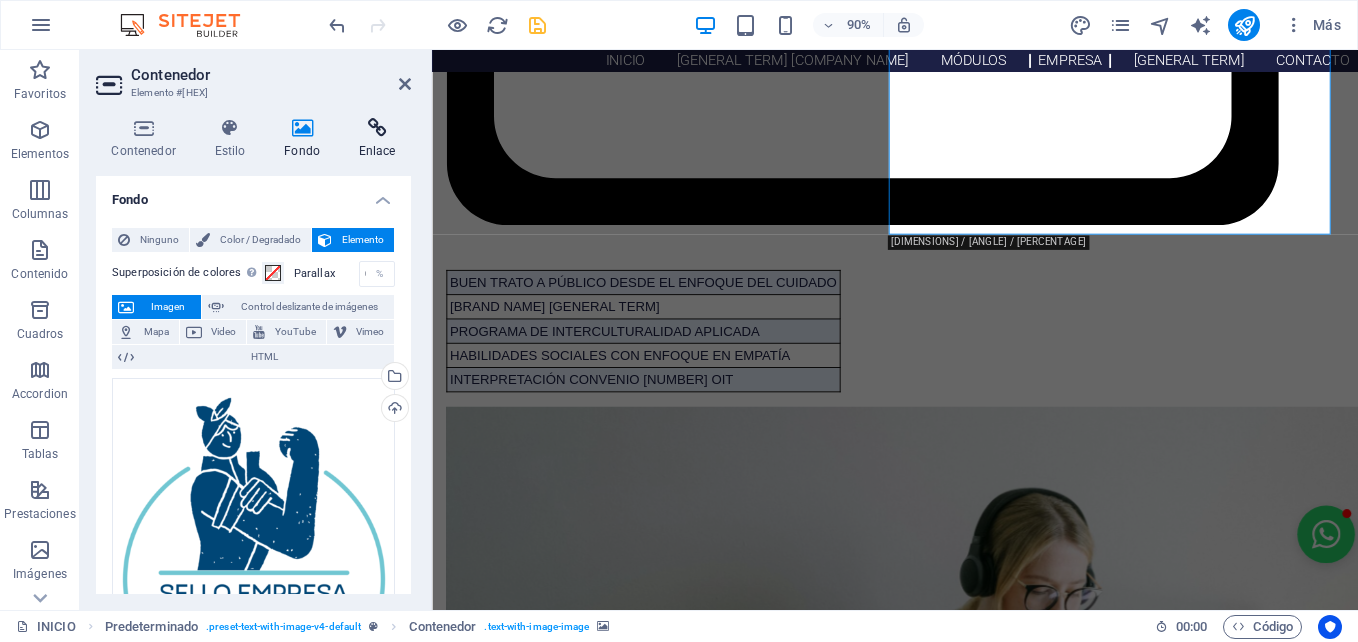click at bounding box center (377, 128) 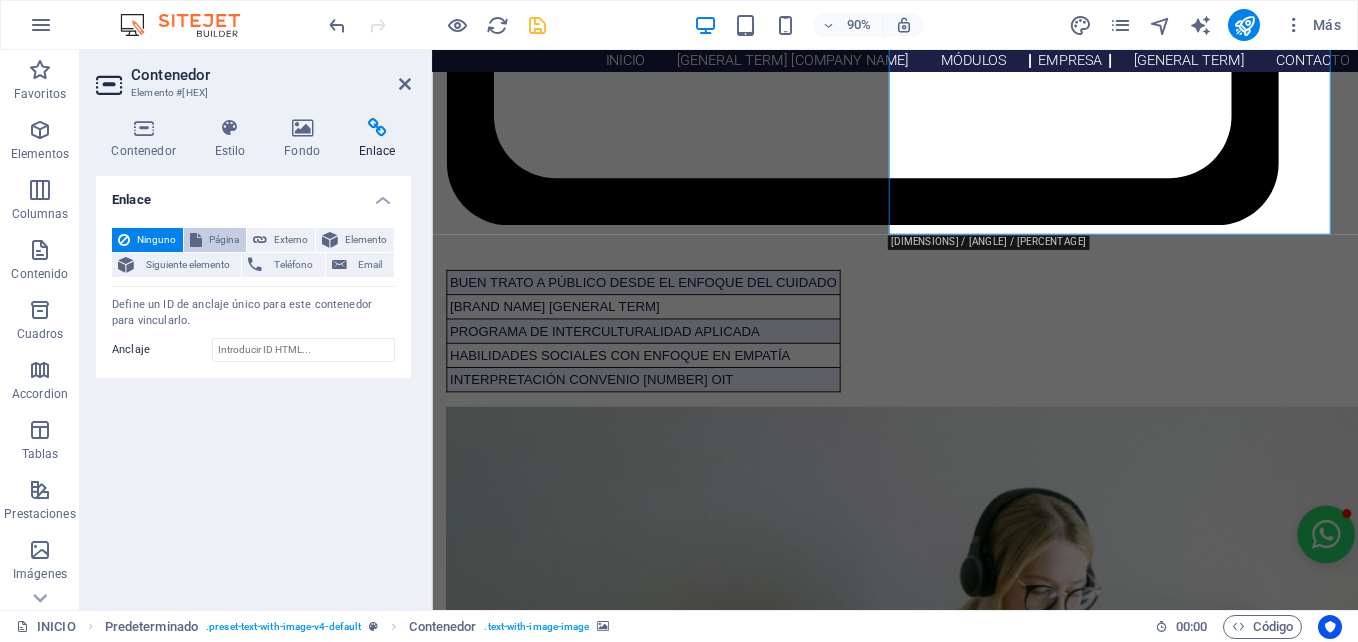 click on "Página" at bounding box center (224, 240) 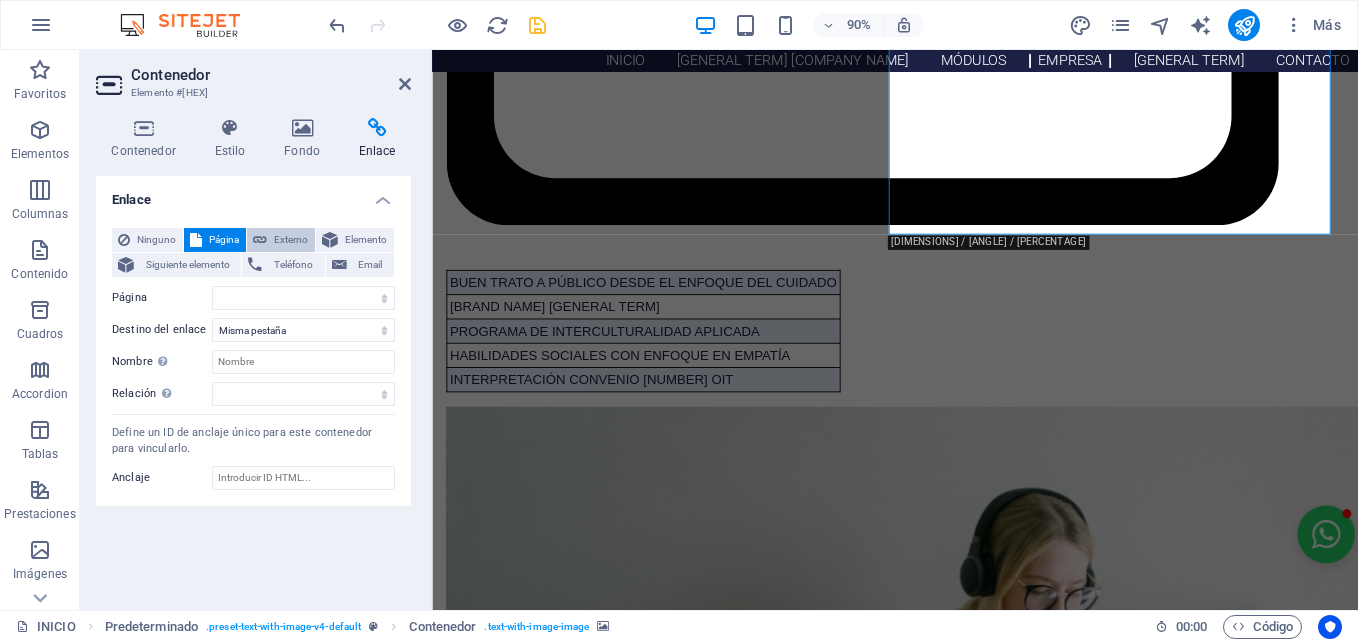 click on "Externo" at bounding box center [291, 240] 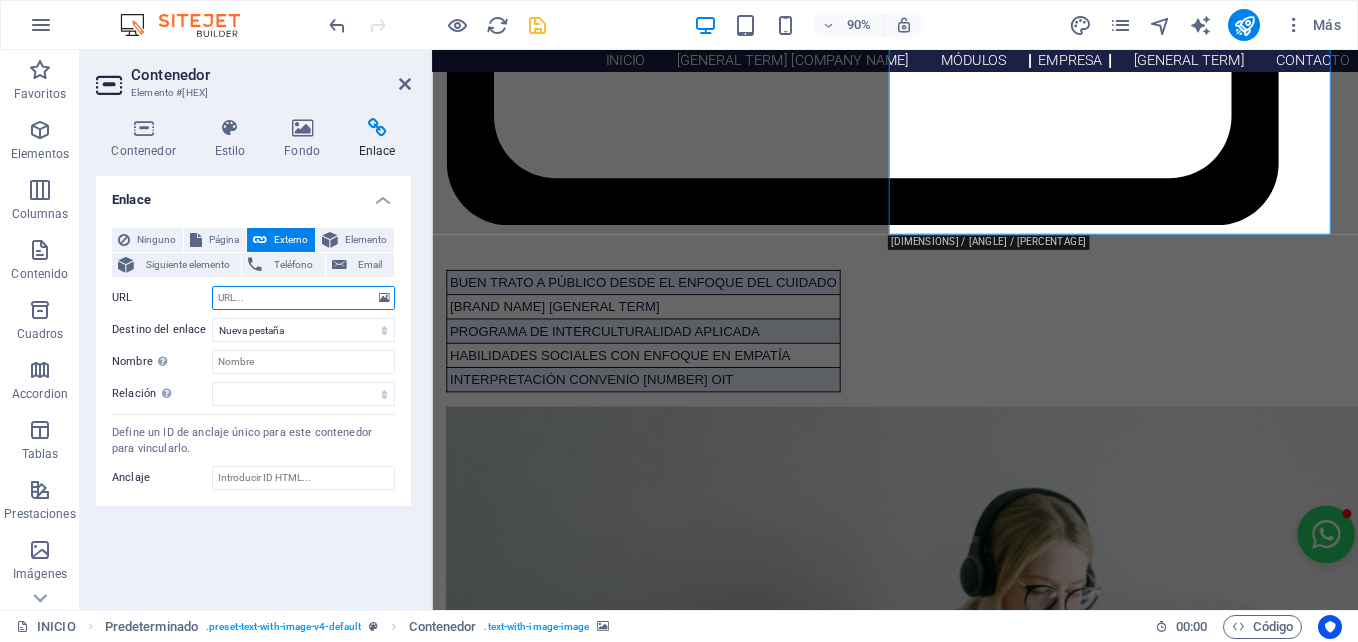 click on "URL" at bounding box center [303, 298] 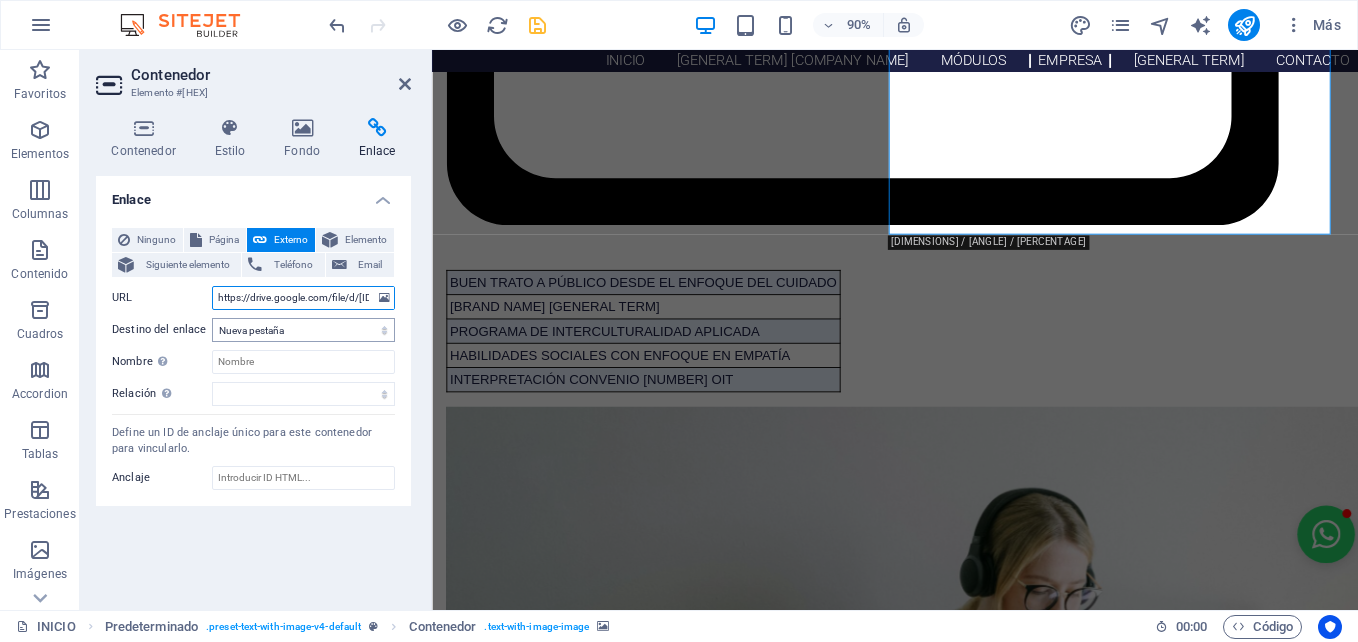 scroll, scrollTop: 0, scrollLeft: 259, axis: horizontal 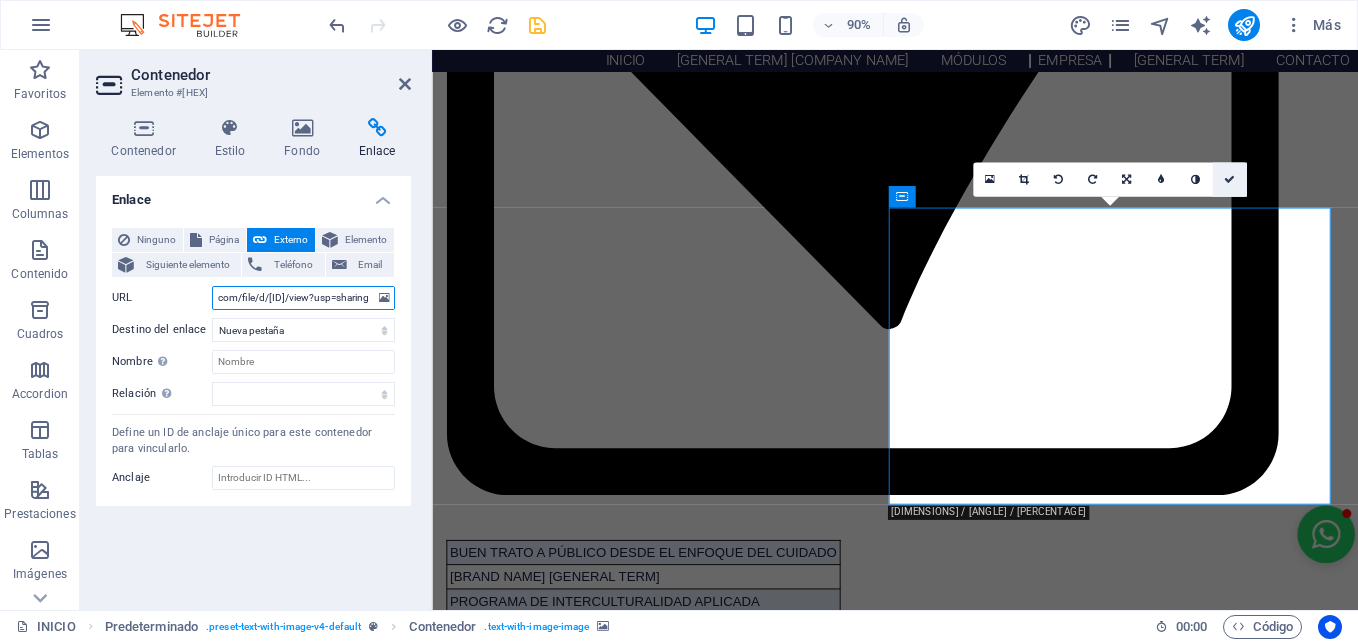 type on "https://drive.google.com/file/d/[ID]/view?usp=sharing" 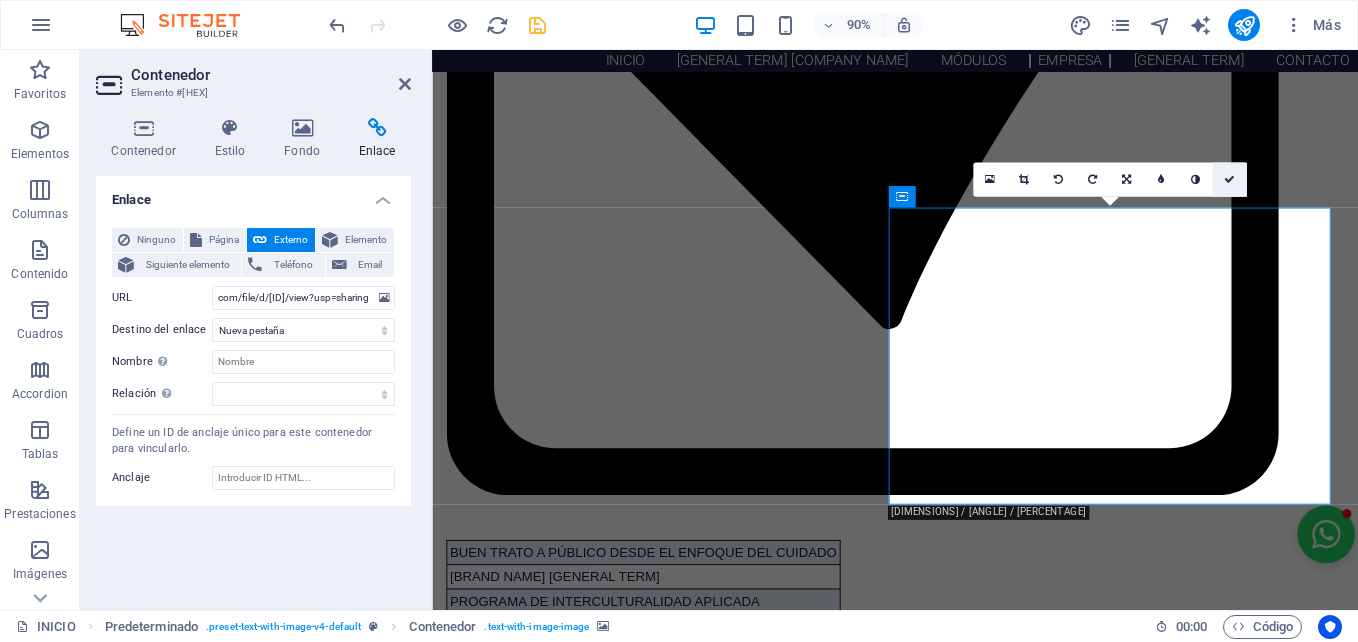 drag, startPoint x: 1140, startPoint y: 132, endPoint x: 1220, endPoint y: 180, distance: 93.29523 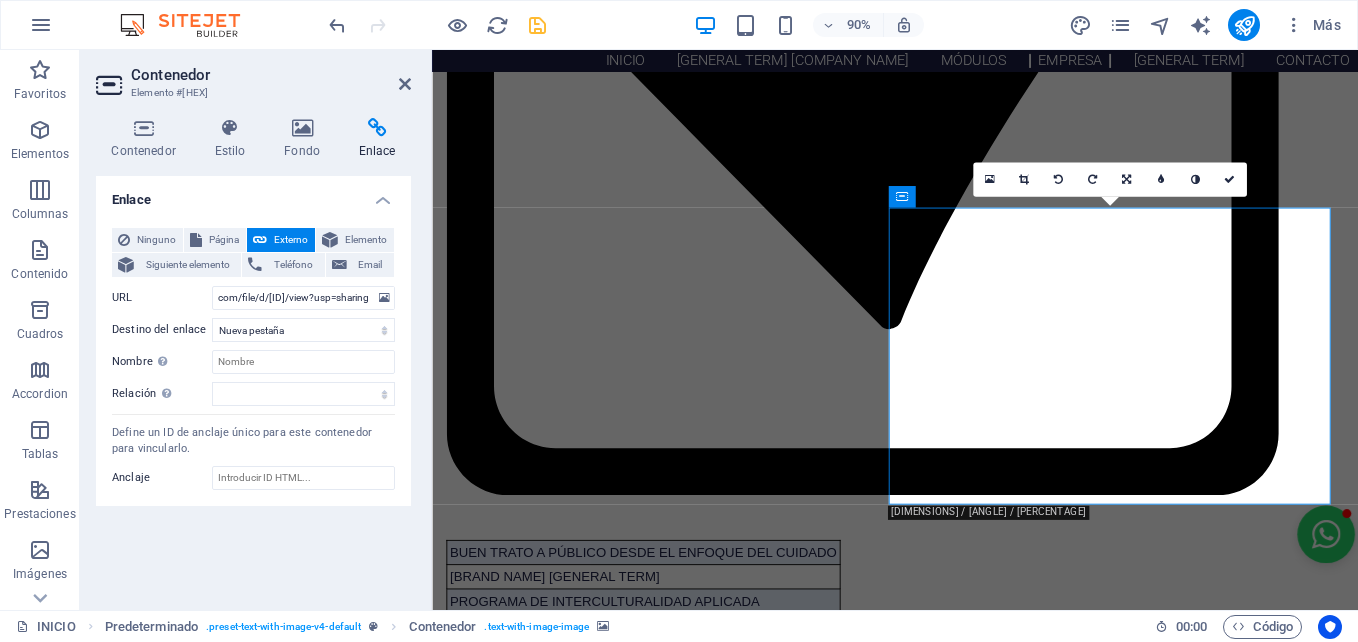scroll, scrollTop: 0, scrollLeft: 0, axis: both 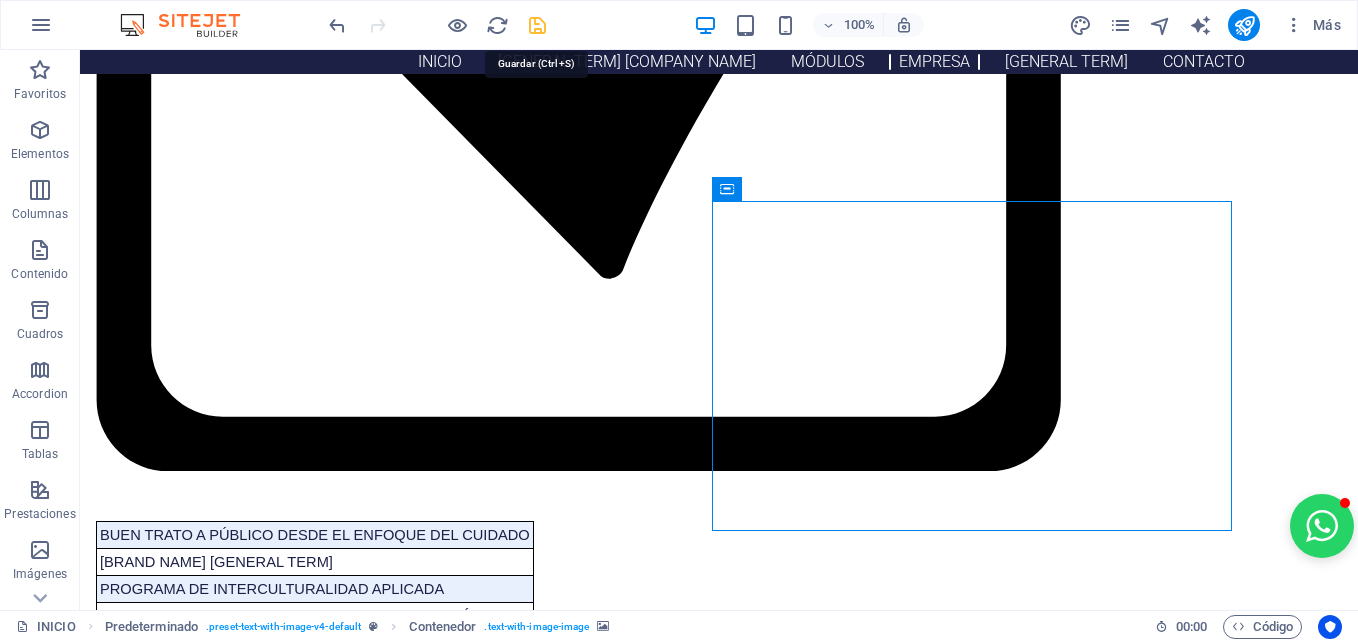 click at bounding box center (537, 25) 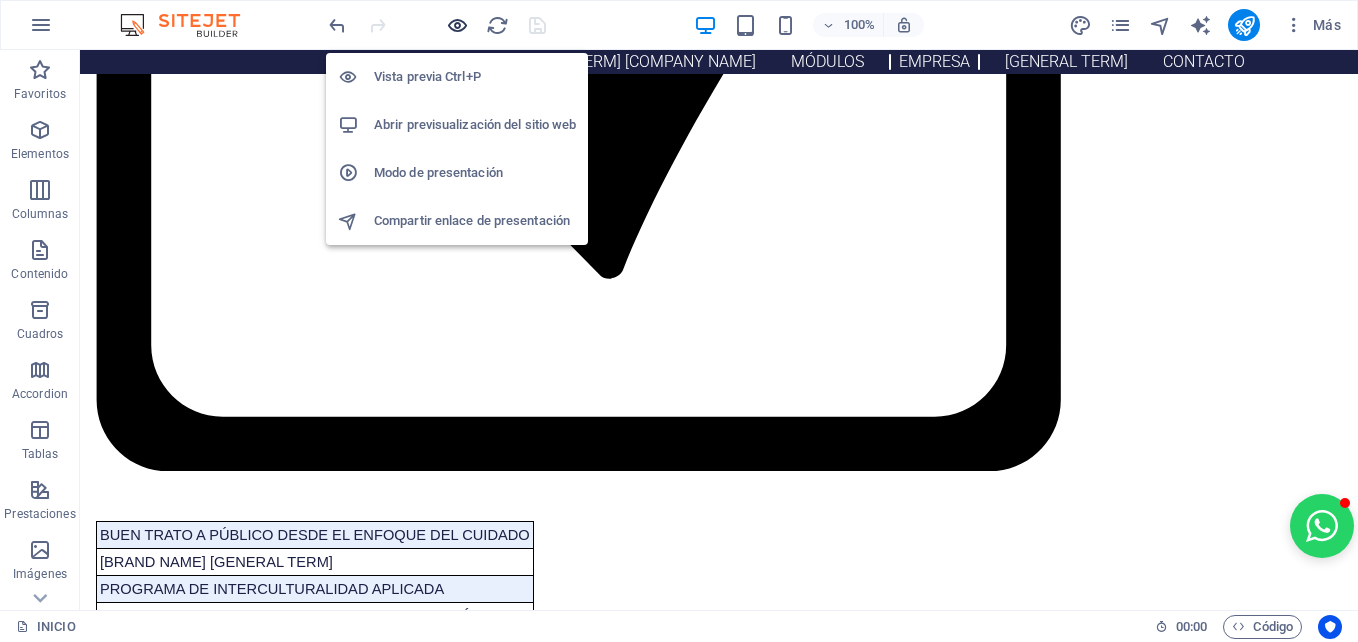 click at bounding box center (457, 25) 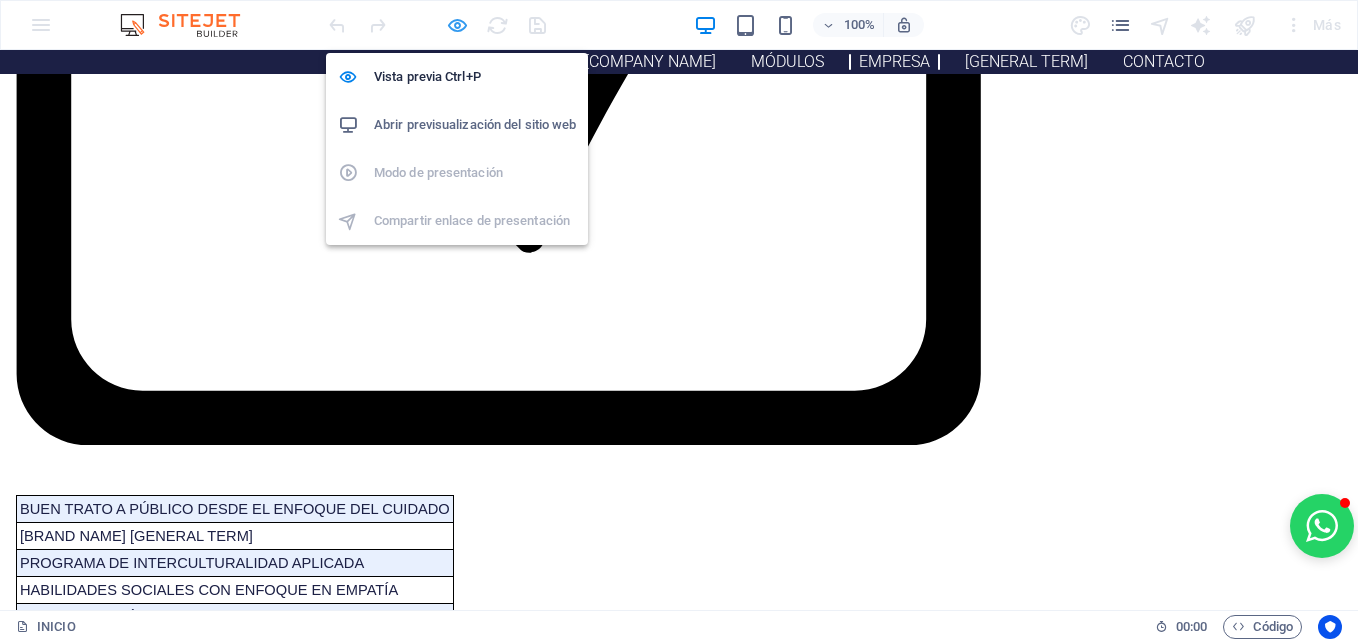 scroll, scrollTop: 2296, scrollLeft: 0, axis: vertical 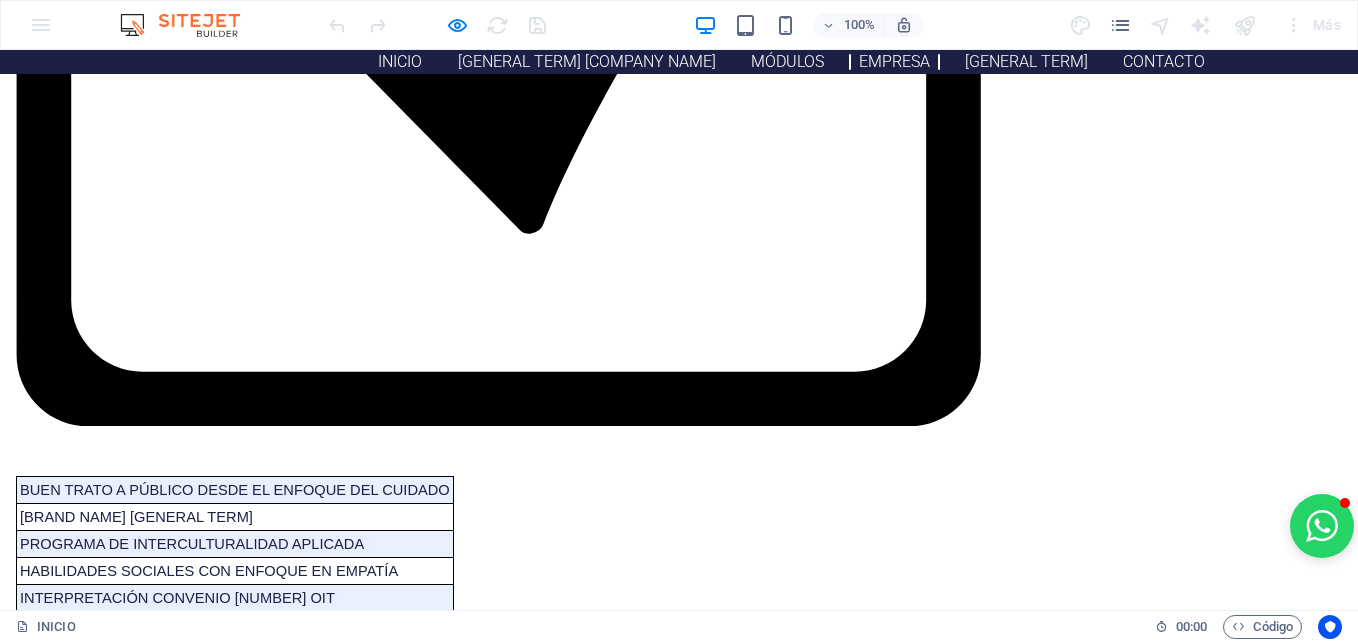 click on "Suelta el contenido aquí o  Añadir elementos  Pegar portapapeles" at bounding box center [16, 2985] 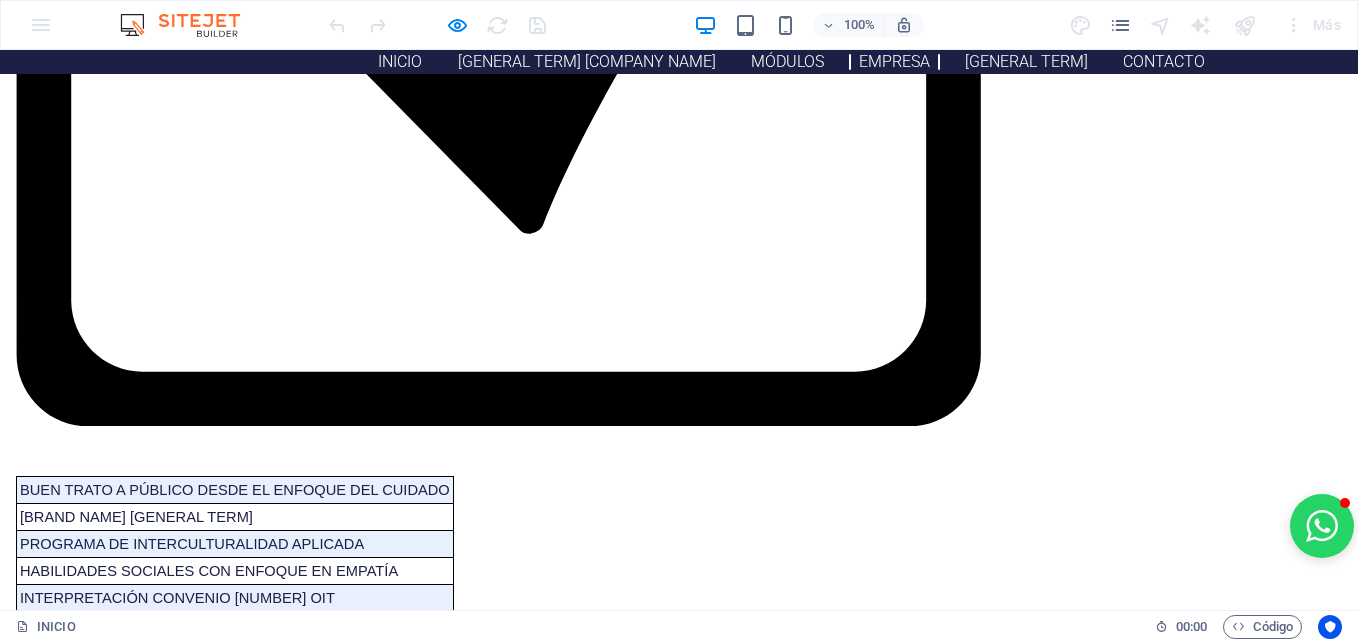 scroll, scrollTop: 1896, scrollLeft: 0, axis: vertical 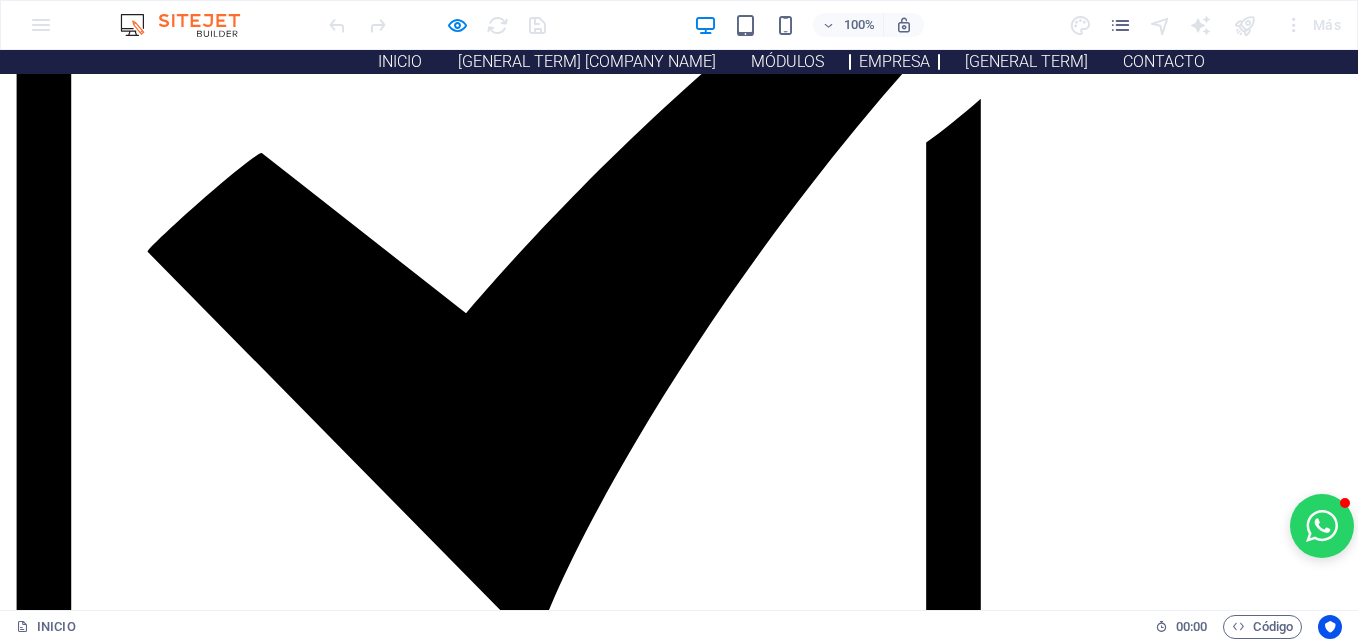 click on "Suelta el contenido aquí o  Añadir elementos  Pegar portapapeles" at bounding box center (16, 2749) 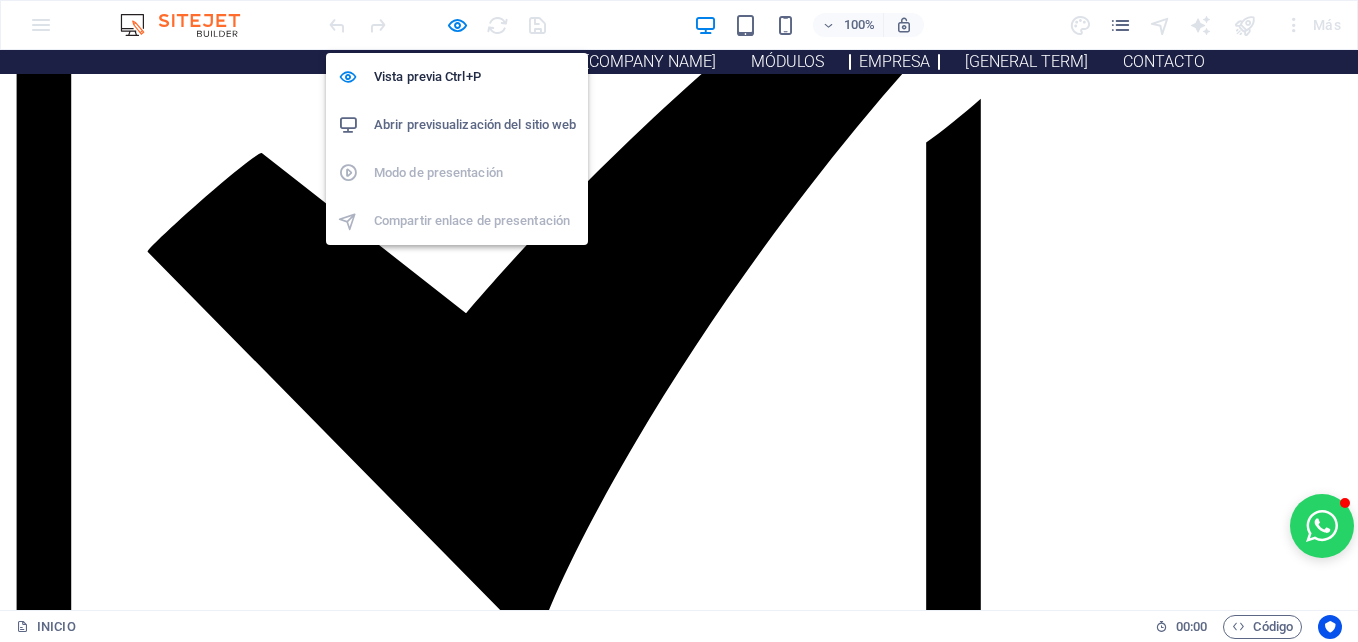 drag, startPoint x: 452, startPoint y: 20, endPoint x: 527, endPoint y: 30, distance: 75.66373 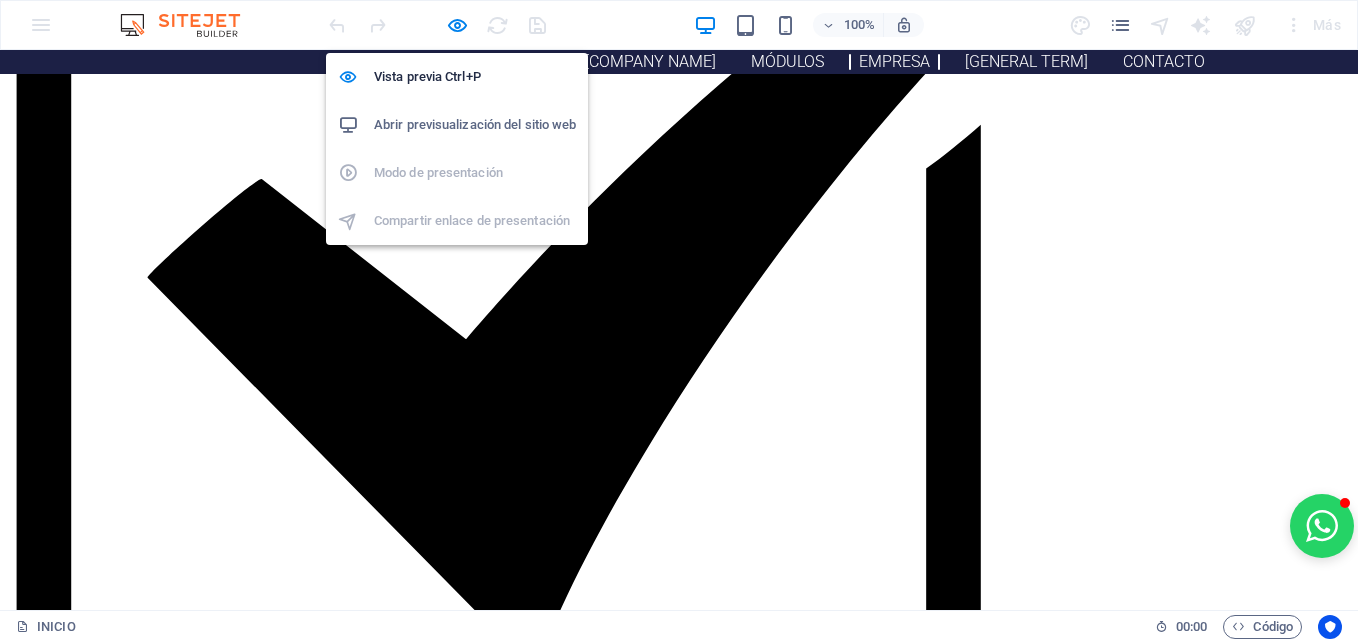 scroll, scrollTop: 1877, scrollLeft: 0, axis: vertical 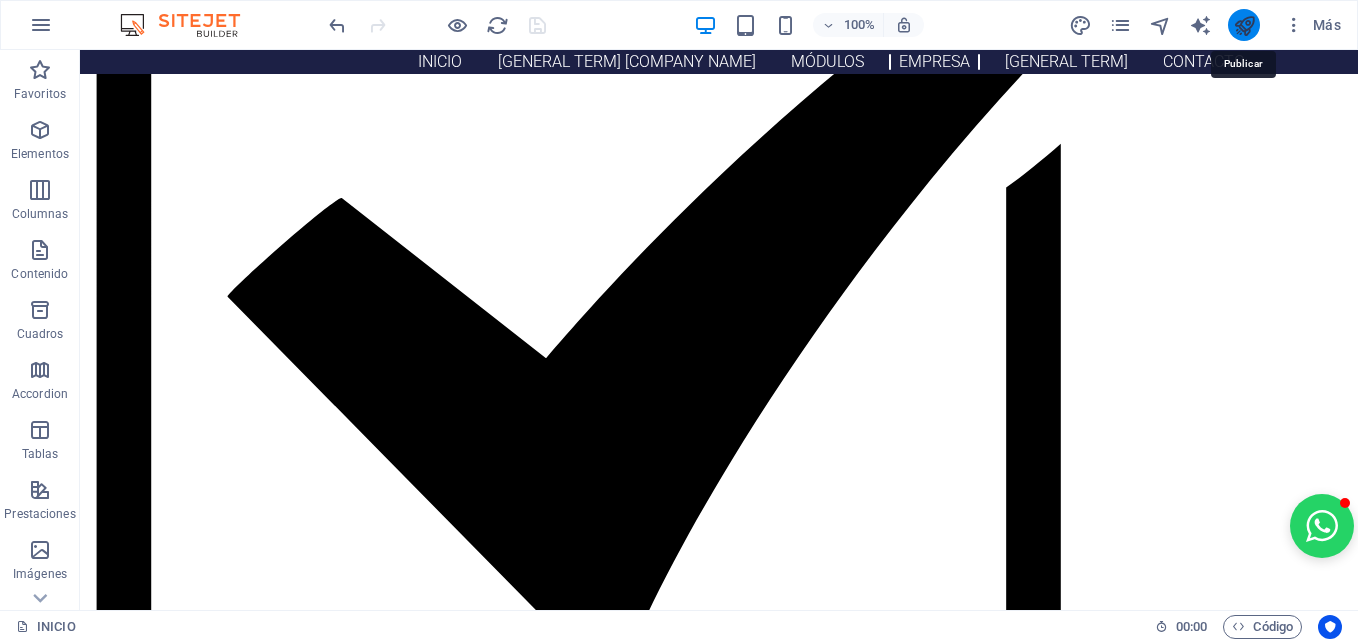 click at bounding box center [1244, 25] 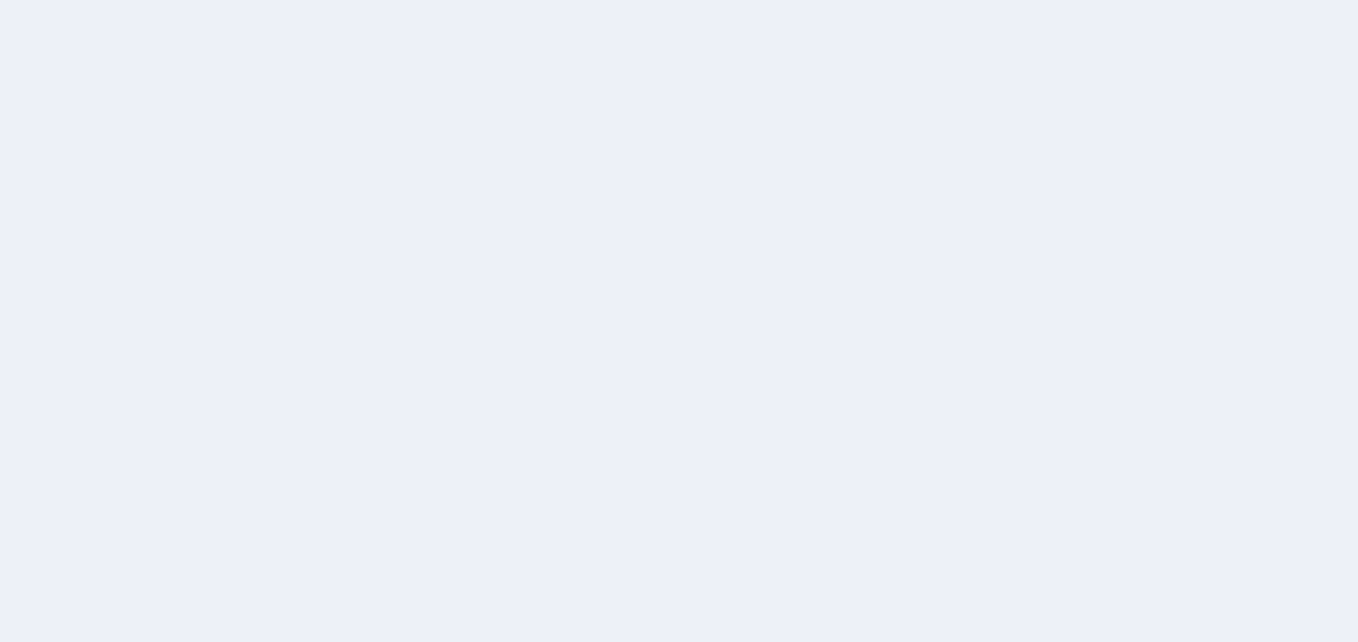 scroll, scrollTop: 0, scrollLeft: 0, axis: both 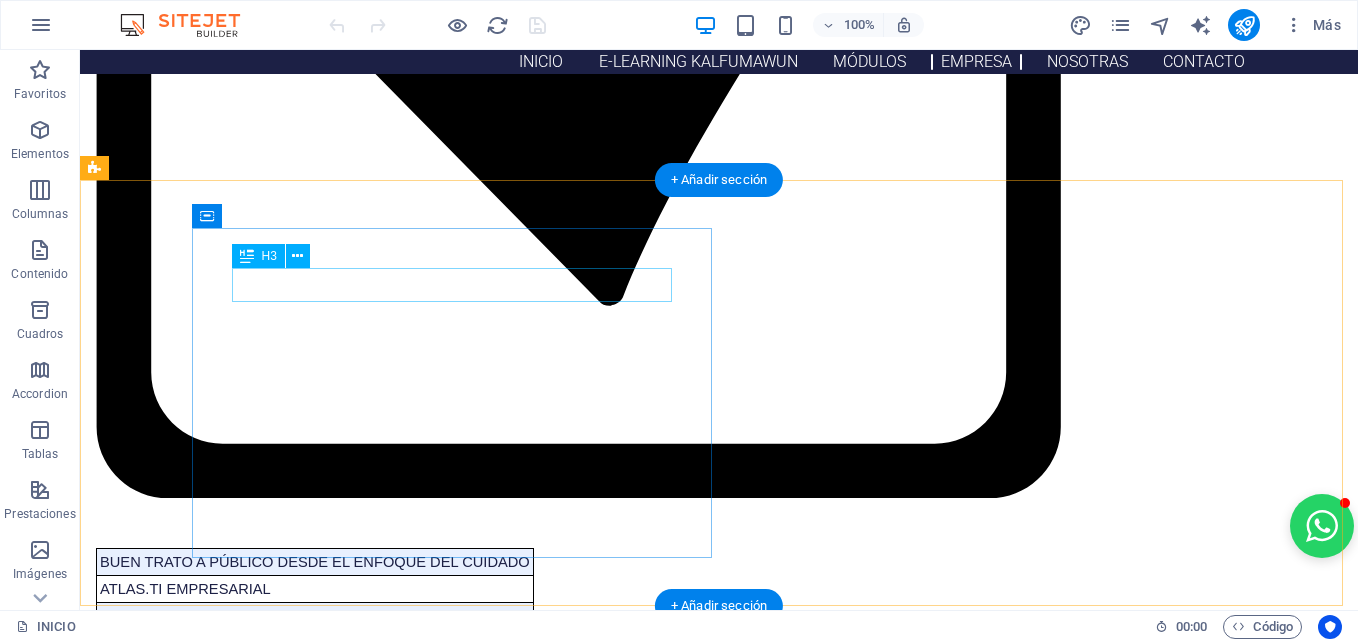 click on "sello empresa muejer" at bounding box center (616, 2813) 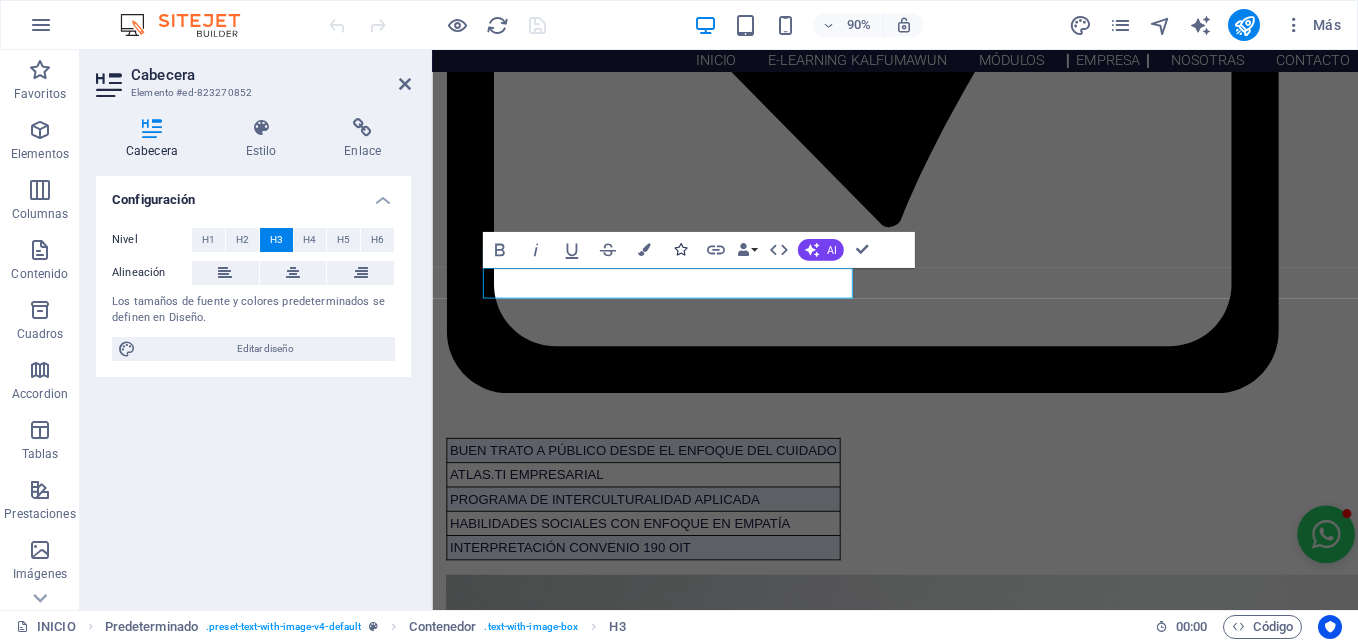 scroll, scrollTop: 2110, scrollLeft: 0, axis: vertical 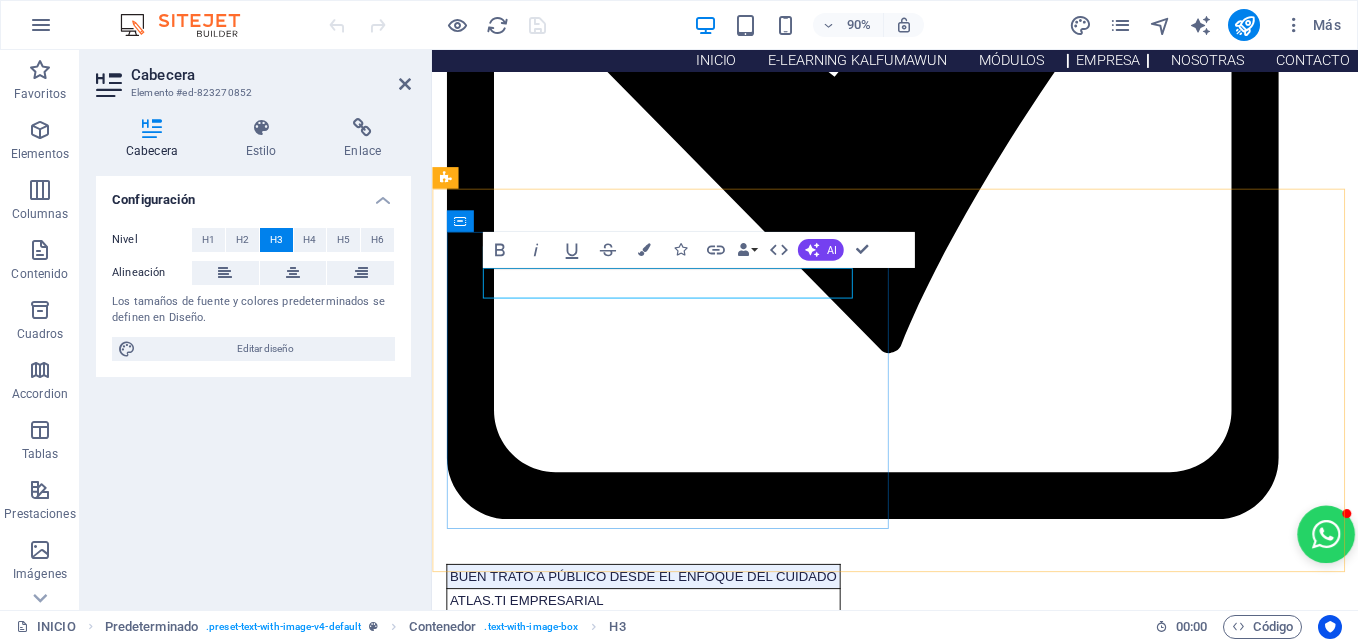 click on "[FILENAME]" at bounding box center (946, 2770) 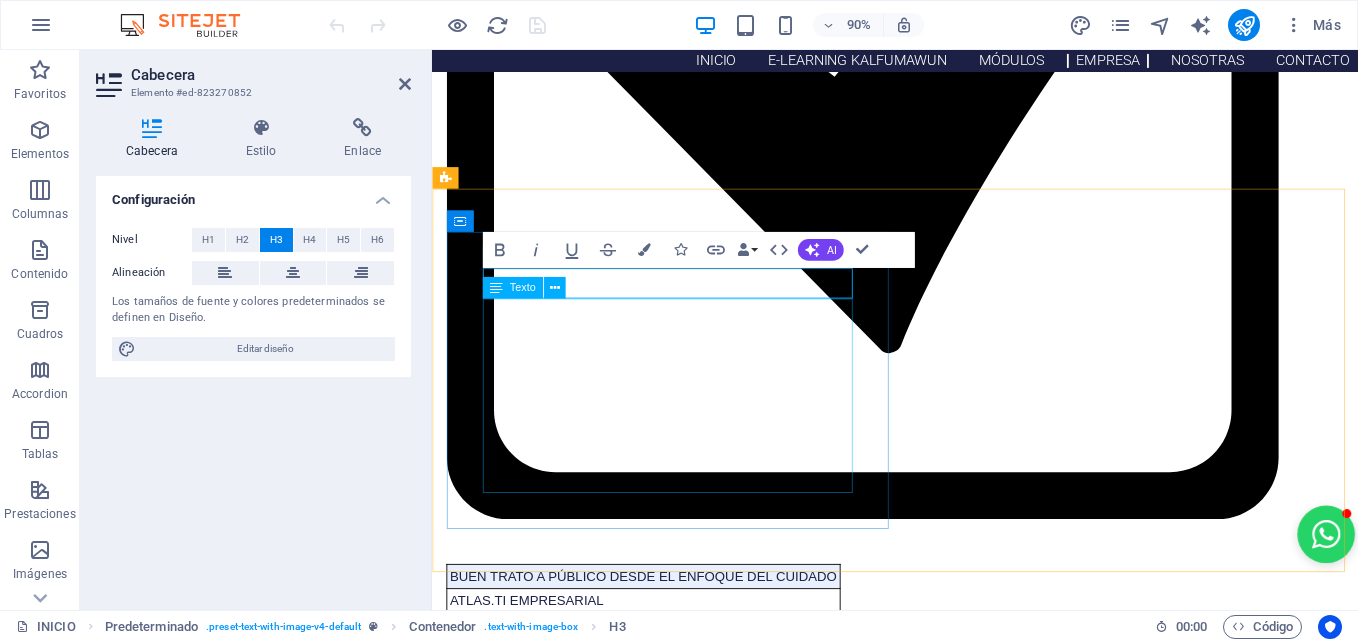 click on "En  Kalfumawun  nos enorgullece contar con la certificación como  Empresa Mujer , un reconocimiento que destaca nuestro compromiso con la equidad de género y el liderazgo femenino en el mundo del trabajo. Esta distinción respalda la participación activa de mujeres en la dirección de nuestra organización. Ser una Empresa Mujer nos impulsa a seguir fortaleciendo nuestro impacto social, generando oportunidades reales de desarrollo para mujeres en todos los territorios donde operamos." at bounding box center [946, 2835] 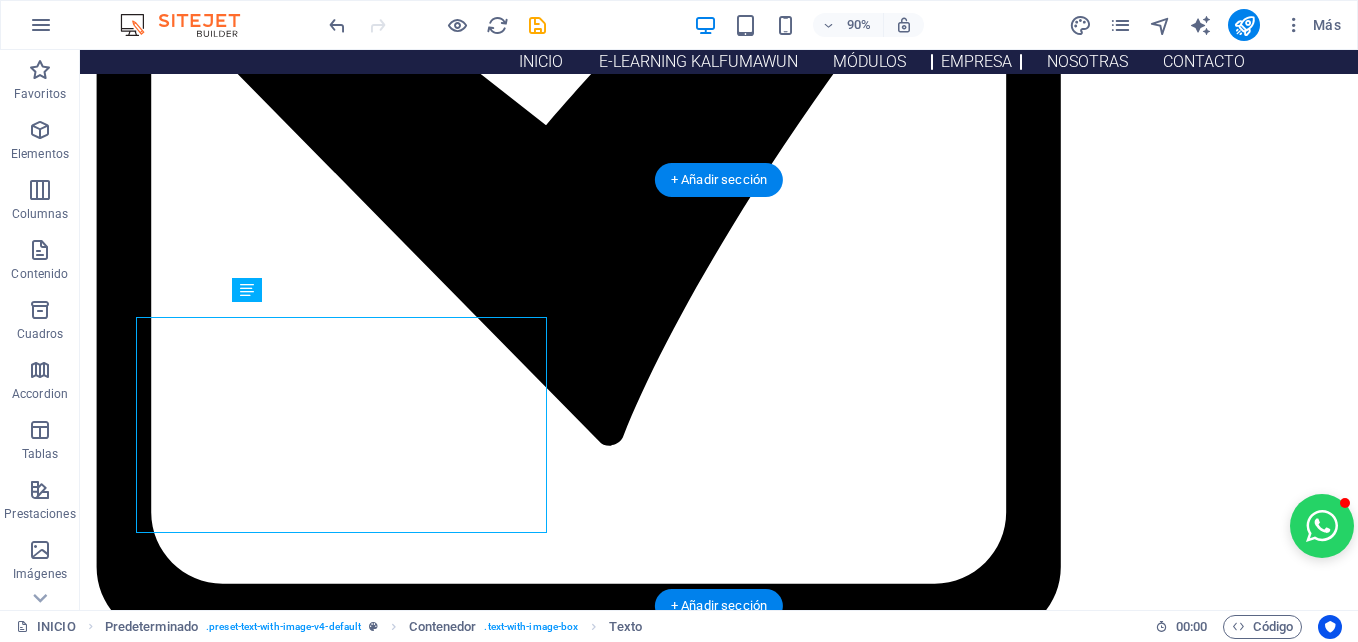 scroll, scrollTop: 2250, scrollLeft: 0, axis: vertical 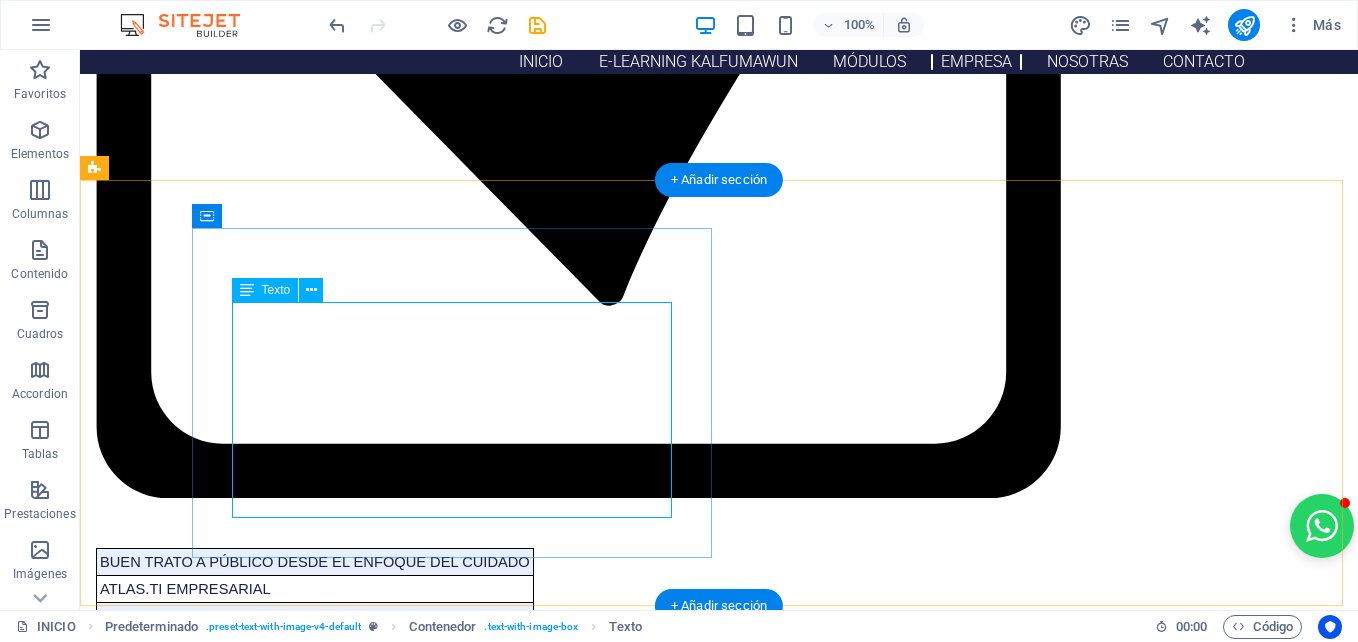 click on "En  Kalfumawun  nos enorgullece contar con la certificación como  Empresa Mujer , un reconocimiento que destaca nuestro compromiso con la equidad de género y el liderazgo femenino en el mundo del trabajo. Esta distinción respalda la participación activa de mujeres en la dirección de nuestra organización. Ser una Empresa Mujer nos impulsa a seguir fortaleciendo nuestro impacto social, generando oportunidades reales de desarrollo para mujeres en todos los territorios donde operamos." at bounding box center (616, 2878) 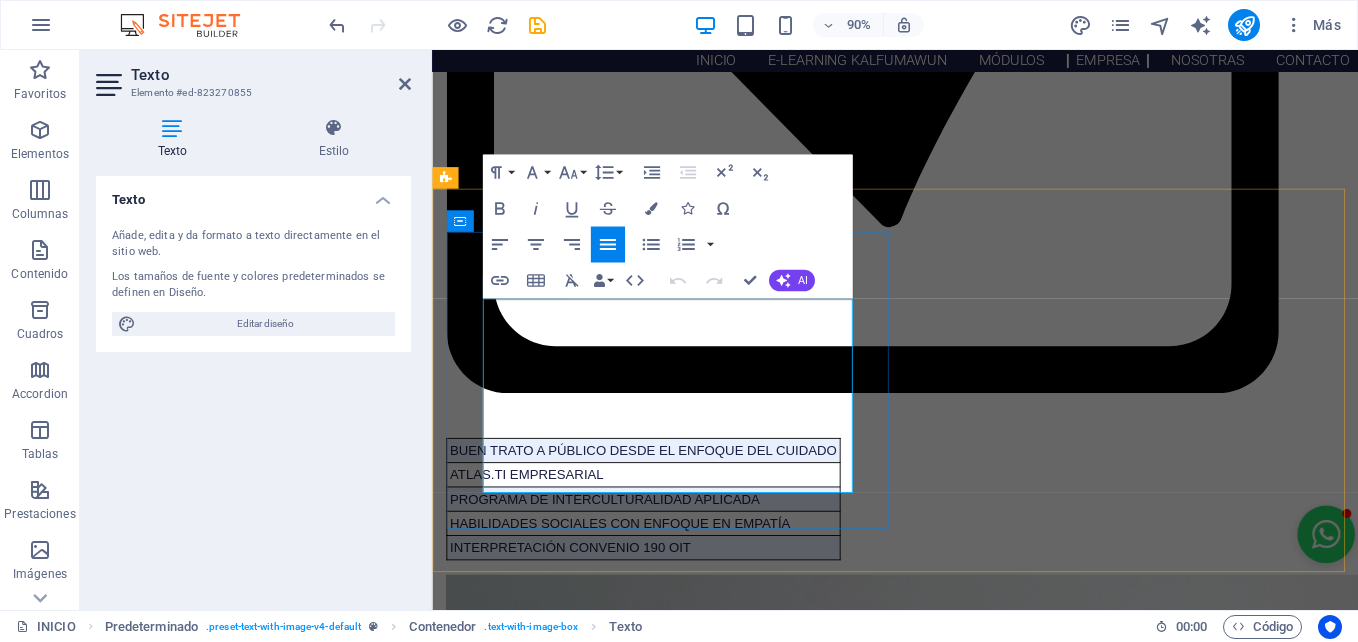 scroll, scrollTop: 2110, scrollLeft: 0, axis: vertical 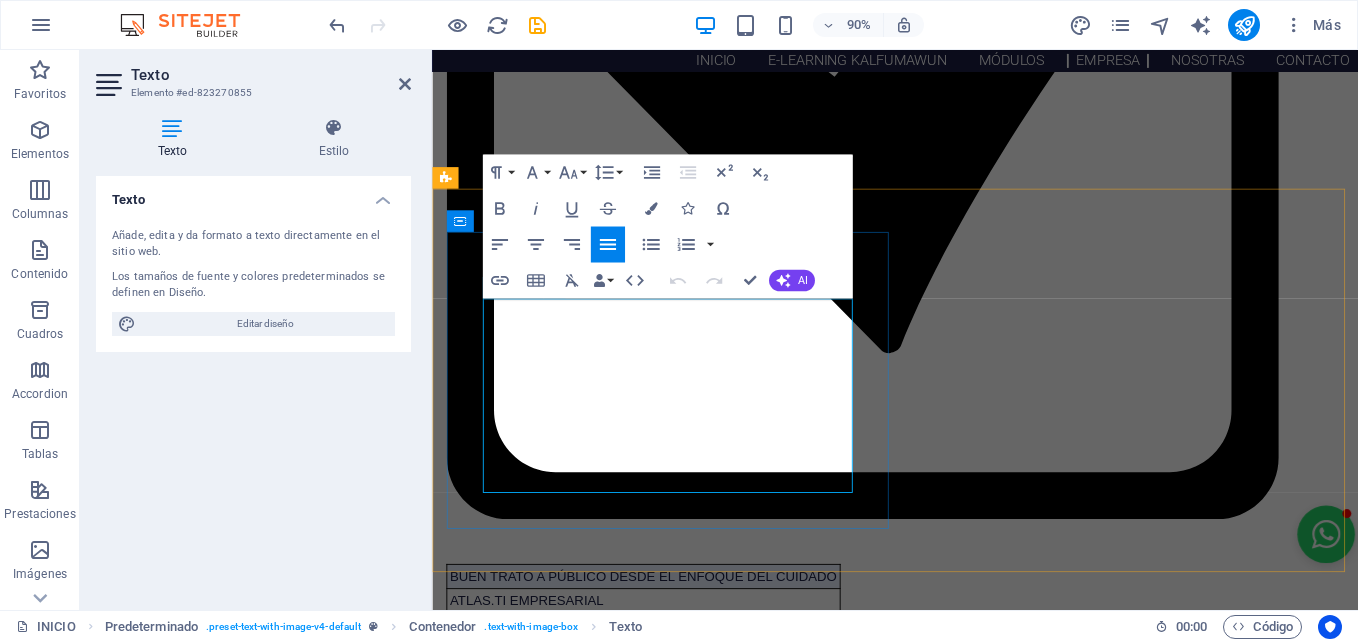 click on "En  Kalfumawun  nos enorgullece contar con la certificación como  Empresa Mujer , un reconocimiento que destaca nuestro compromiso con la equidad de género y el liderazgo femenino en el mundo del trabajo. Esta distinción respalda la participación activa de mujeres en la dirección de nuestra organización. Ser una Empresa Mujer nos impulsa a seguir fortaleciendo nuestro impacto social, generando oportunidades reales de desarrollo para mujeres en todos los territorios donde operamos." at bounding box center (946, 2811) 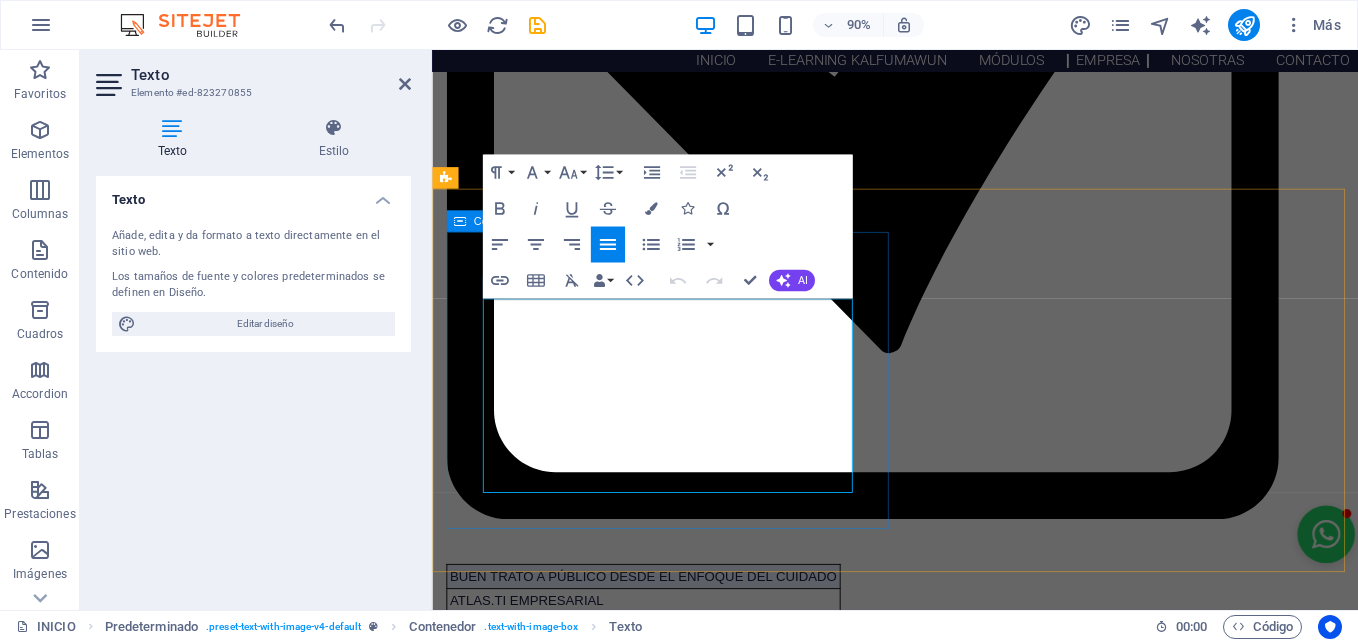 drag, startPoint x: 837, startPoint y: 533, endPoint x: 471, endPoint y: 344, distance: 411.91867 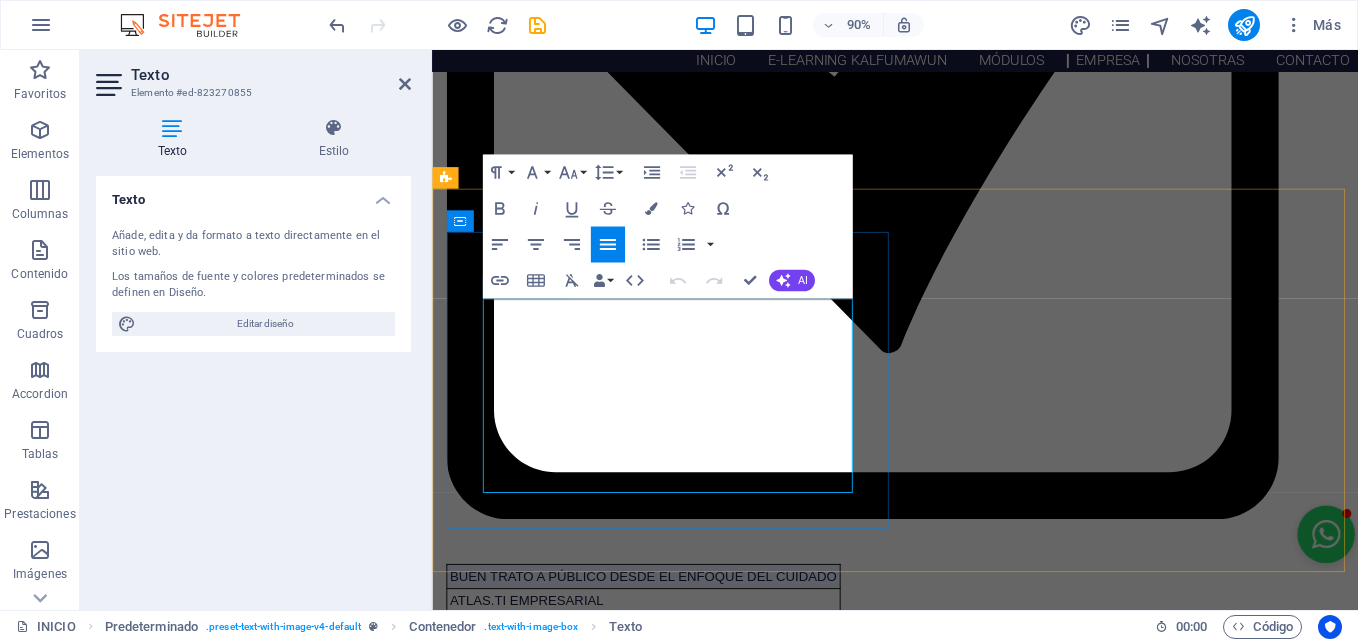 copy on "En  Kalfumawun  nos enorgullece contar con la certificación como  Empresa Mujer , un reconocimiento que destaca nuestro compromiso con la equidad de género y el liderazgo femenino en el mundo del trabajo. Esta distinción respalda la participación activa de mujeres en la dirección de nuestra organización. Ser una Empresa Mujer nos impulsa a seguir fortaleciendo nuestro impacto social, generando oportunidades reales de desarrollo para mujeres en todos los territorios donde operamos." 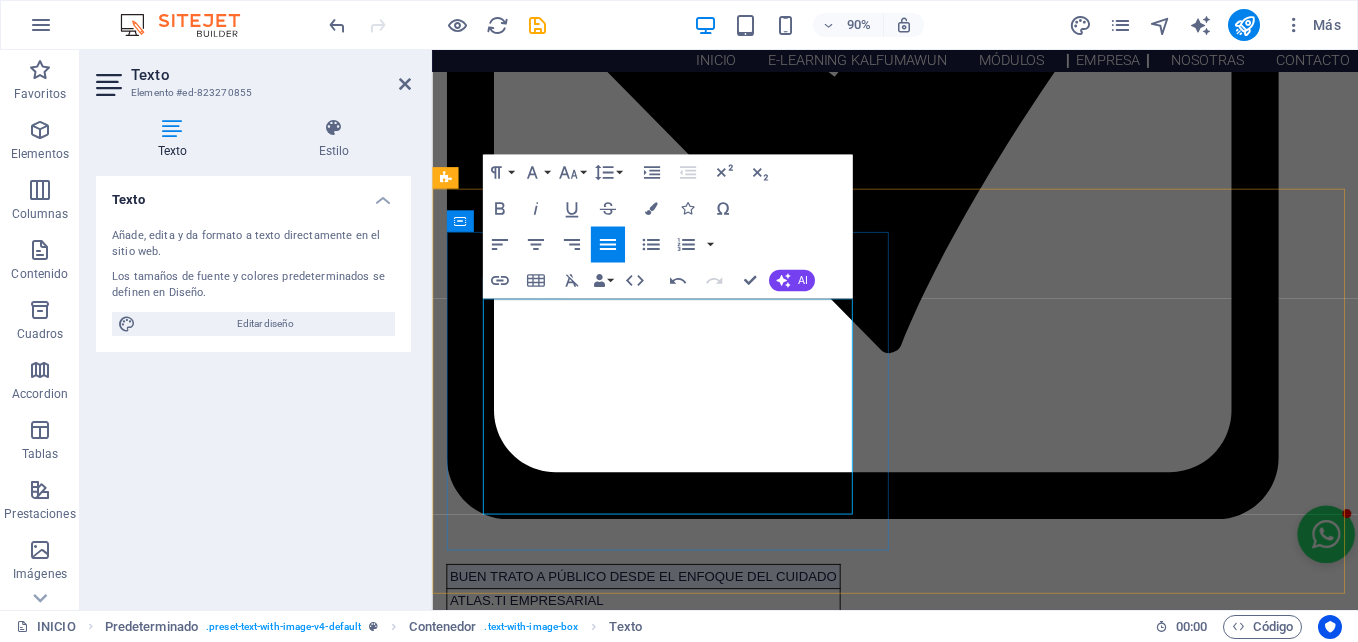 drag, startPoint x: 521, startPoint y: 333, endPoint x: 613, endPoint y: 343, distance: 92.541885 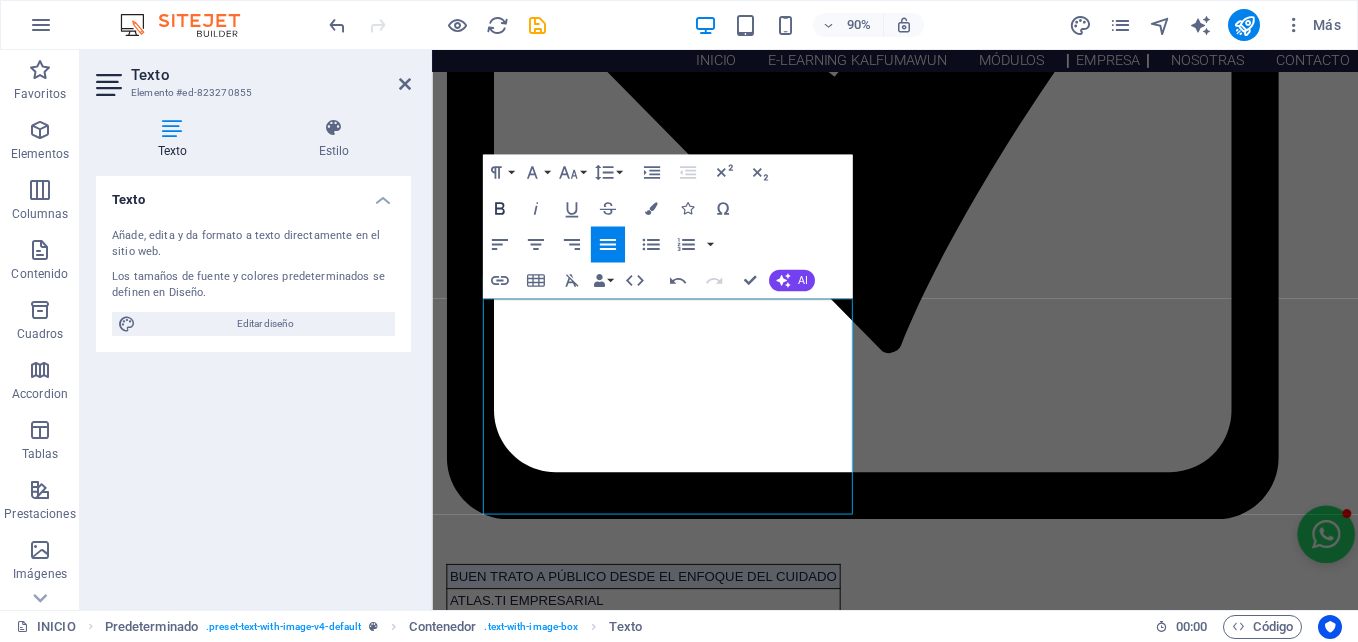 click on "Bold" at bounding box center [499, 208] 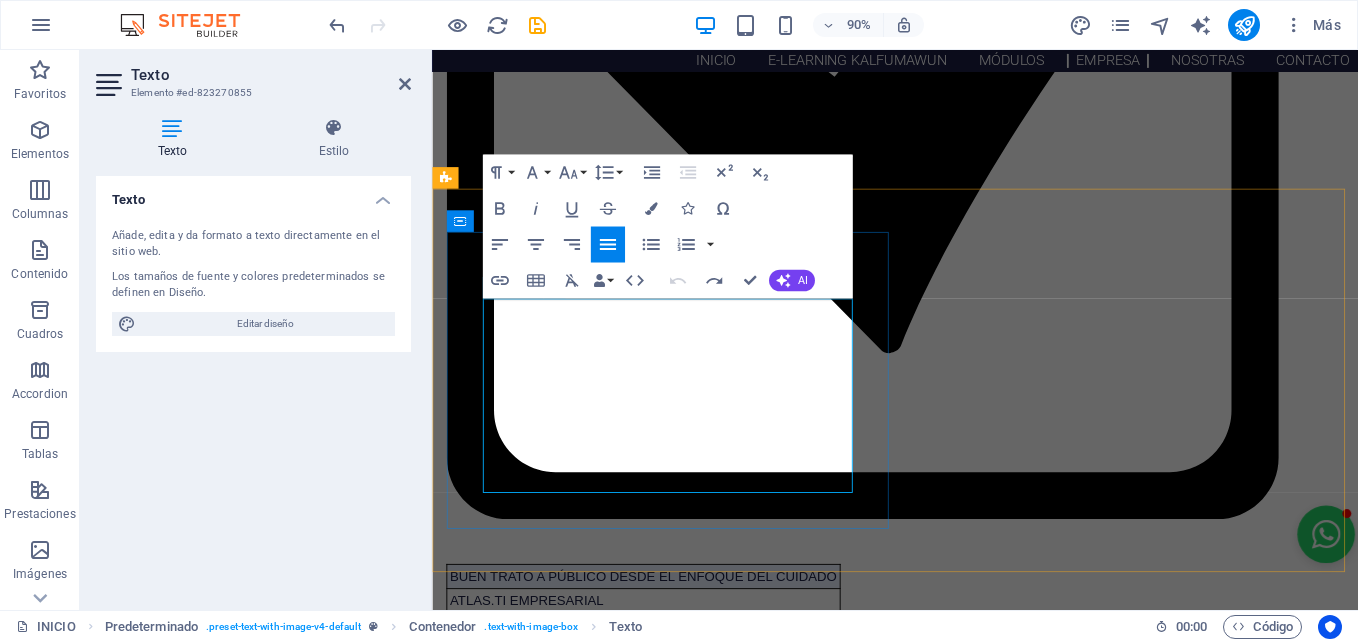 click on "En  Kalfumawun  nos enorgullece contar con la certificación como  Empresa Mujer , un reconocimiento que destaca nuestro compromiso con la equidad de género y el liderazgo femenino en el mundo del trabajo. Esta distinción respalda la participación activa de mujeres en la dirección de nuestra organización. Ser una Empresa Mujer nos impulsa a seguir fortaleciendo nuestro impacto social, generando oportunidades reales de desarrollo para mujeres en todos los territorios donde operamos." at bounding box center [946, 2835] 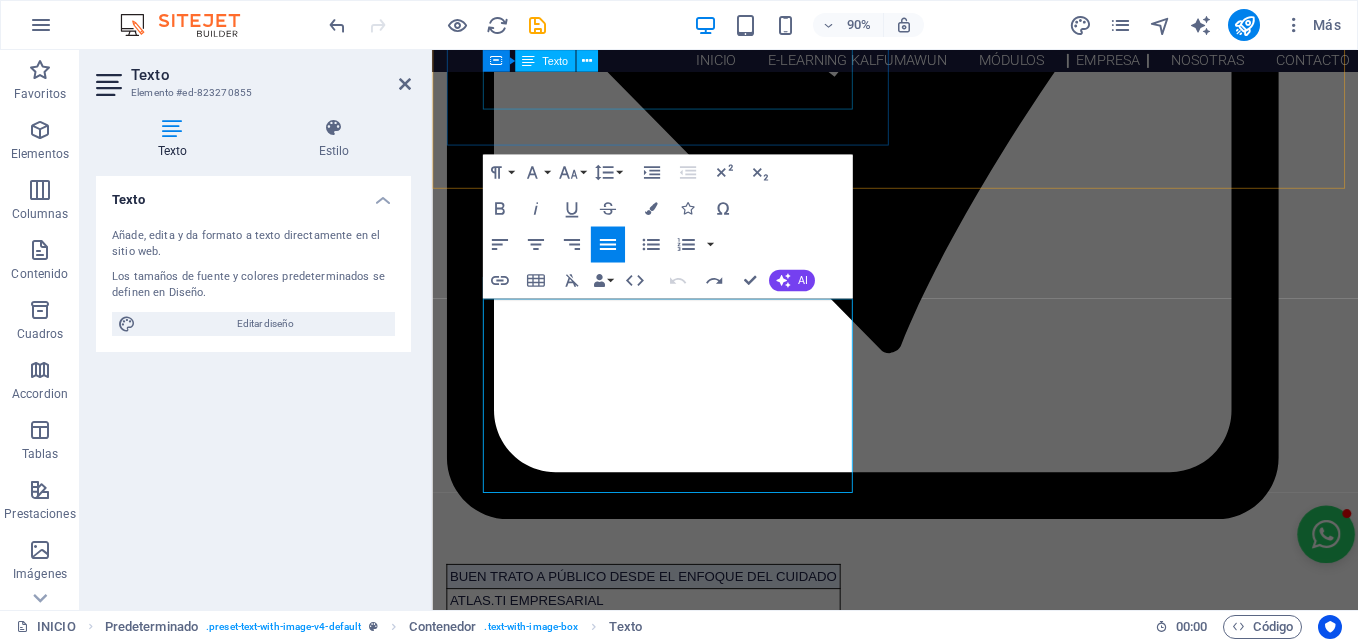 click on "En [BRAND] contamos con la certificación de nuestro Sistema de Gestión bajo la Norma Chilena NCh2728:2015, otorgada por la certificadora Applus y con registro nacional N° OT-3083/24. Este reconocimiento acredita la calidad y solidez de nuestros procesos en la comercialización, diseño, desarrollo, planificación, ejecución y evaluación de servicios de capacitación en el área de Ciencias y Técnicas Aplicadas, bajo modalidad e-learning y presencial, dirigidos a personas naturales, empresas públicas y privadas en todo el territorio Nacional. Esta certificación respalda nuestro compromiso con la mejora continua, la excelencia formativa y el cumplimiento riguroso de estándares de calidad reconocidos a nivel nacional." at bounding box center [946, 1913] 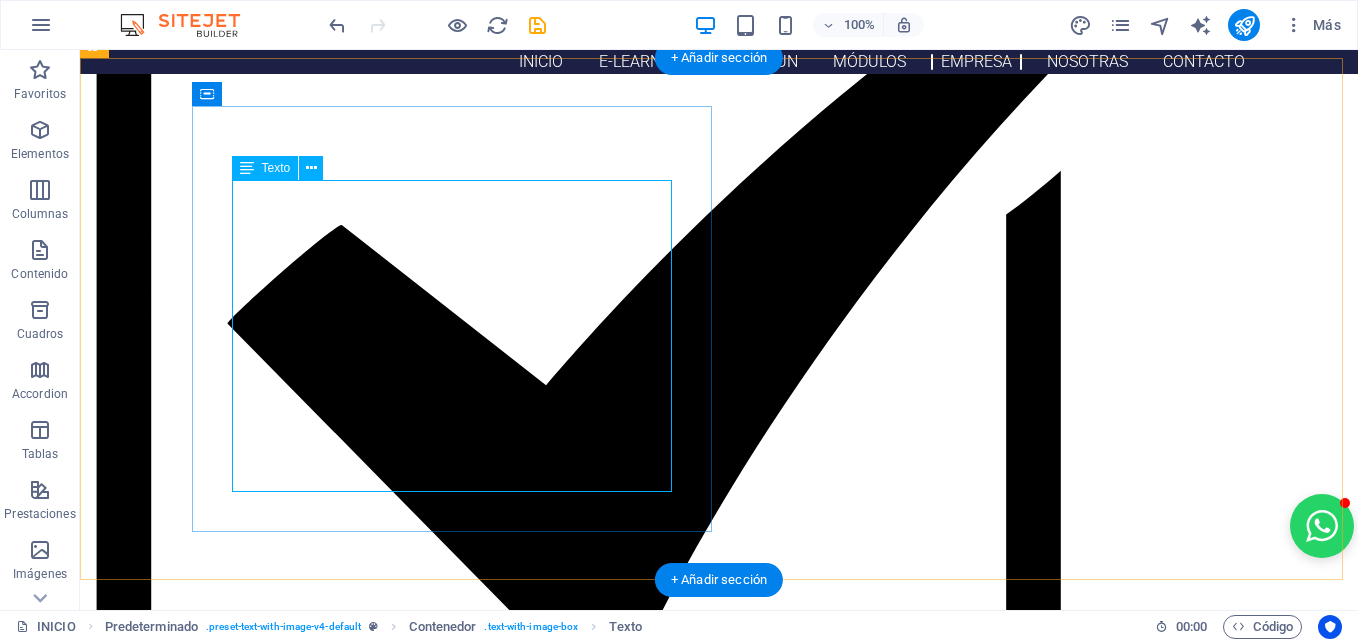 scroll, scrollTop: 1950, scrollLeft: 0, axis: vertical 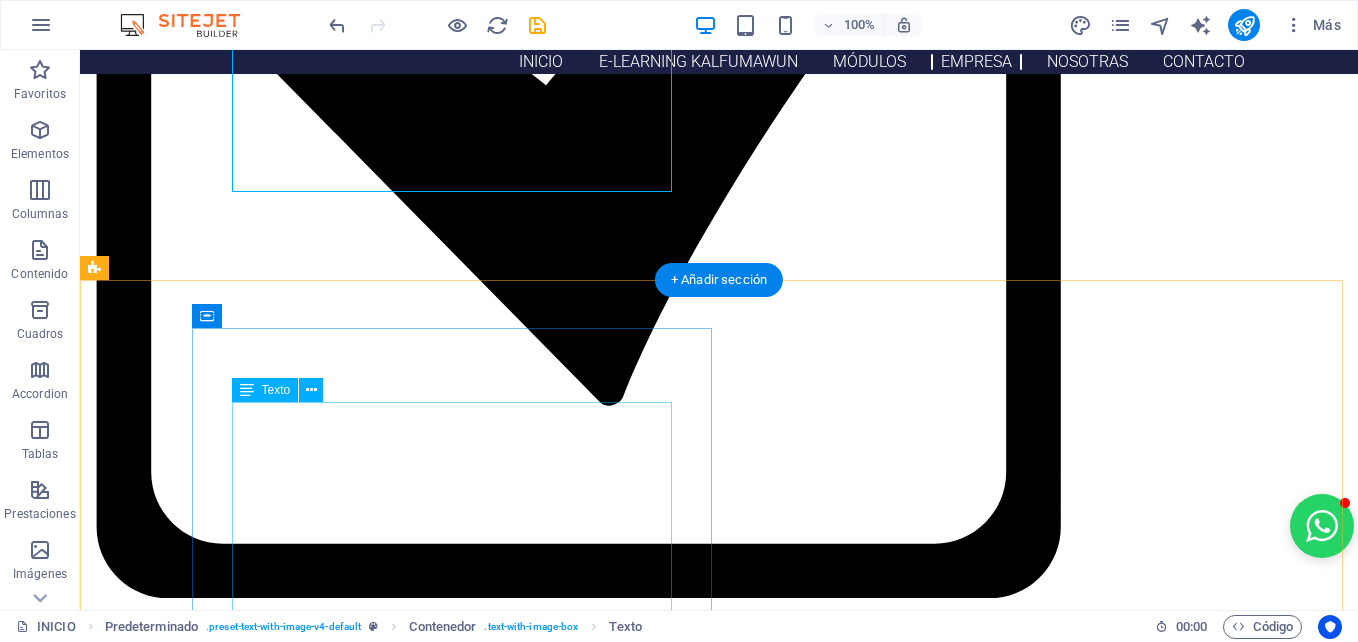 click on "En  Kalfumawun  nos enorgullece contar con la certificación como  Empresa Mujer , un reconocimiento que destaca nuestro compromiso con la equidad de género y el liderazgo femenino en el mundo del trabajo. Esta distinción respalda la participación activa de mujeres en la dirección de nuestra organización. Ser una Empresa Mujer nos impulsa a seguir fortaleciendo nuestro impacto social, generando oportunidades reales de desarrollo para mujeres en todos los territorios donde operamos." at bounding box center [616, 2978] 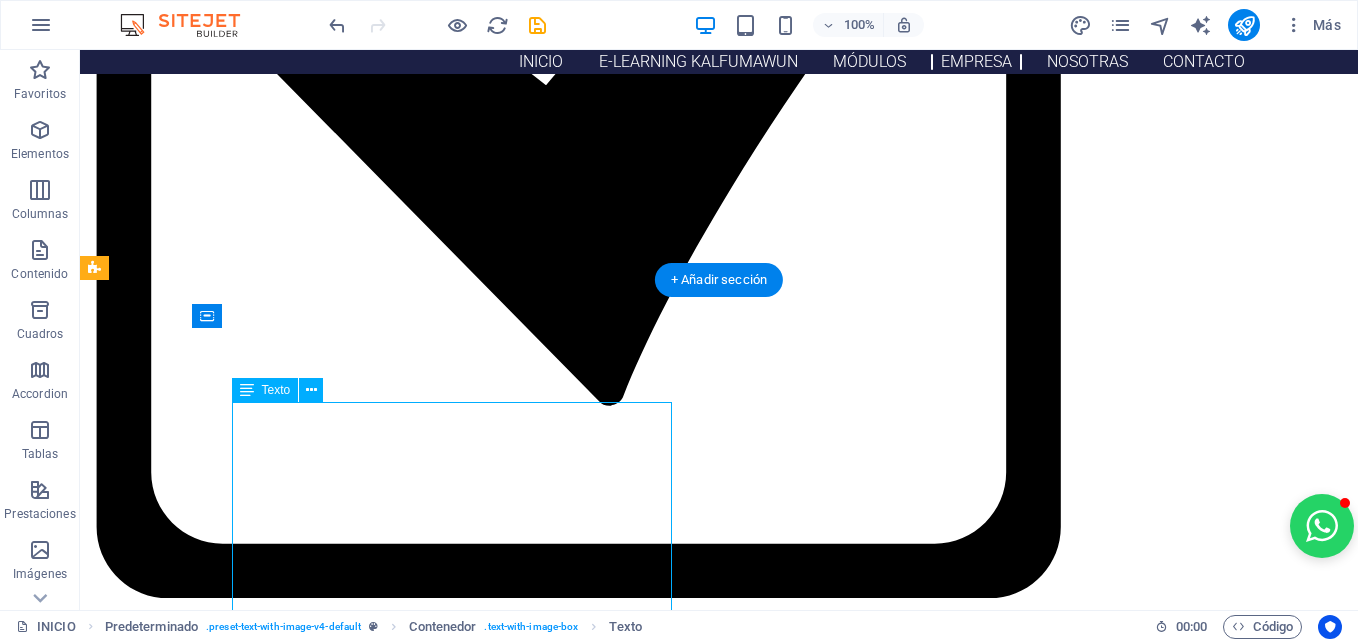 click on "En  Kalfumawun  nos enorgullece contar con la certificación como  Empresa Mujer , un reconocimiento que destaca nuestro compromiso con la equidad de género y el liderazgo femenino en el mundo del trabajo. Esta distinción respalda la participación activa de mujeres en la dirección de nuestra organización. Ser una Empresa Mujer nos impulsa a seguir fortaleciendo nuestro impacto social, generando oportunidades reales de desarrollo para mujeres en todos los territorios donde operamos." at bounding box center [616, 2978] 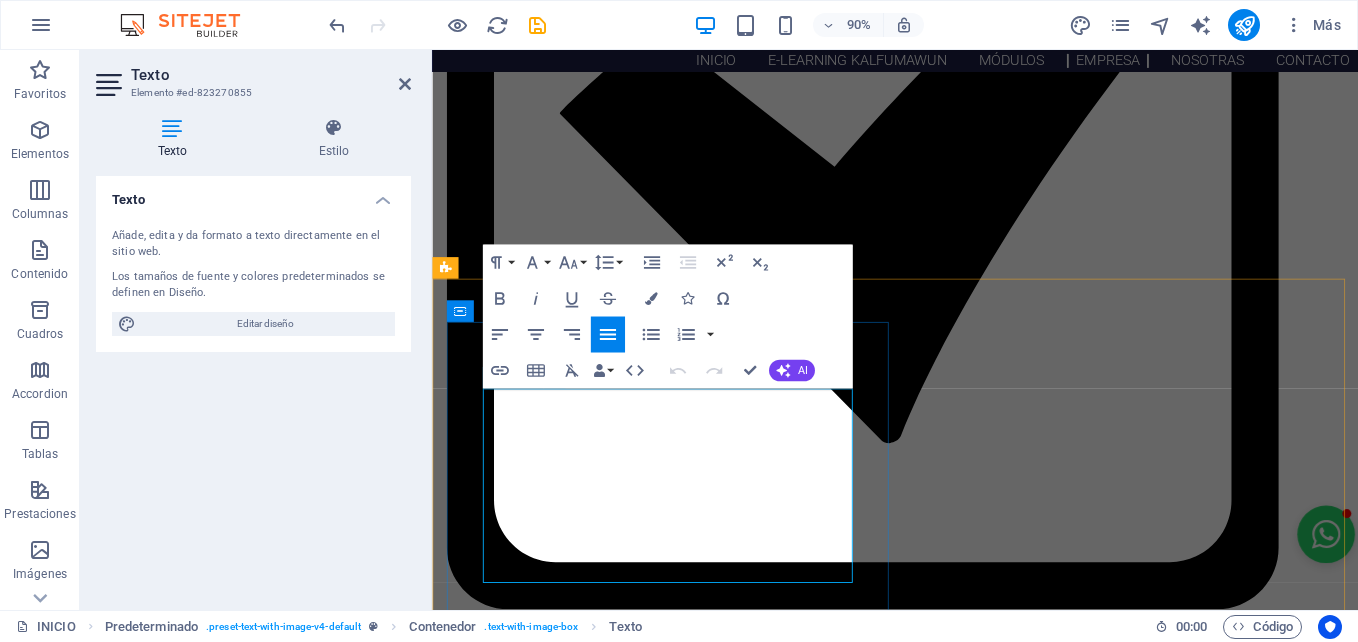 drag, startPoint x: 766, startPoint y: 579, endPoint x: 485, endPoint y: 427, distance: 319.47614 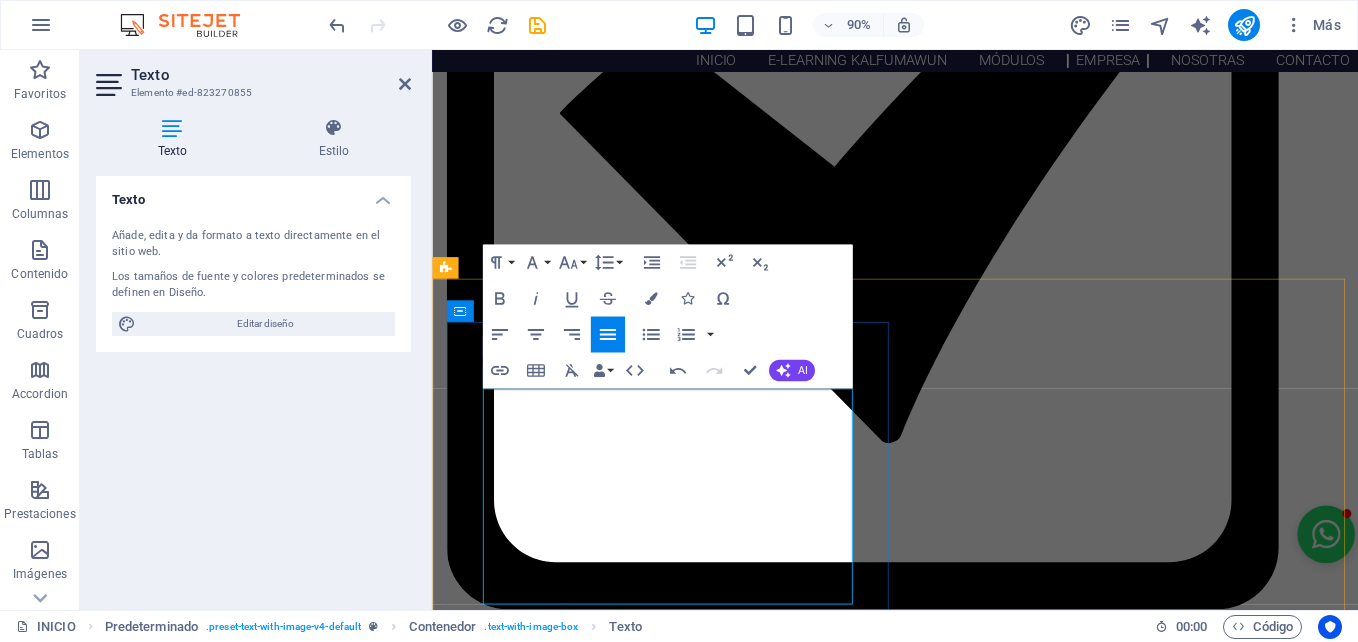 drag, startPoint x: 611, startPoint y: 439, endPoint x: 525, endPoint y: 414, distance: 89.560036 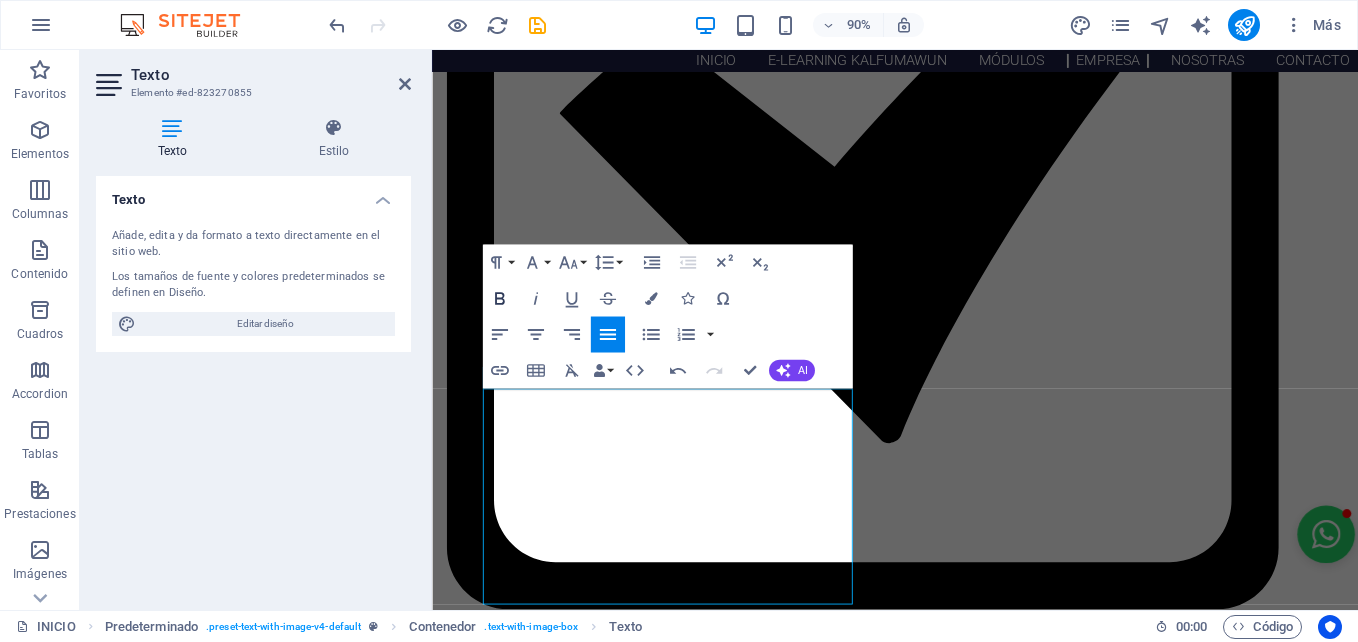 click 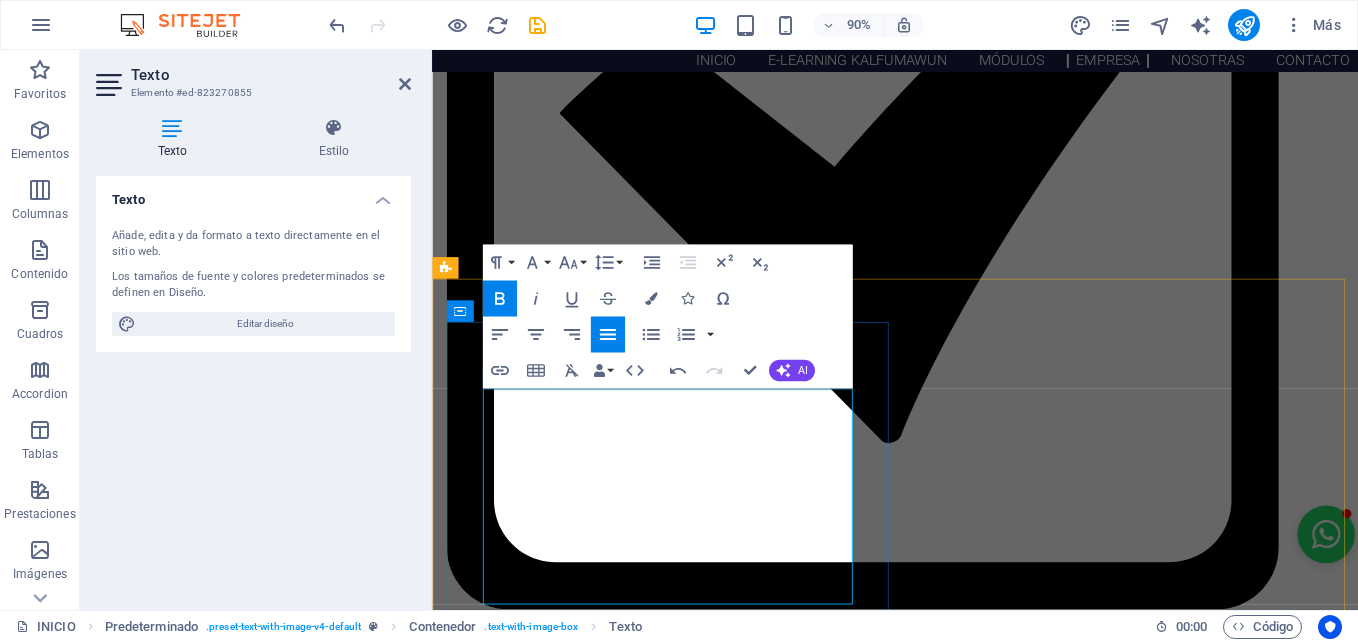 drag, startPoint x: 626, startPoint y: 455, endPoint x: 728, endPoint y: 462, distance: 102.239914 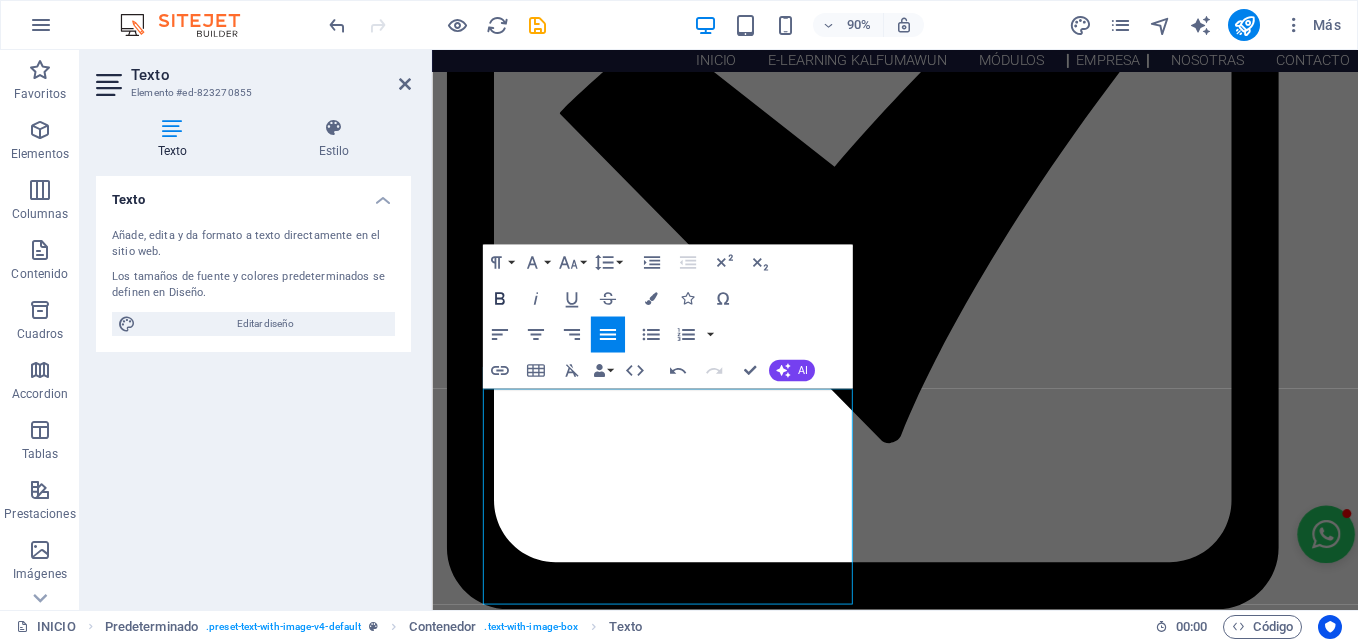 click 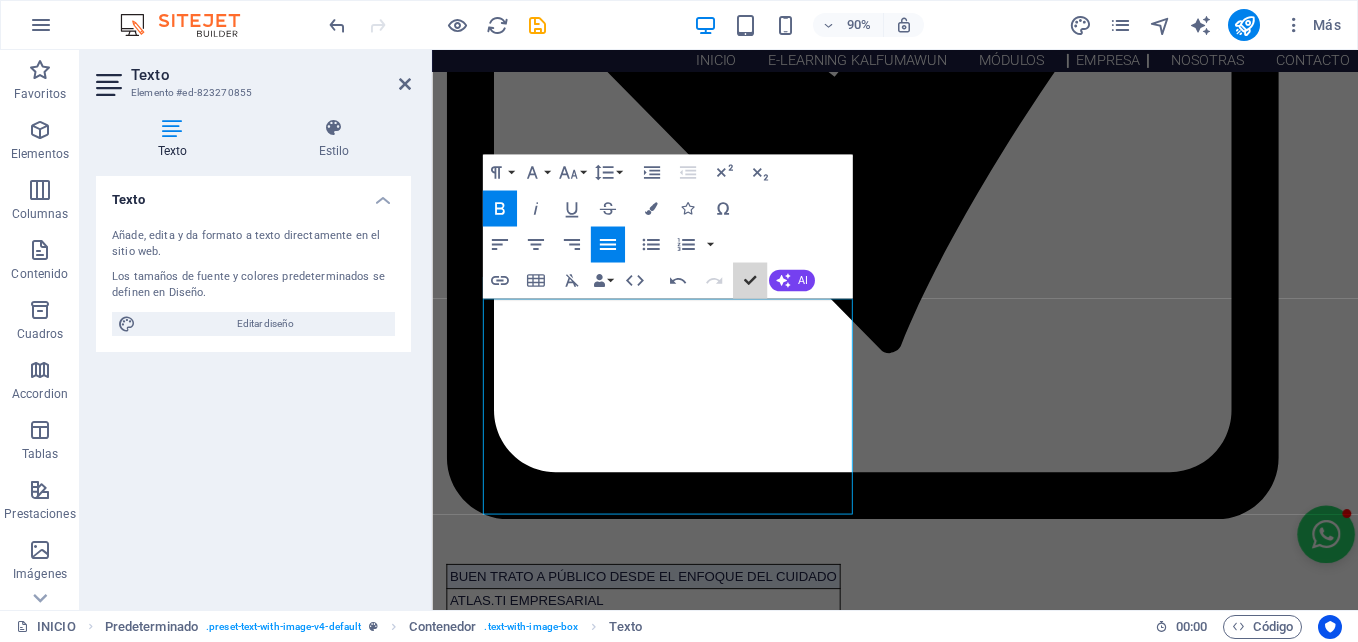 scroll, scrollTop: 2226, scrollLeft: 0, axis: vertical 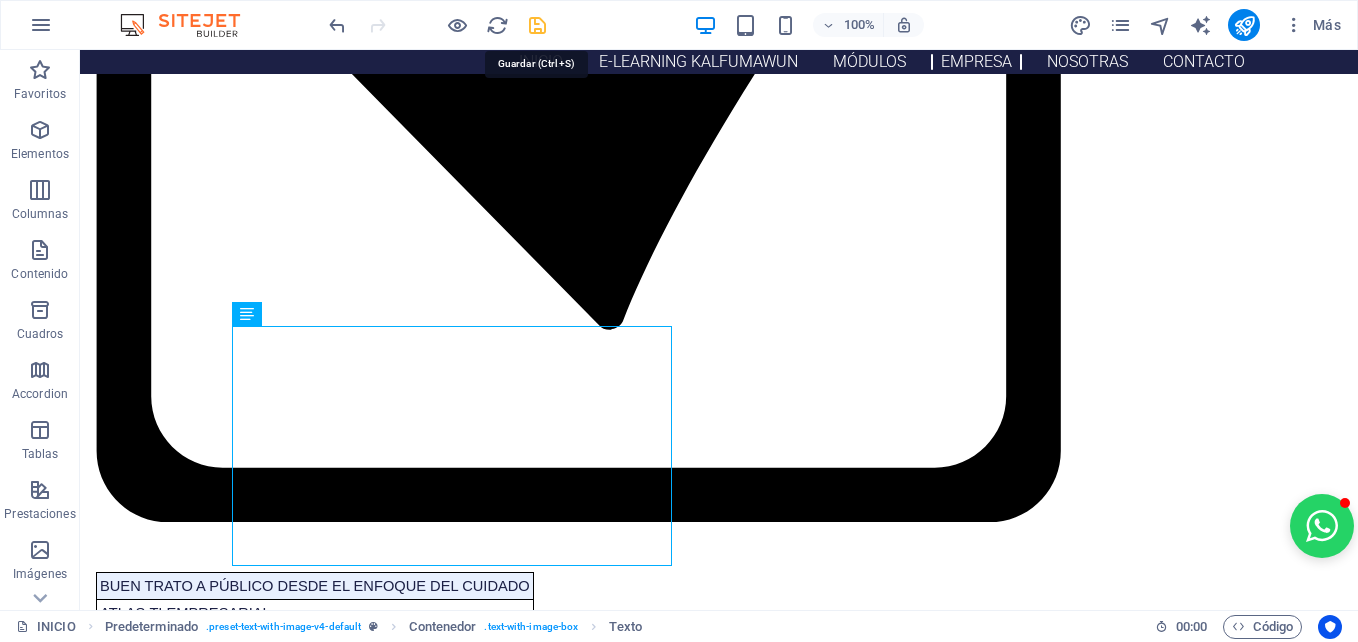 click at bounding box center (537, 25) 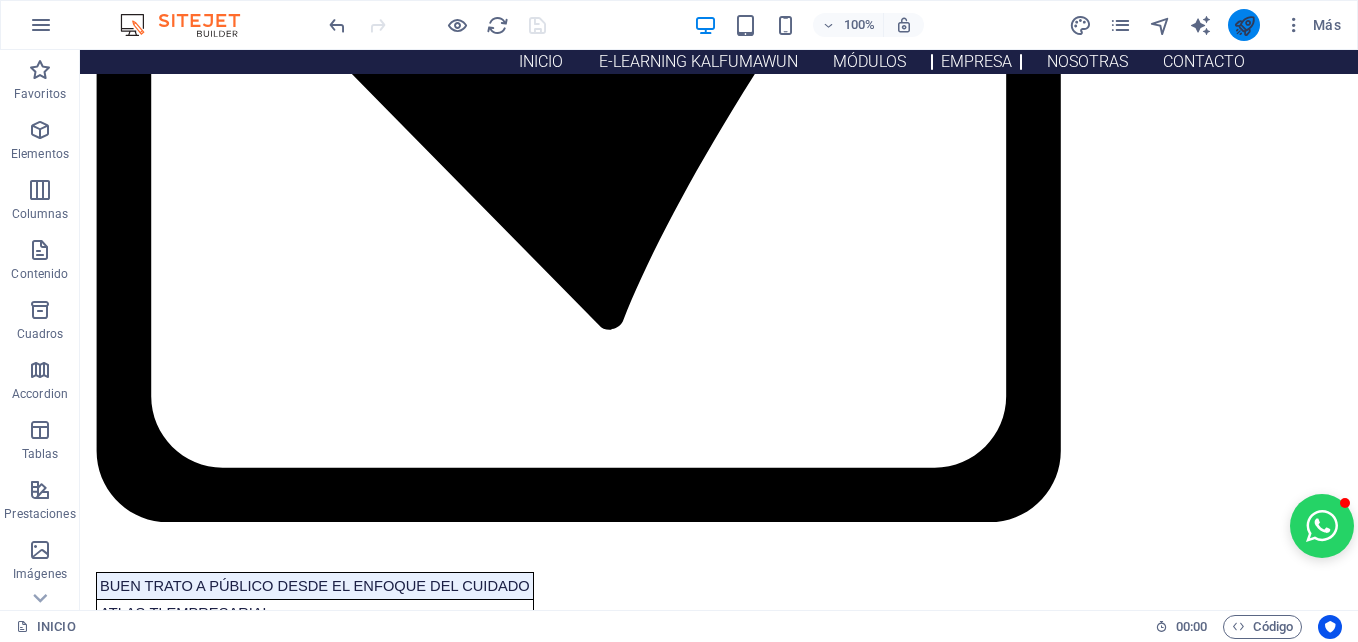 click at bounding box center [1244, 25] 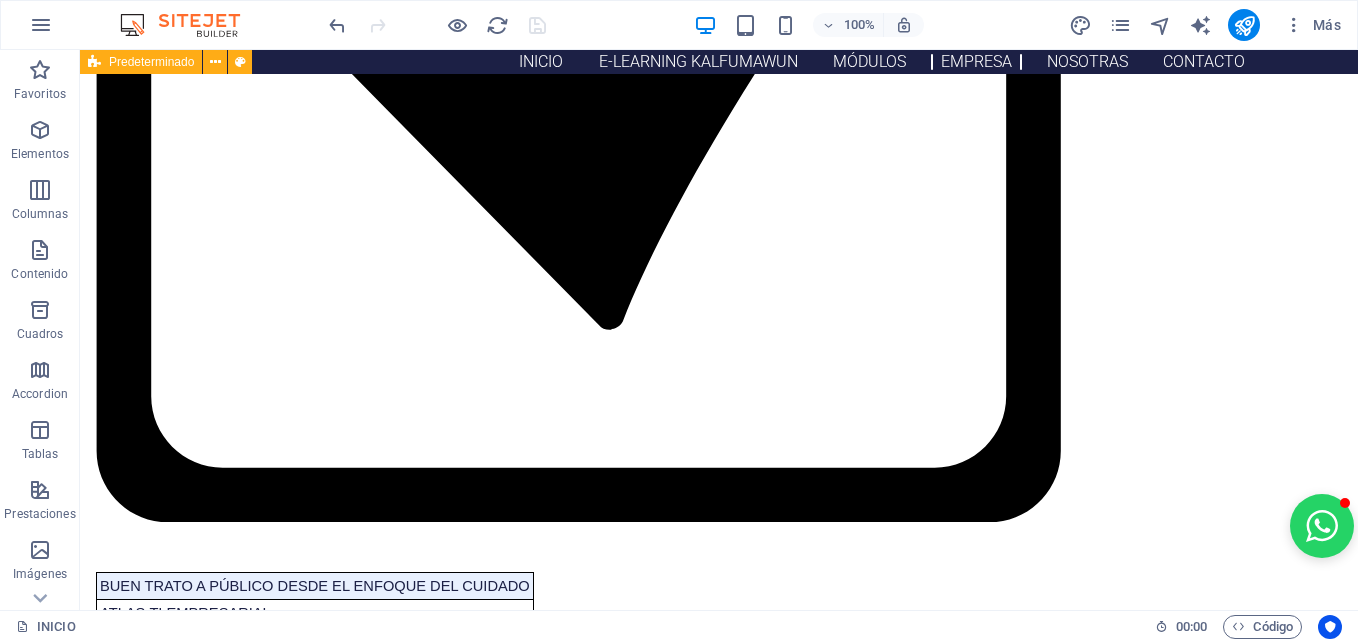click at bounding box center (1244, 25) 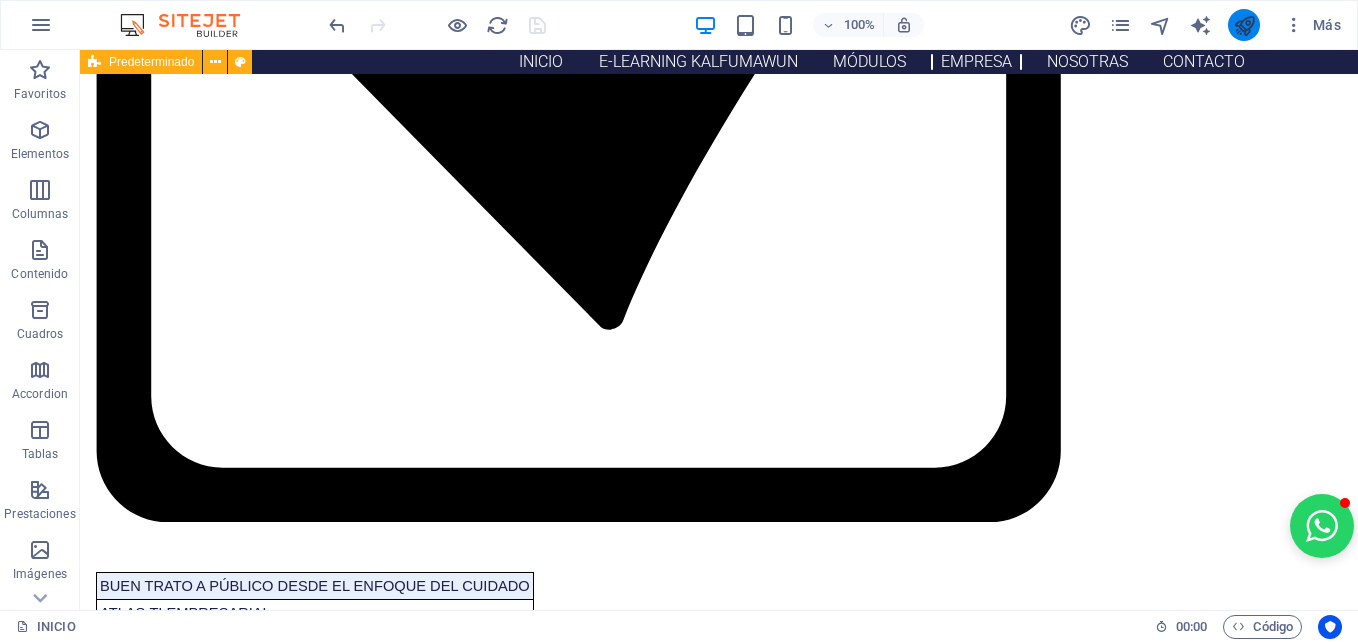 click at bounding box center [1244, 25] 